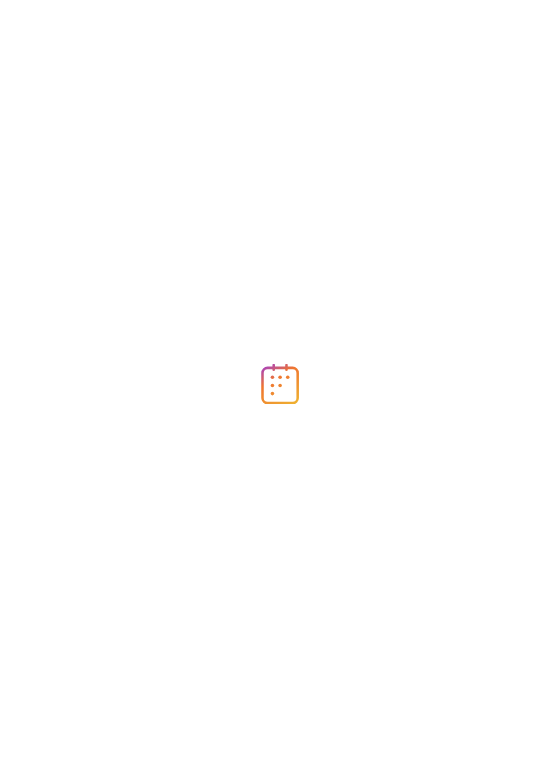 scroll, scrollTop: 0, scrollLeft: 0, axis: both 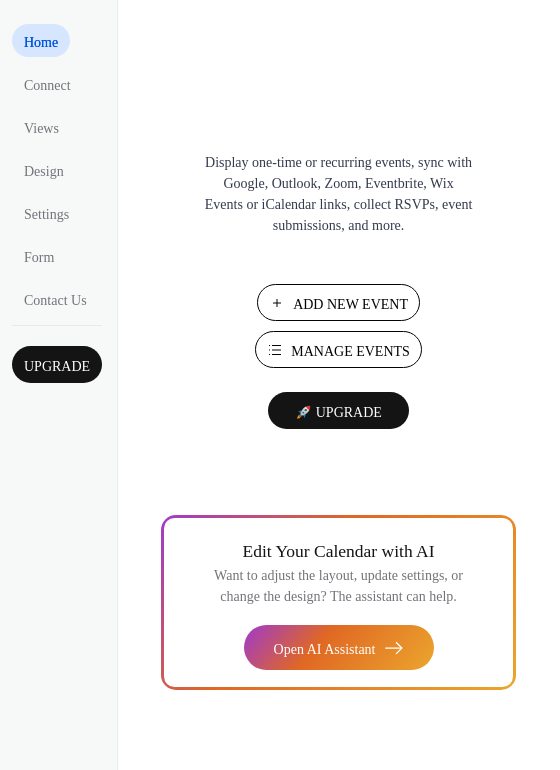 click on "Add New Event" at bounding box center [350, 304] 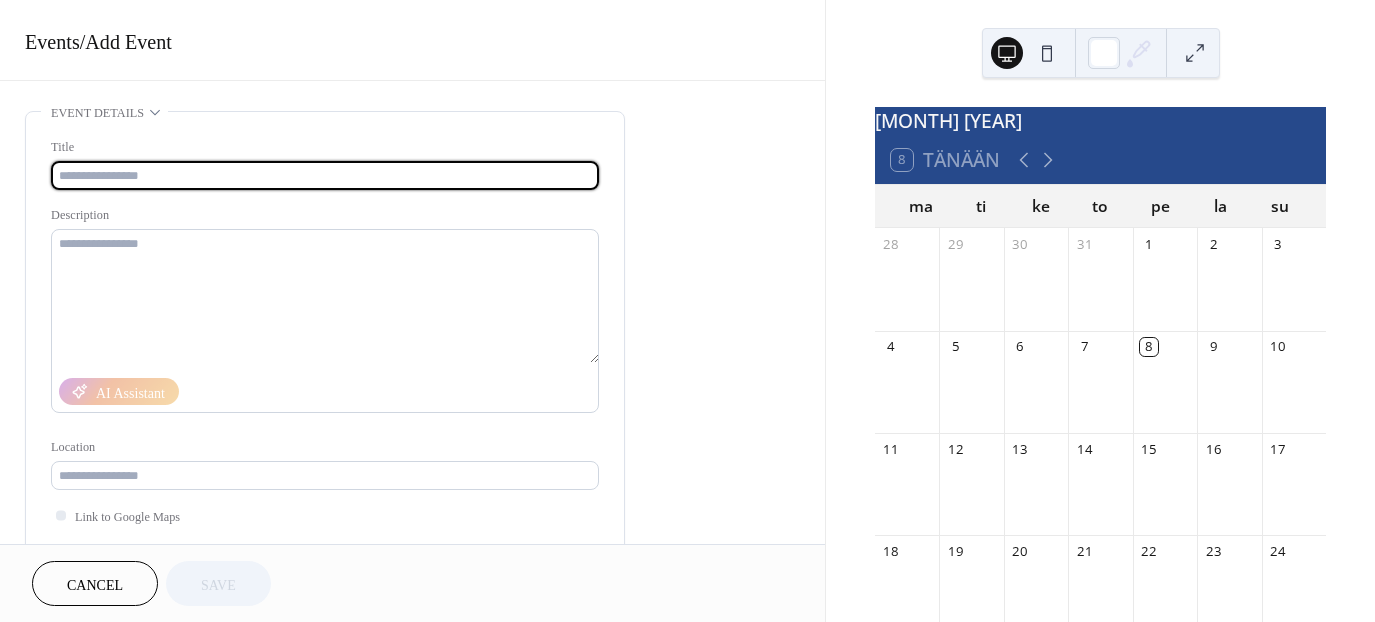scroll, scrollTop: 0, scrollLeft: 0, axis: both 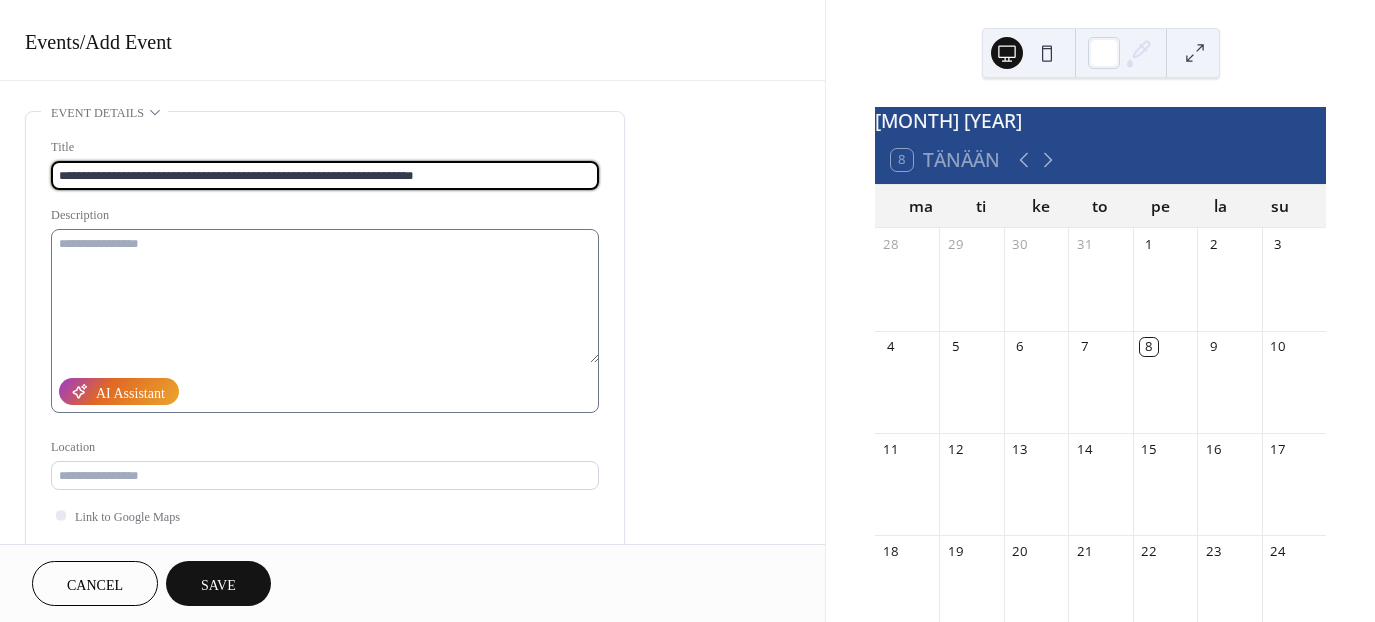 type on "**********" 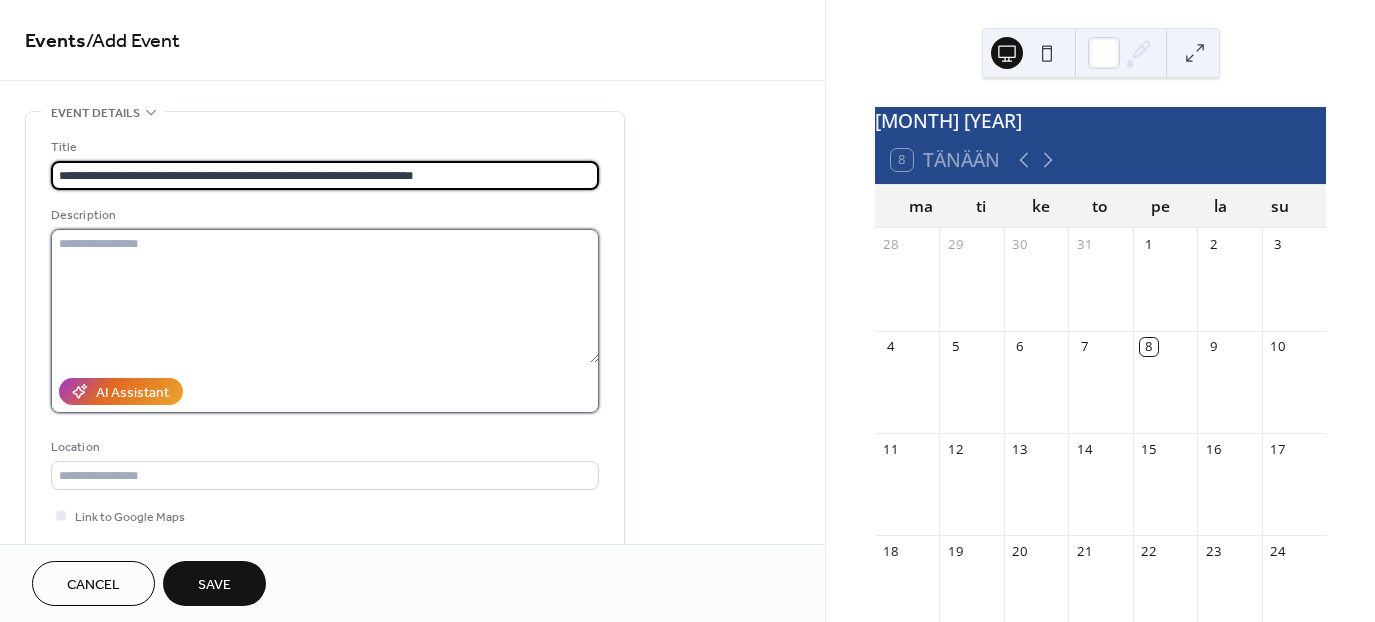 click at bounding box center (325, 296) 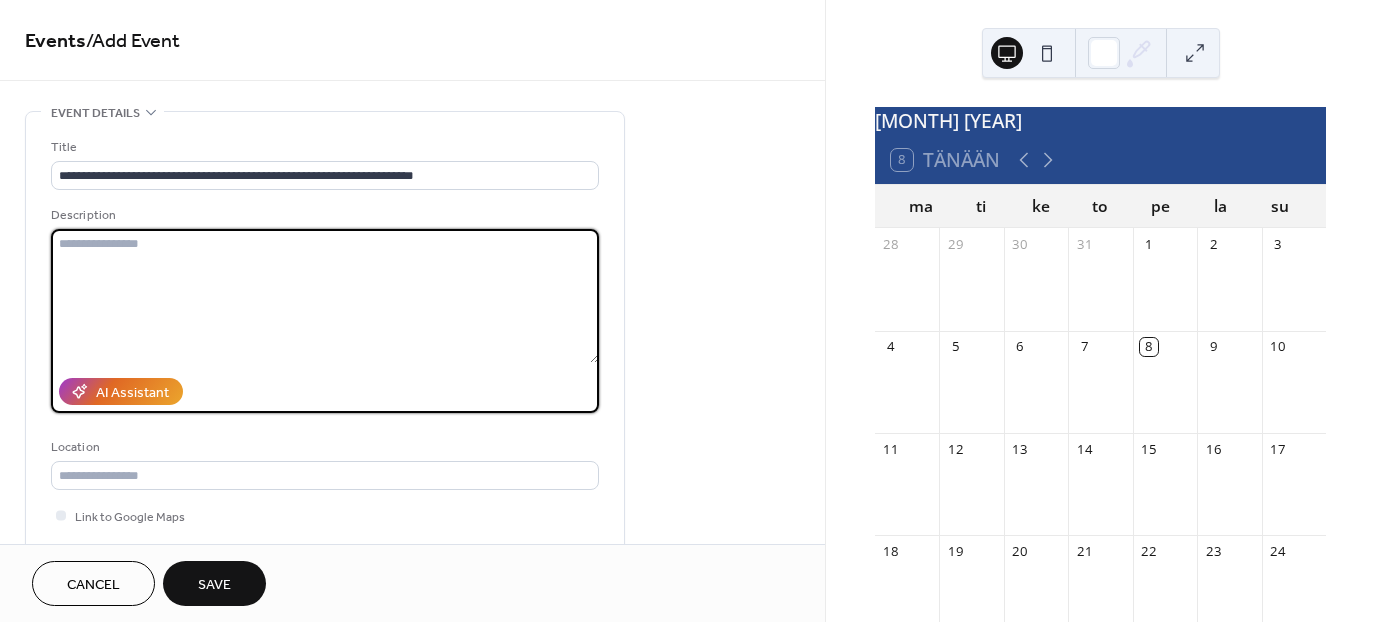paste on "**********" 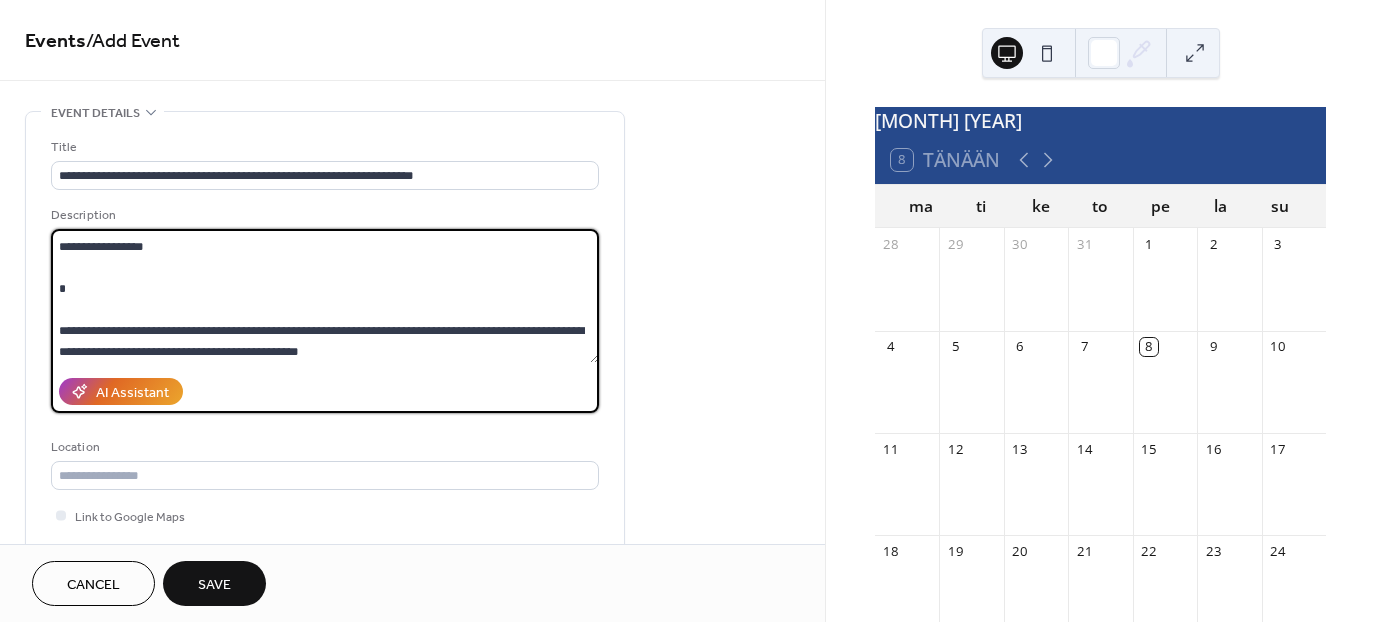 scroll, scrollTop: 0, scrollLeft: 0, axis: both 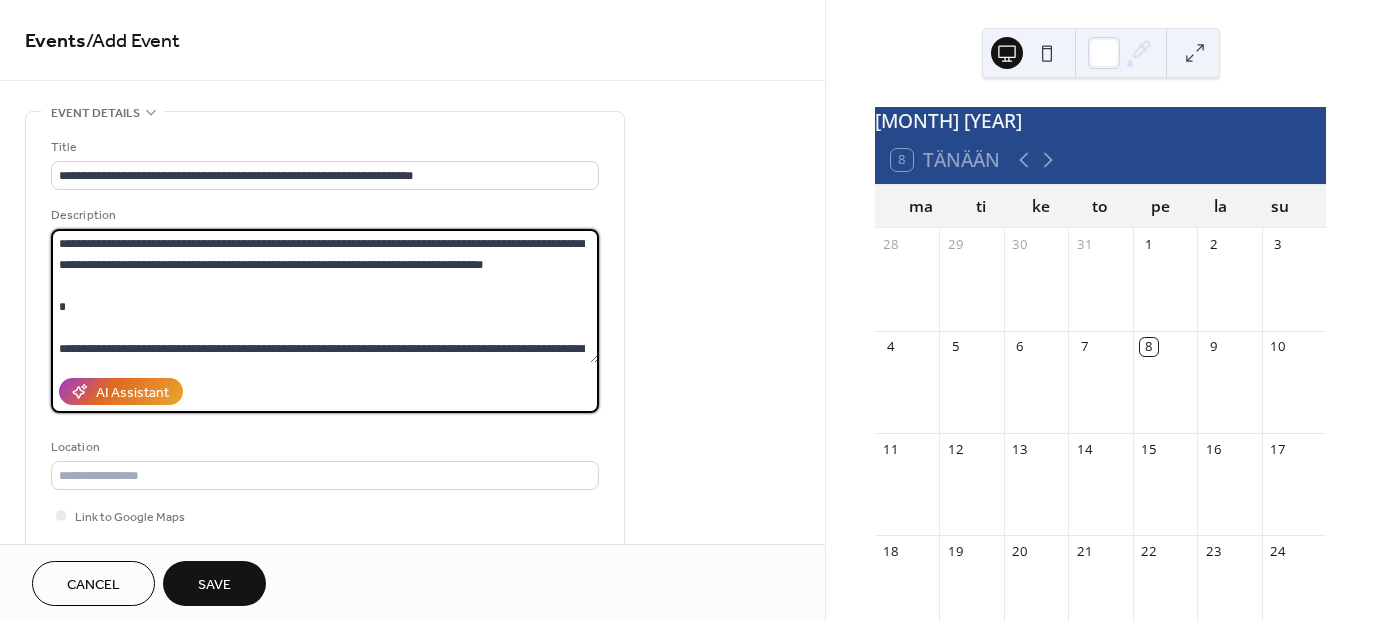 click on "**********" at bounding box center (325, 296) 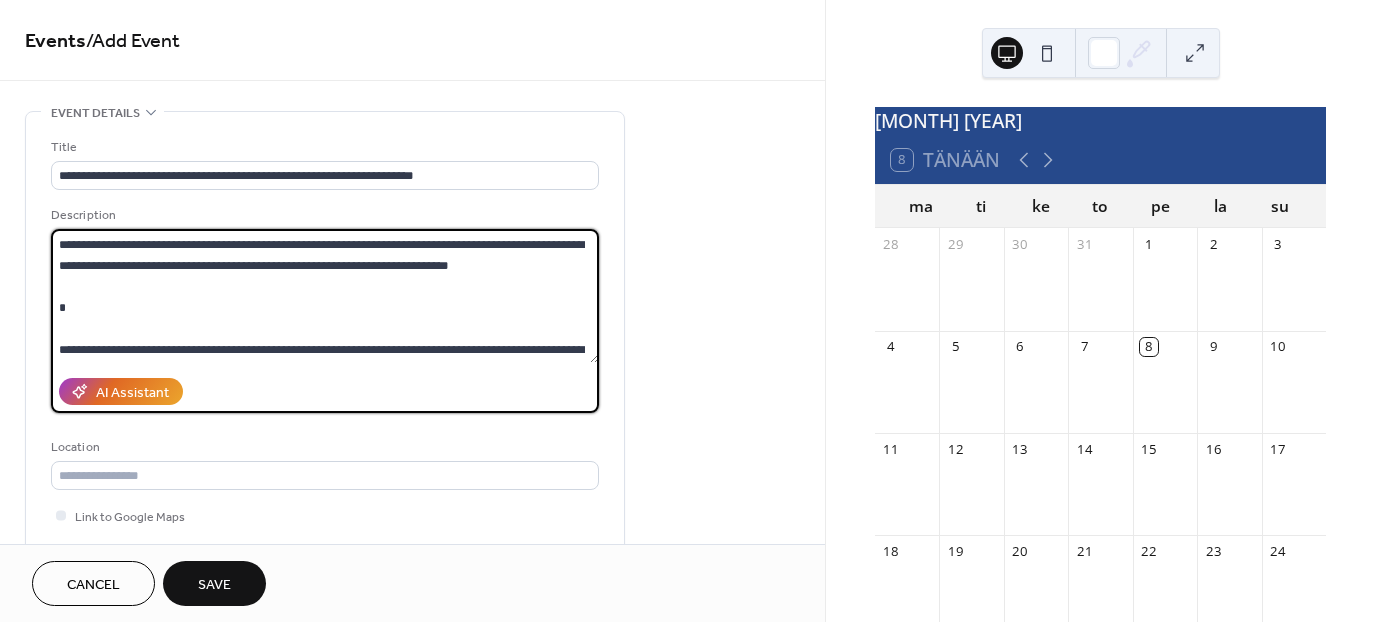 scroll, scrollTop: 63, scrollLeft: 0, axis: vertical 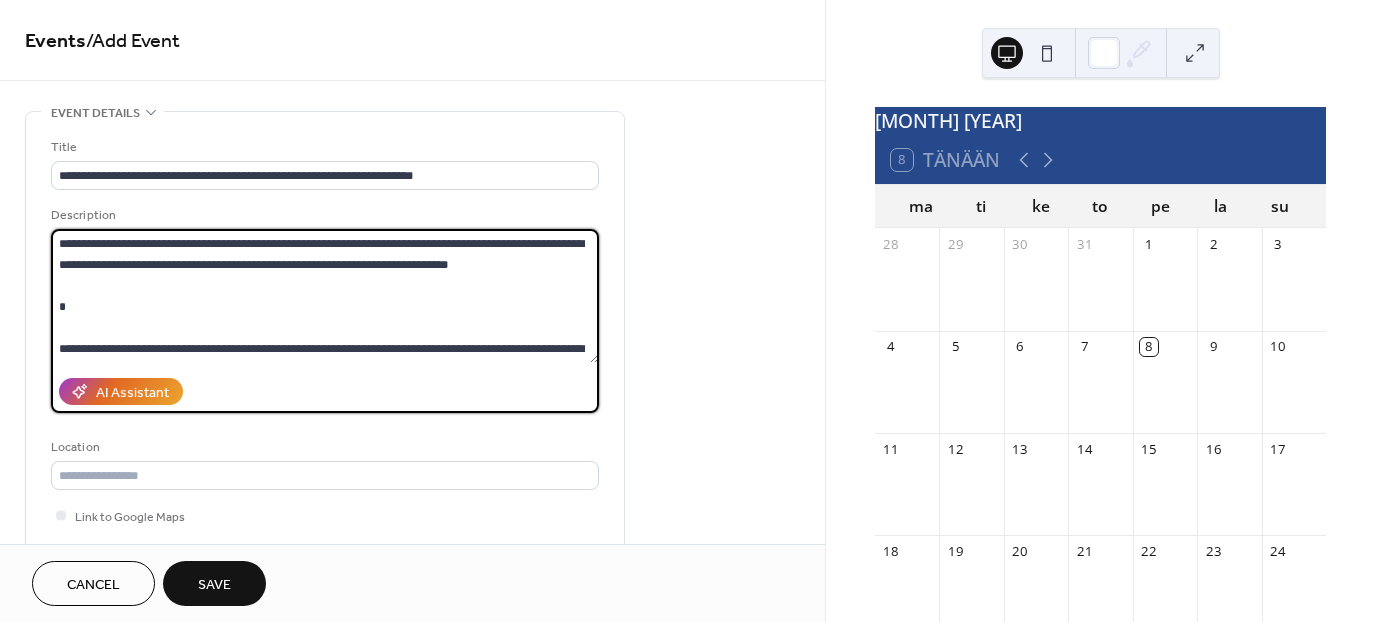 click on "**********" at bounding box center (325, 296) 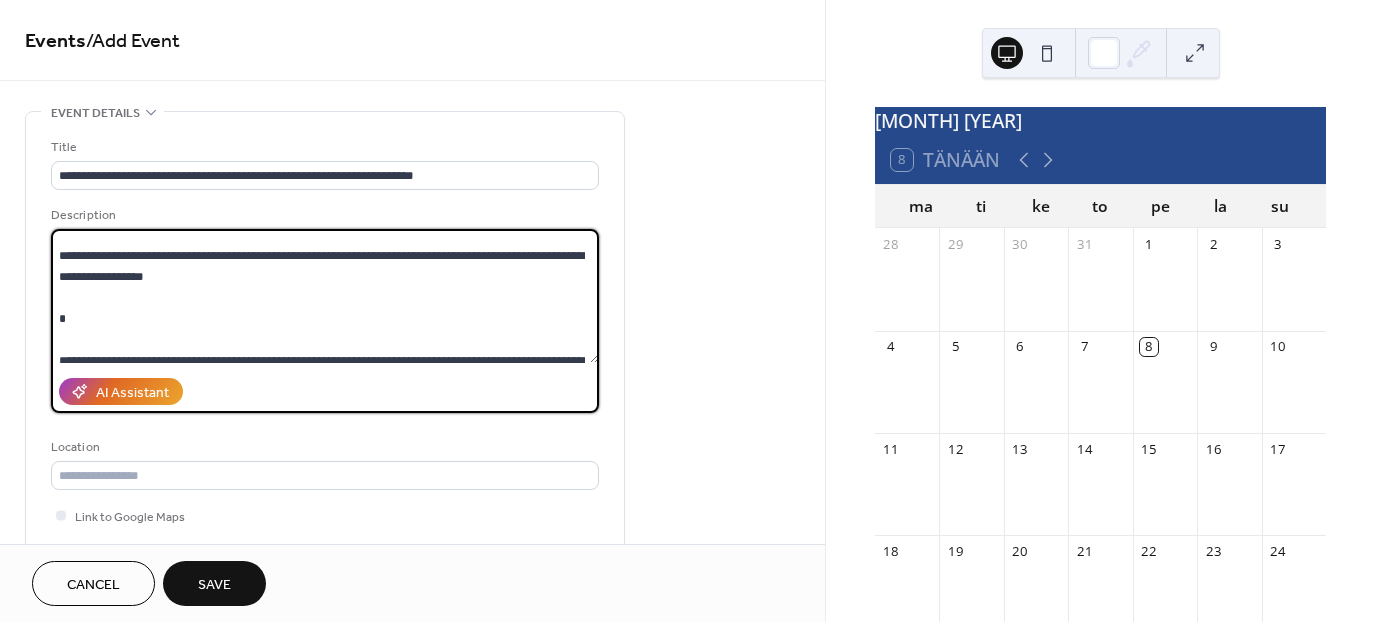 scroll, scrollTop: 115, scrollLeft: 0, axis: vertical 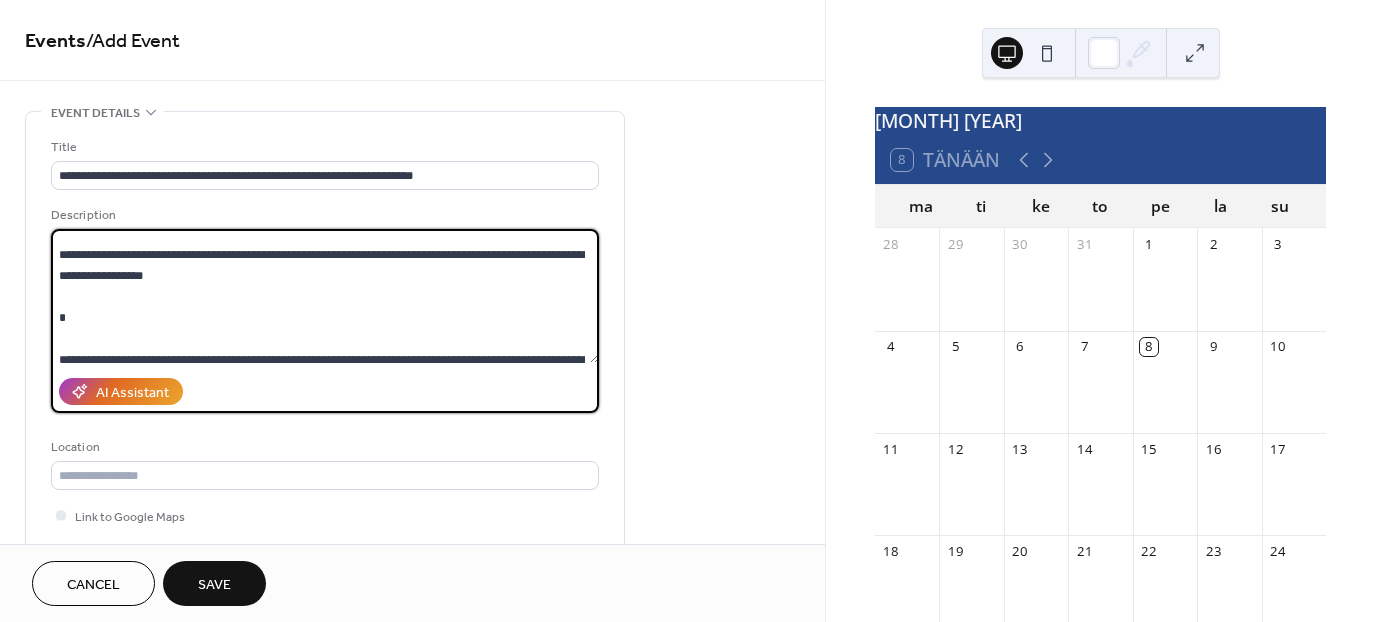 click on "**********" at bounding box center [325, 296] 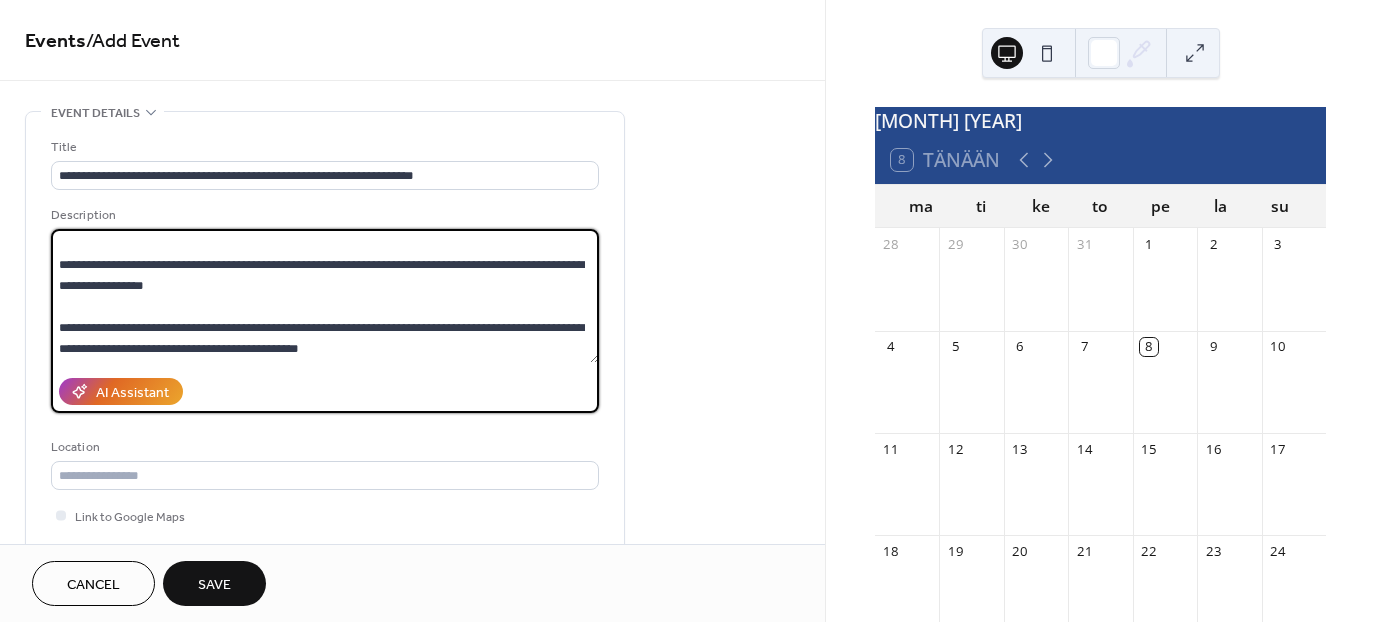 scroll, scrollTop: 104, scrollLeft: 0, axis: vertical 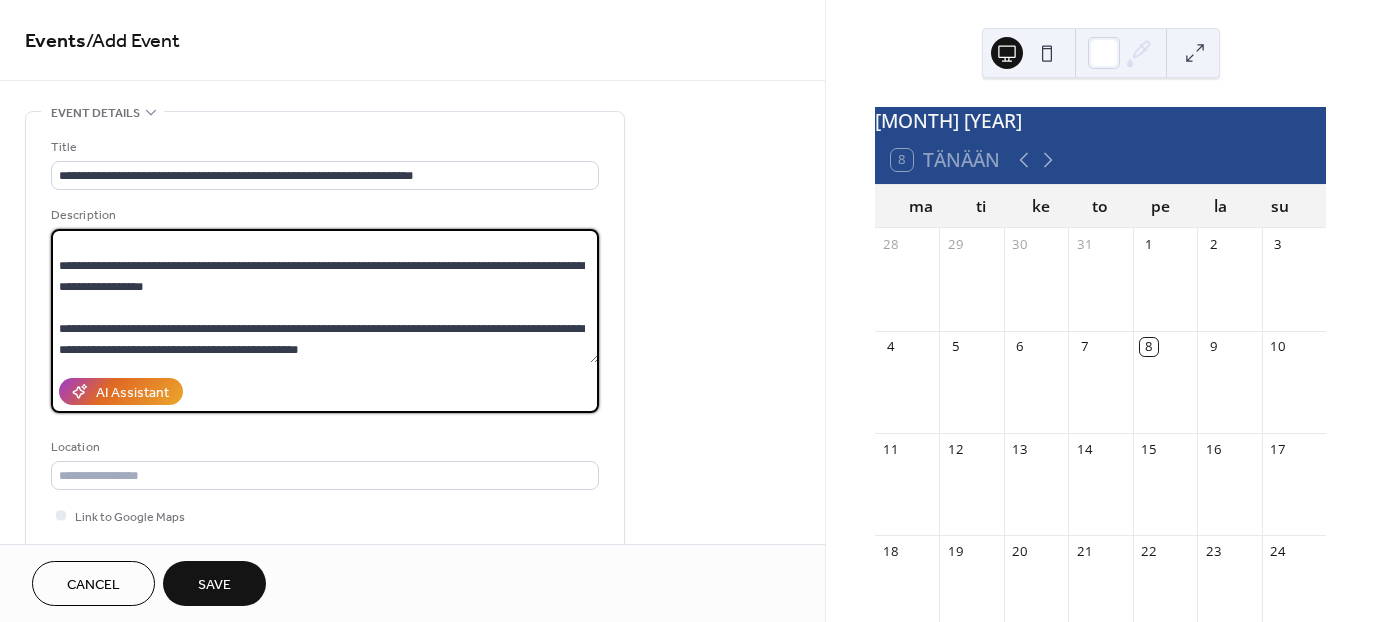 click on "**********" at bounding box center (325, 296) 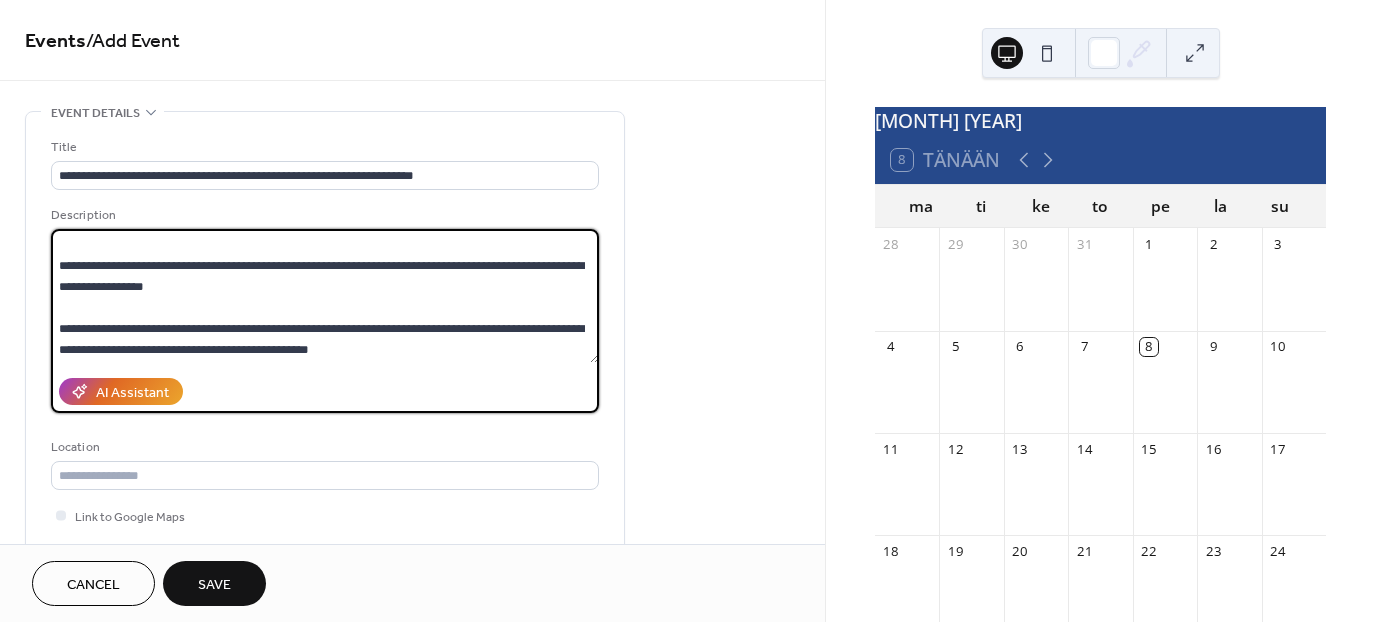 paste on "**********" 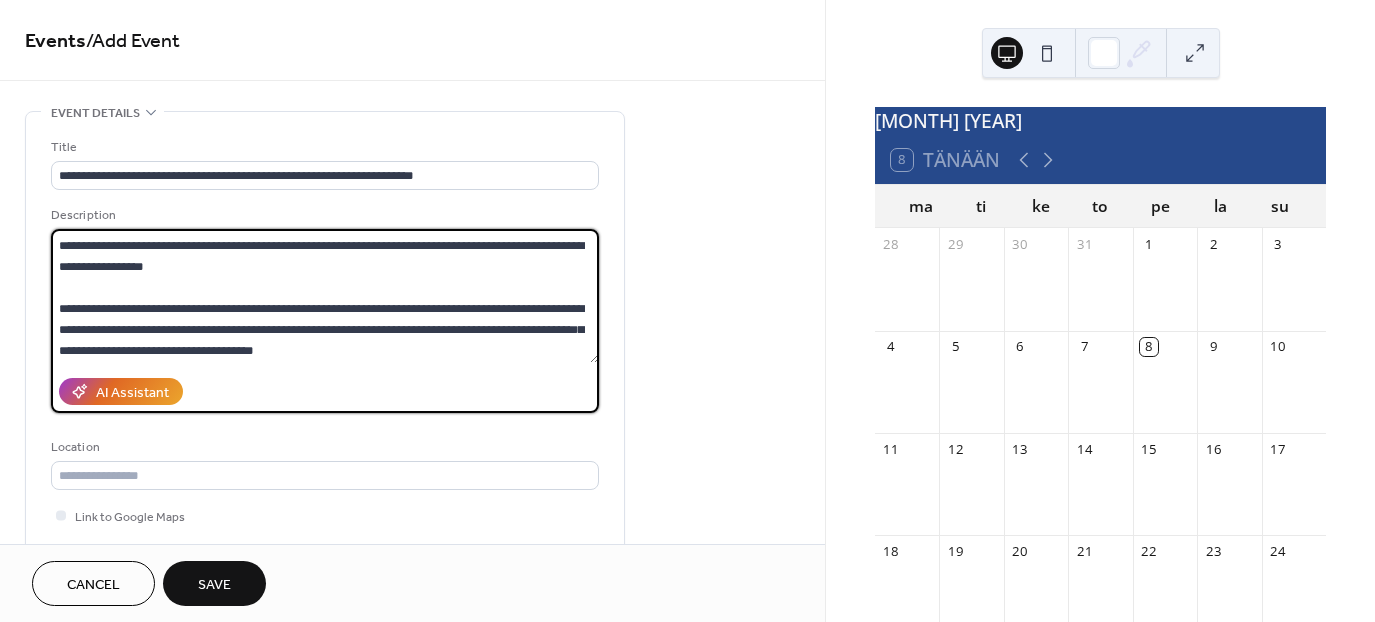 scroll, scrollTop: 125, scrollLeft: 0, axis: vertical 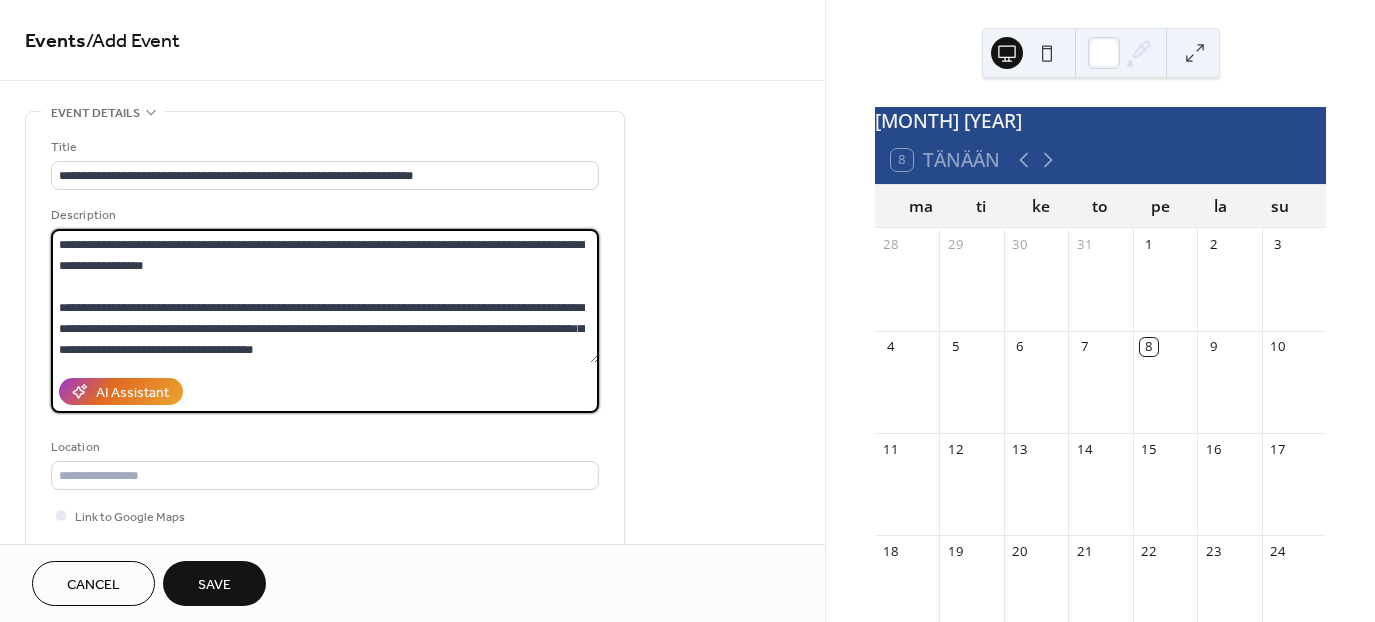 click on "**********" at bounding box center [325, 296] 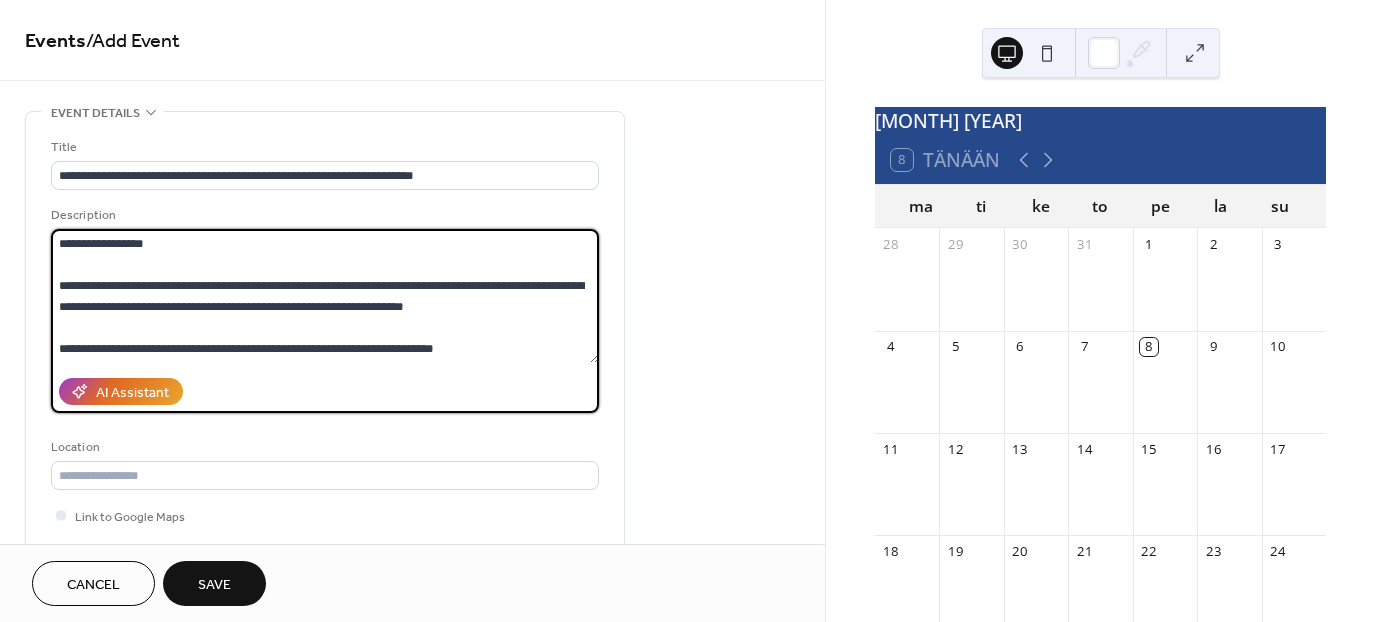 scroll, scrollTop: 168, scrollLeft: 0, axis: vertical 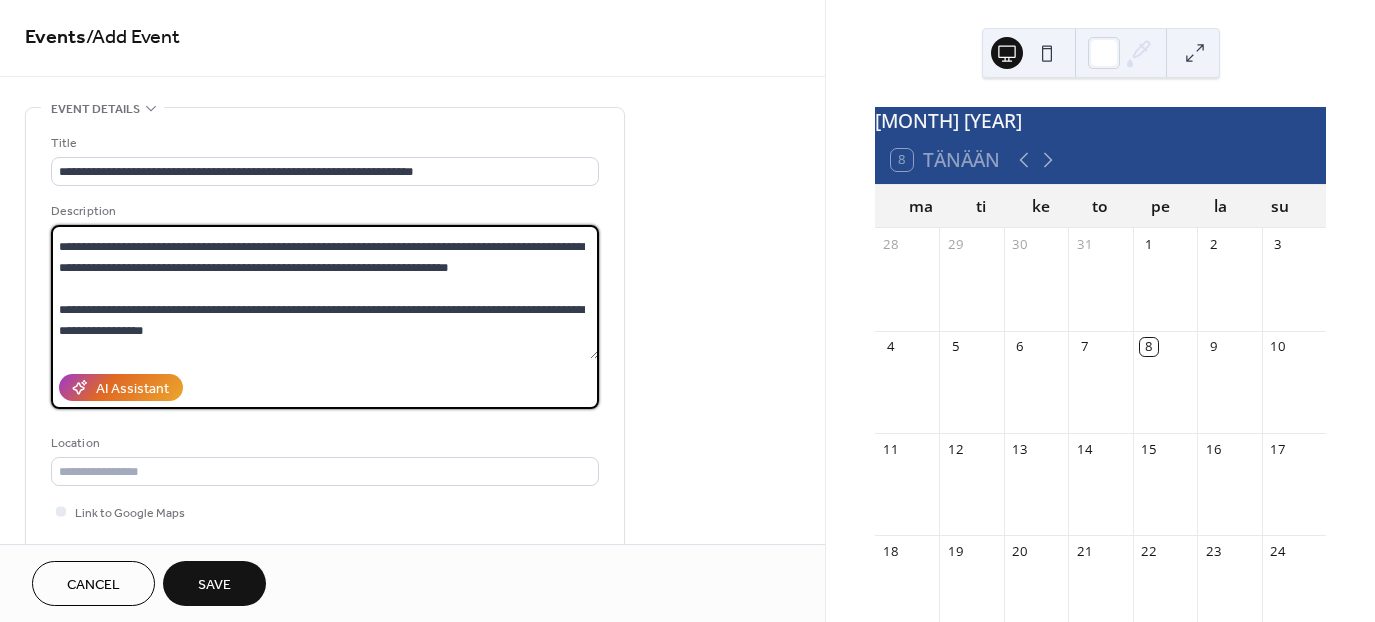 click on "**********" at bounding box center (325, 292) 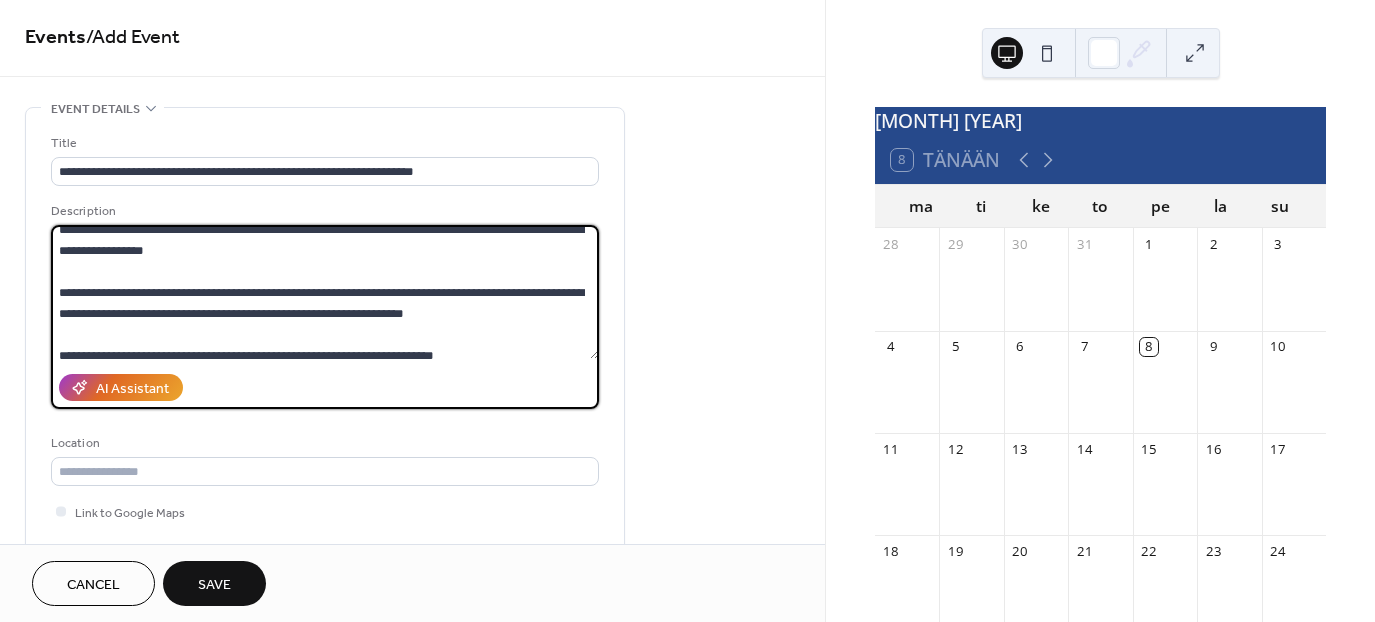 scroll, scrollTop: 168, scrollLeft: 0, axis: vertical 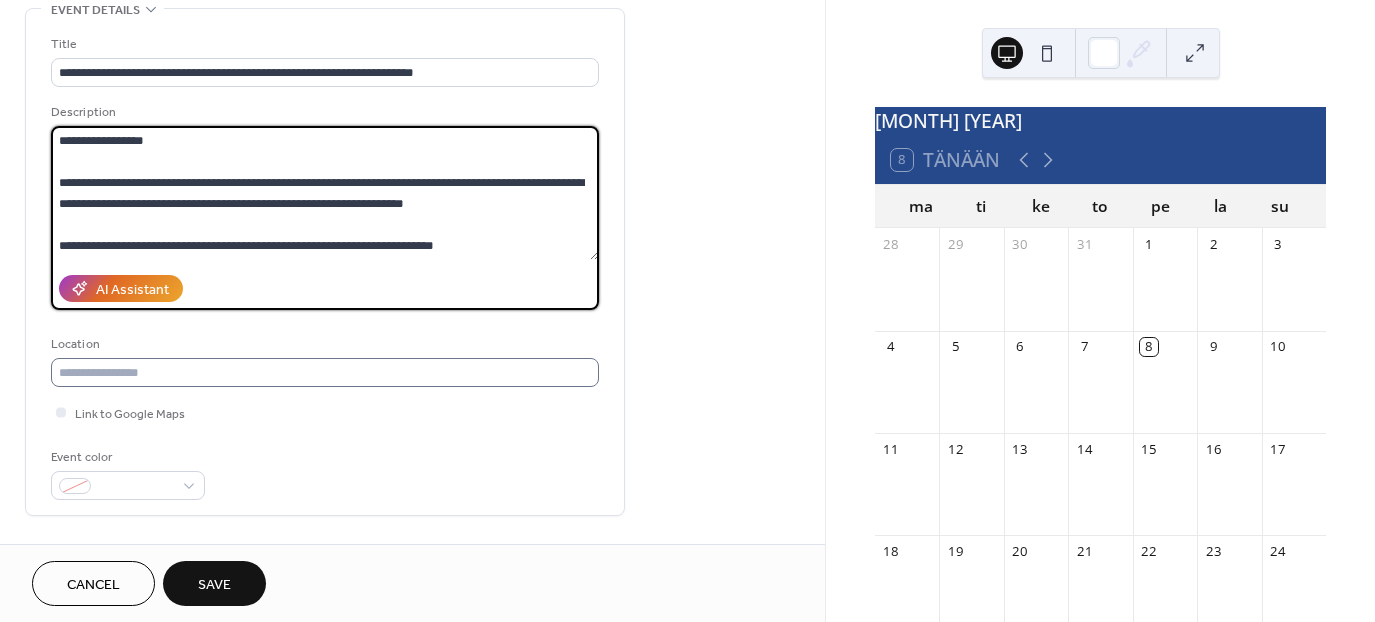 type on "**********" 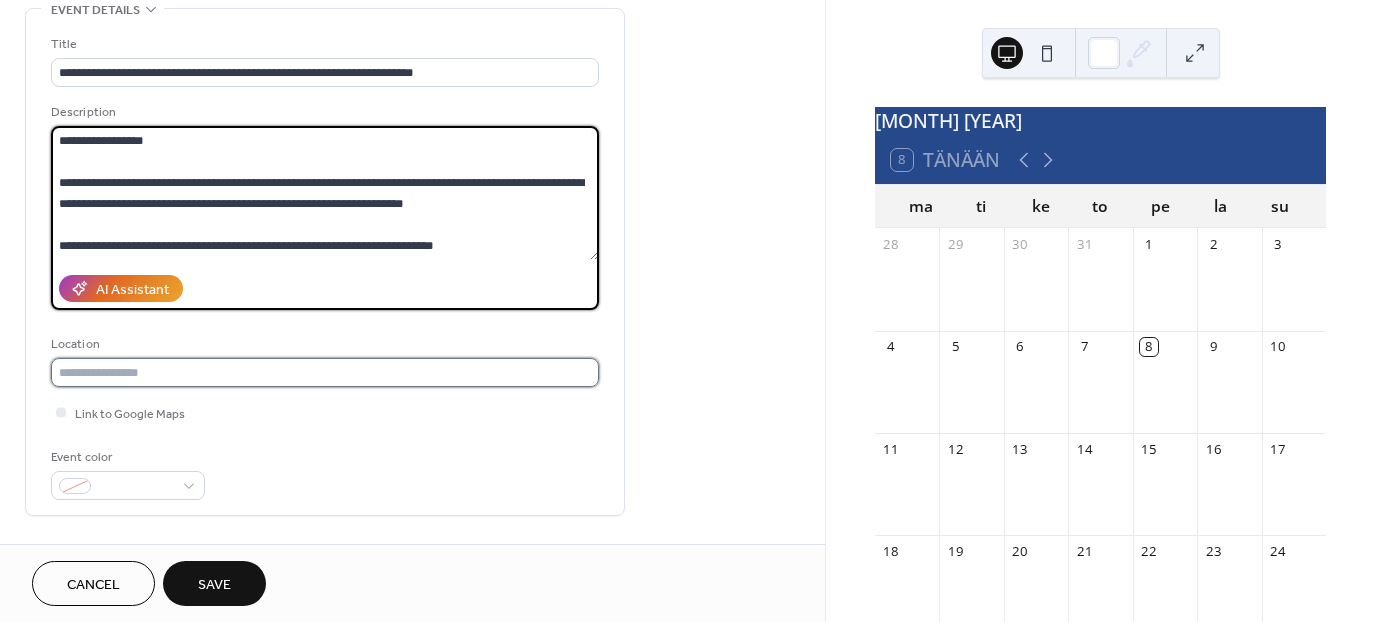 click at bounding box center (325, 372) 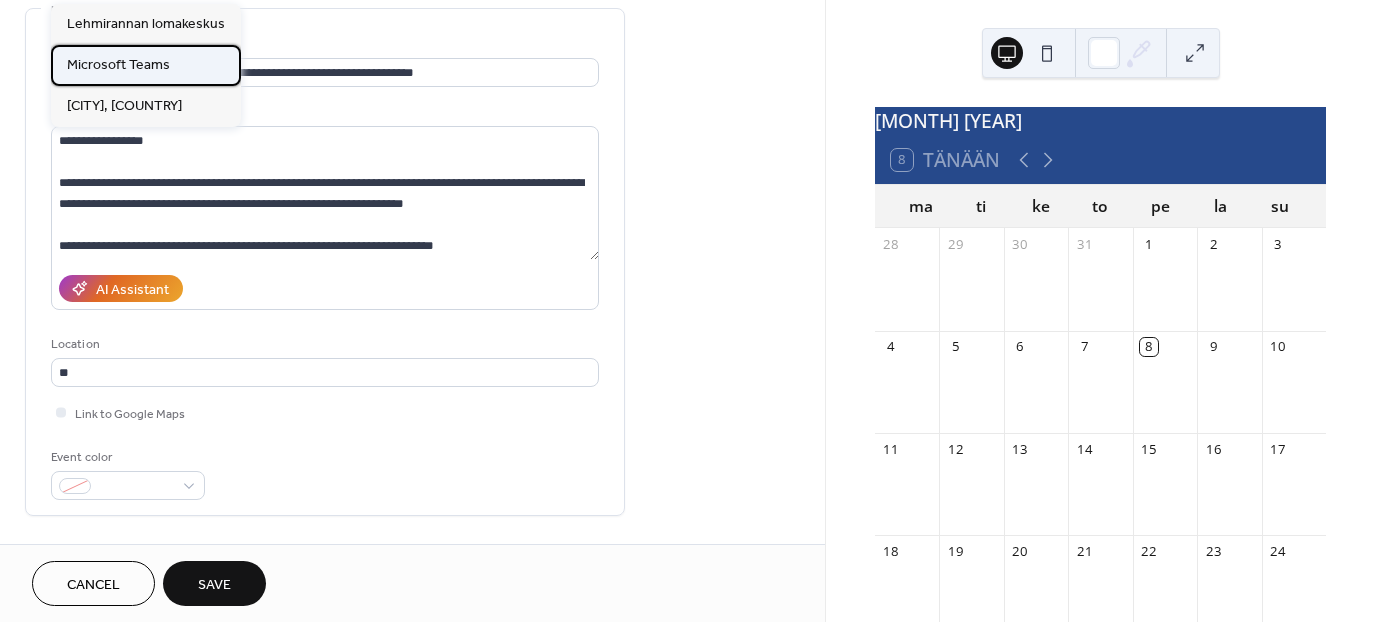 click on "Microsoft Teams" at bounding box center [118, 65] 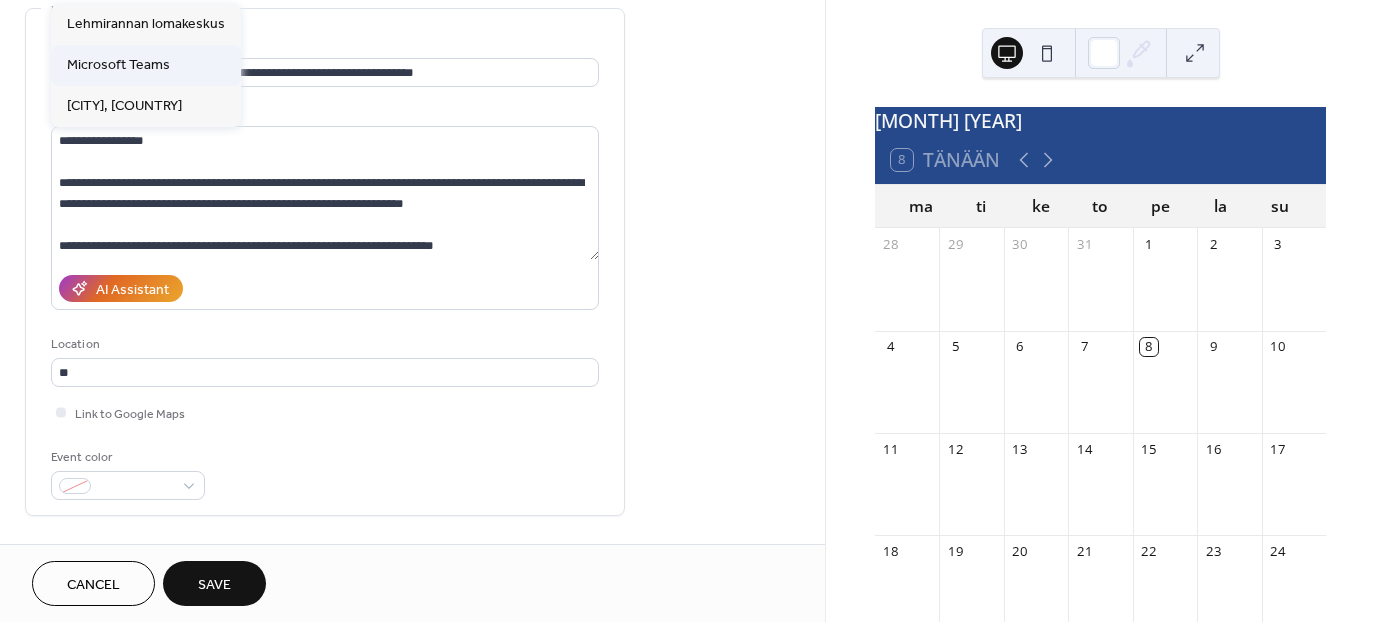 type on "**********" 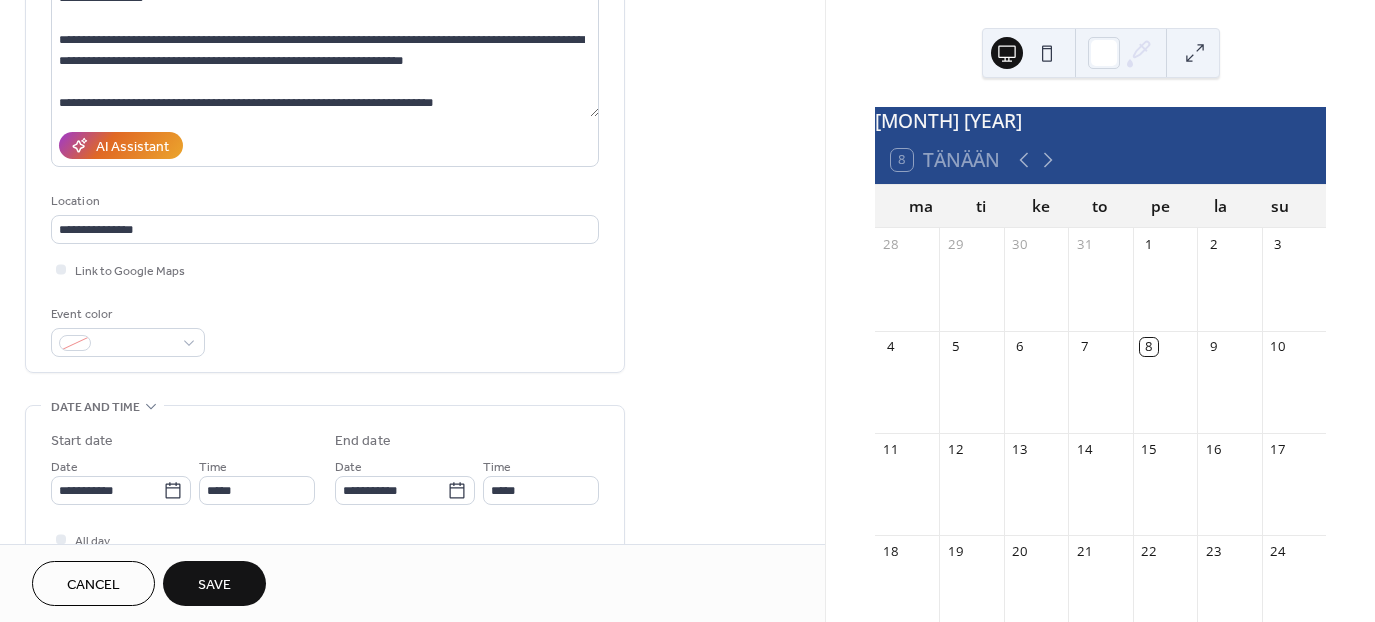 scroll, scrollTop: 247, scrollLeft: 0, axis: vertical 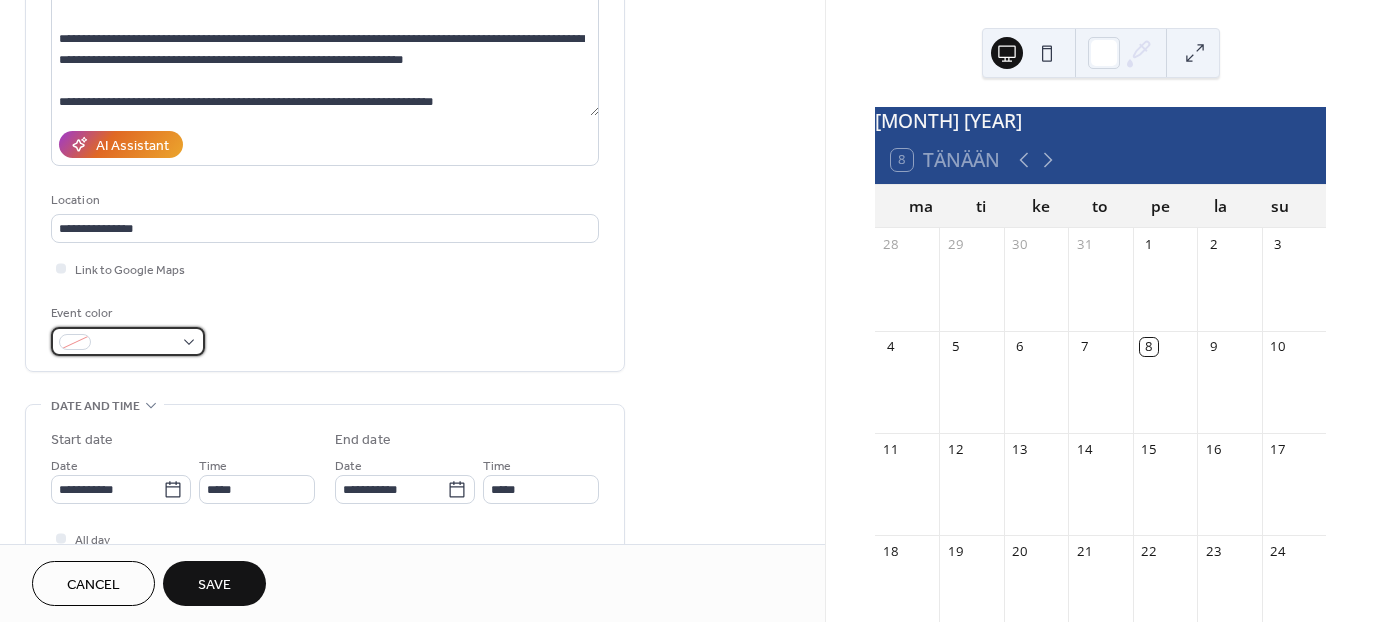 click at bounding box center (128, 341) 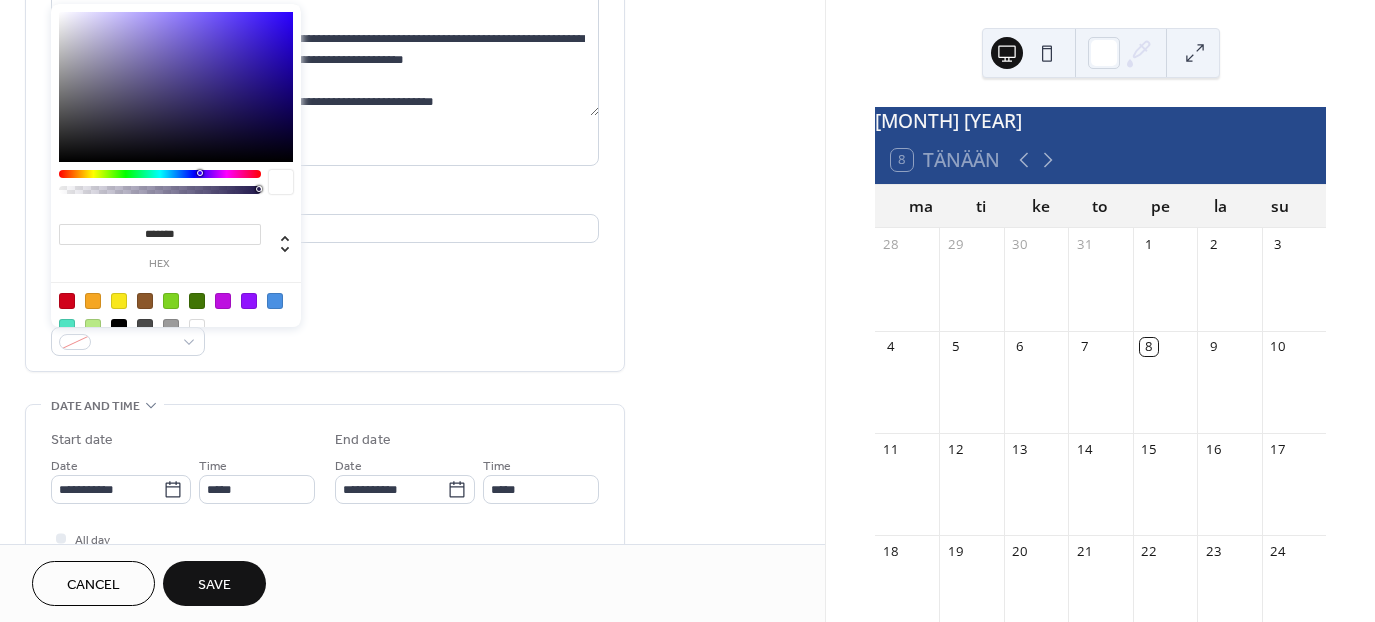 drag, startPoint x: 234, startPoint y: 235, endPoint x: 126, endPoint y: 238, distance: 108.04166 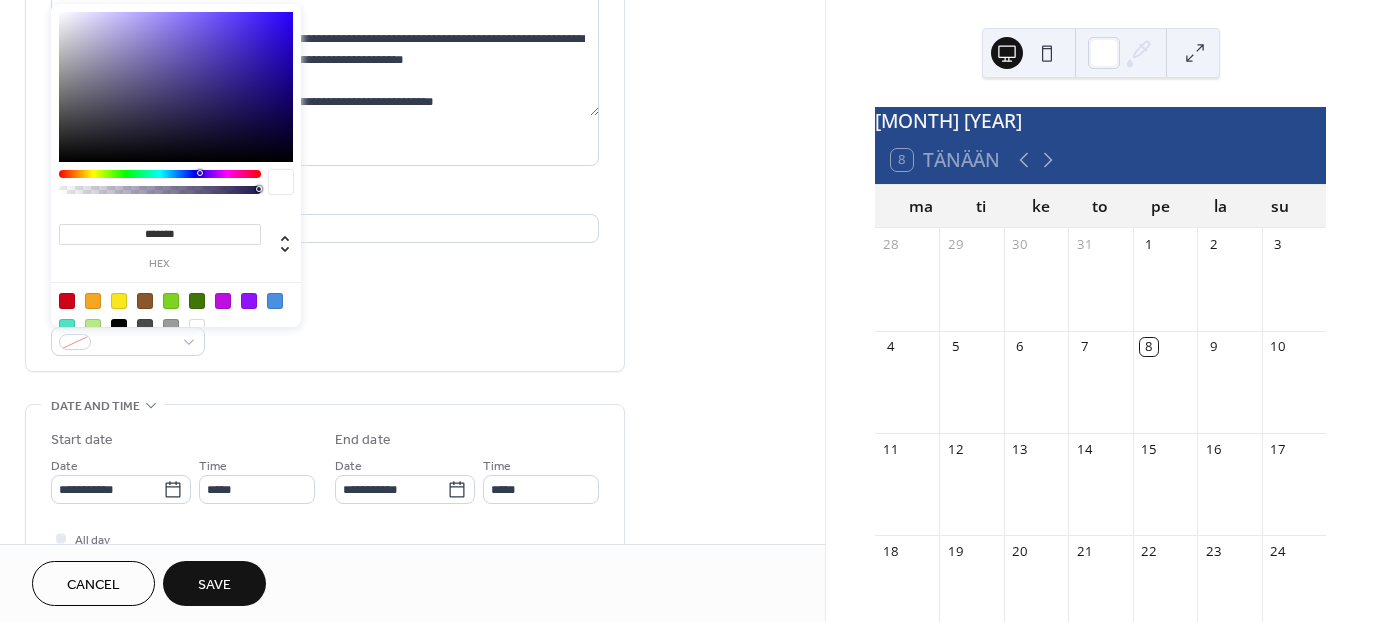 click on "*******" at bounding box center (160, 234) 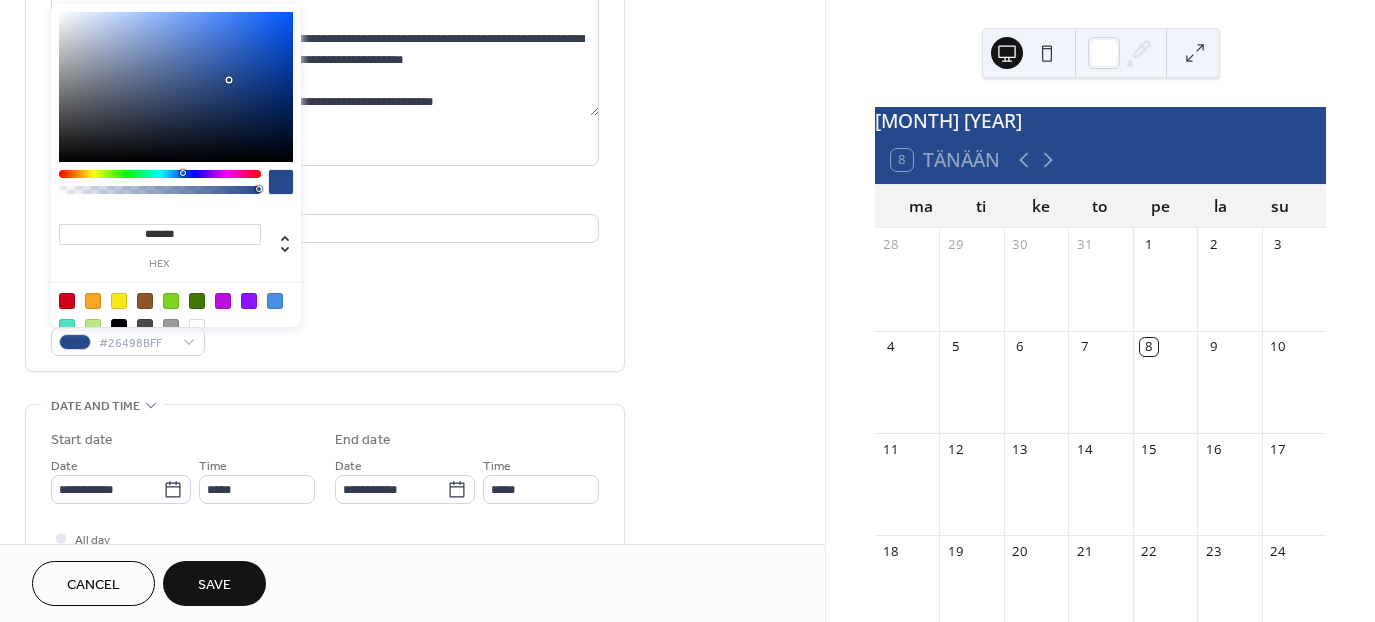 click on "Event color #26498BFF" at bounding box center [325, 329] 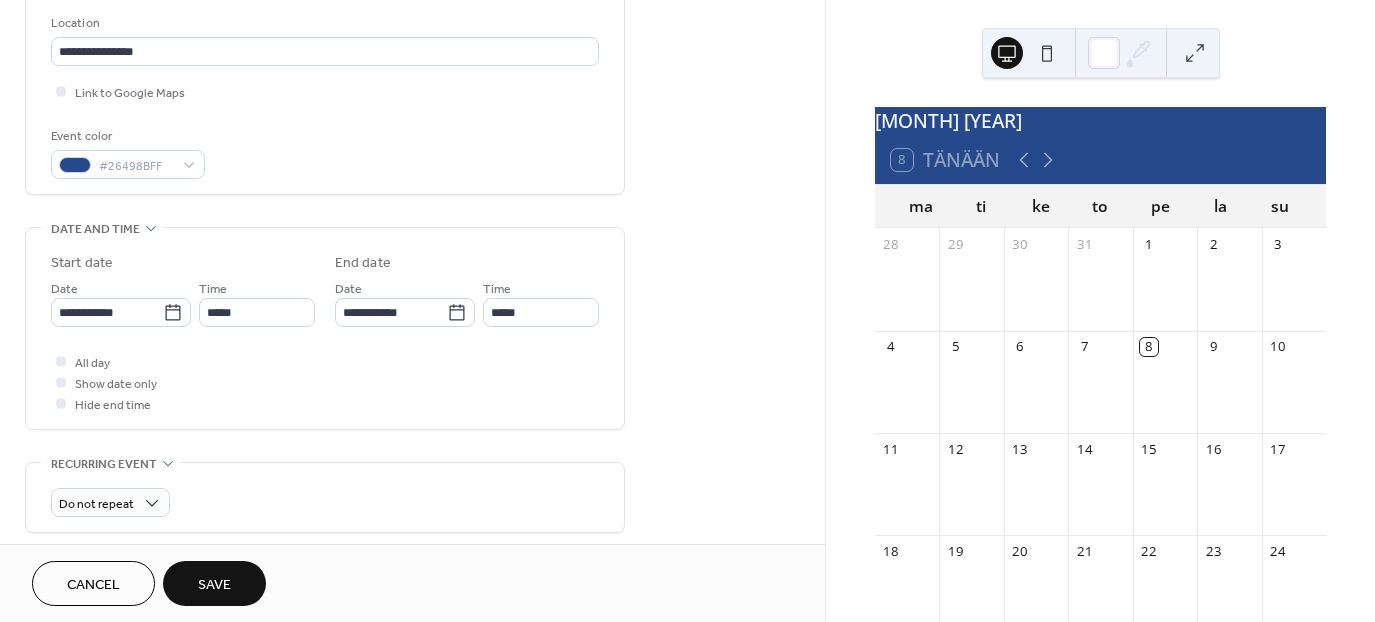 scroll, scrollTop: 0, scrollLeft: 0, axis: both 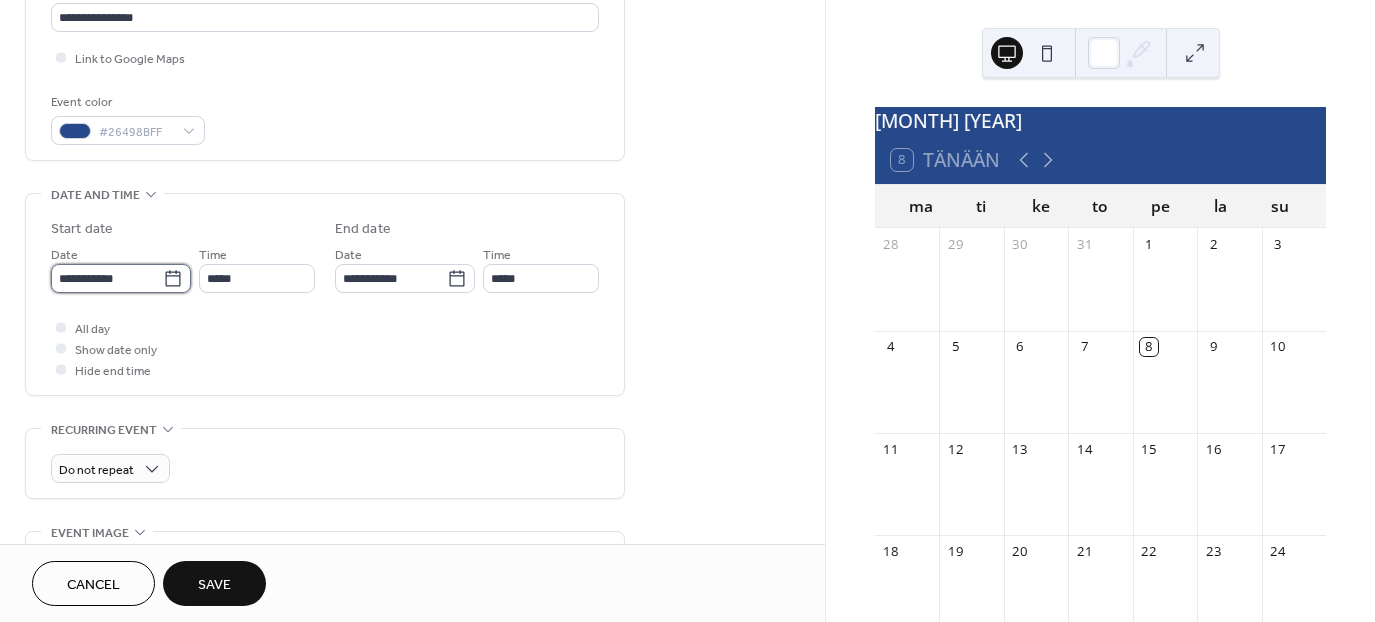 click on "**********" at bounding box center (107, 278) 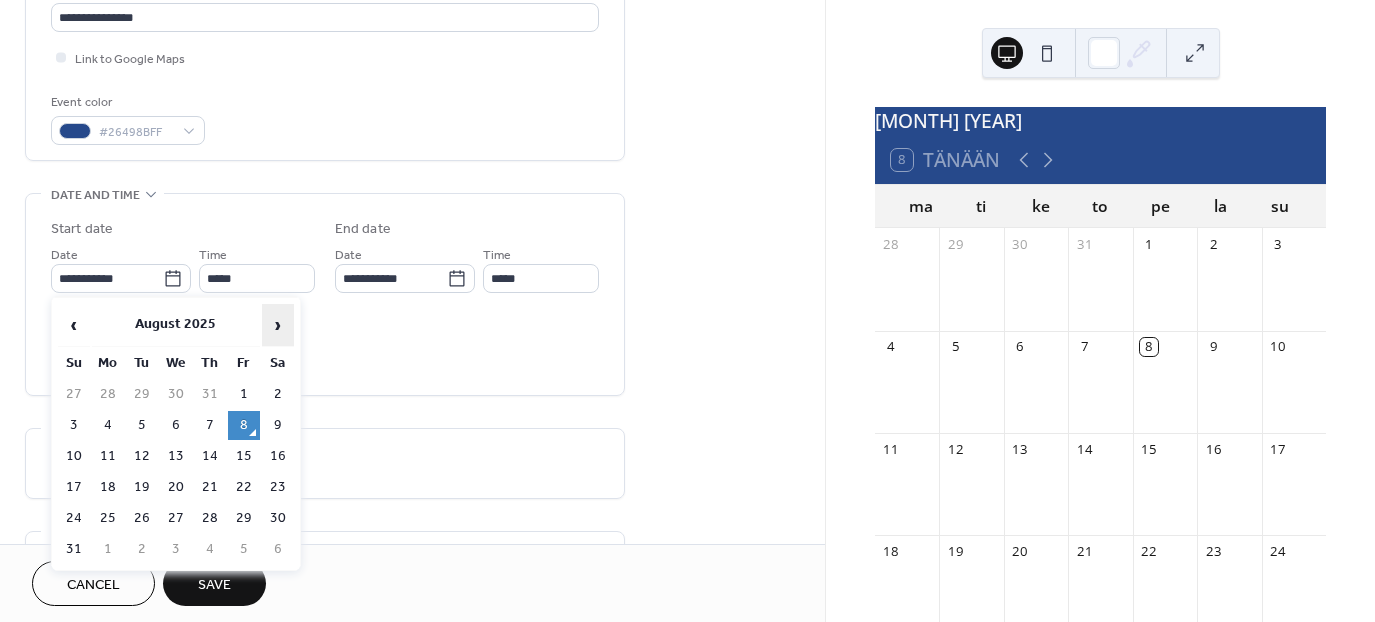 click on "›" at bounding box center (278, 325) 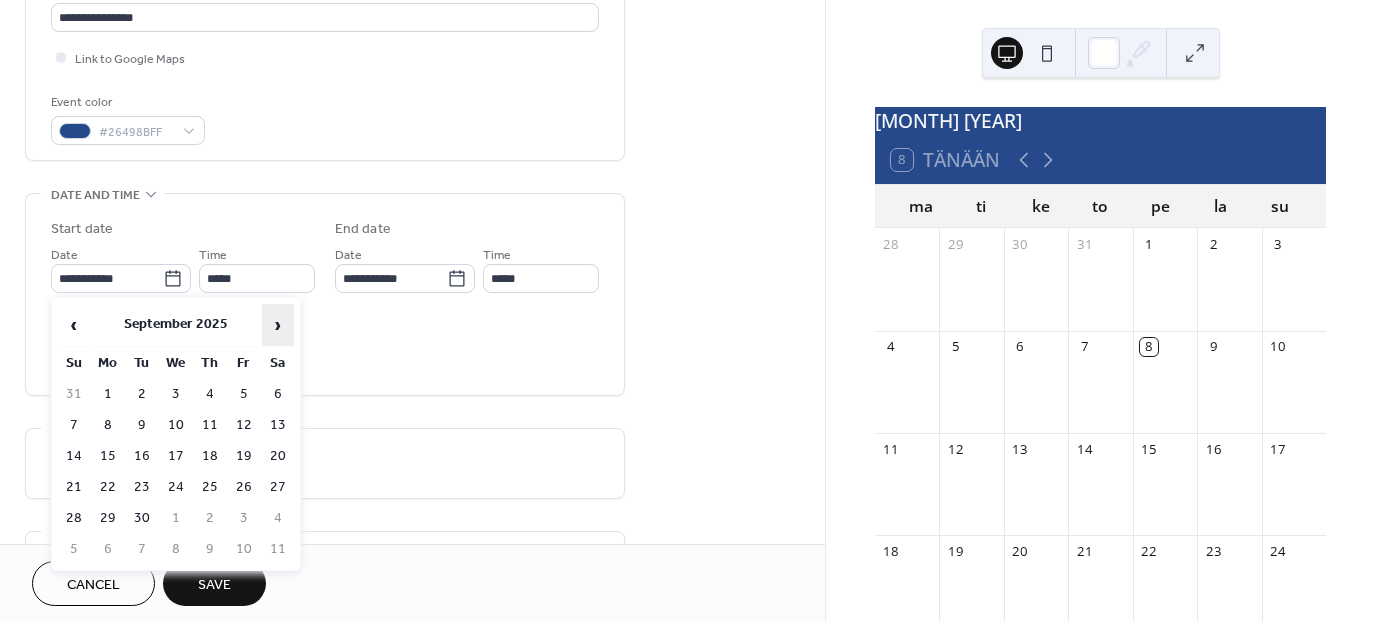 click on "›" at bounding box center (278, 325) 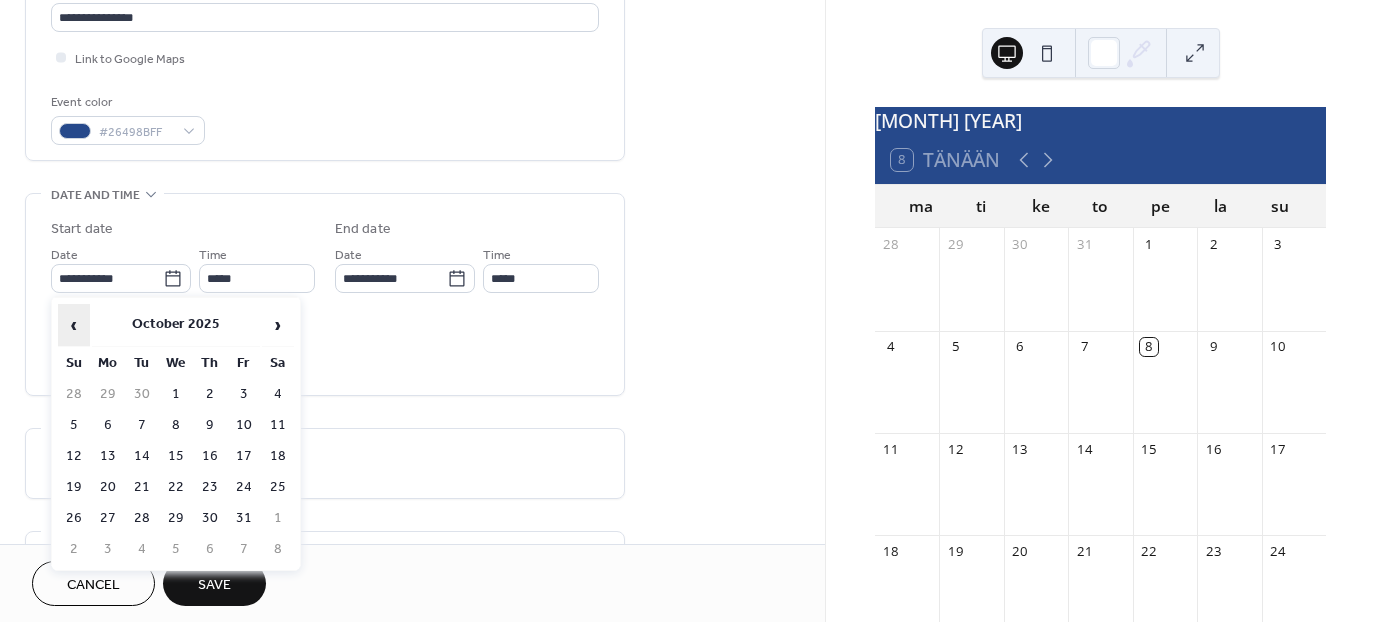 click on "‹" at bounding box center [74, 325] 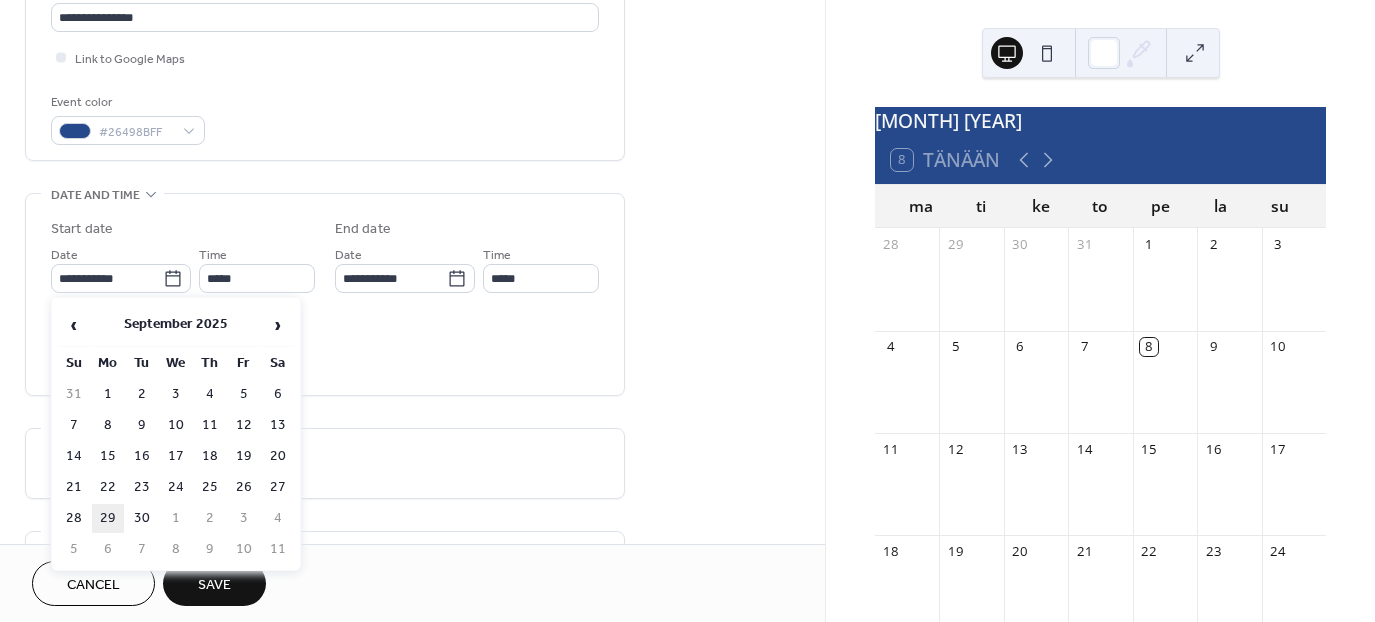click on "29" at bounding box center [108, 518] 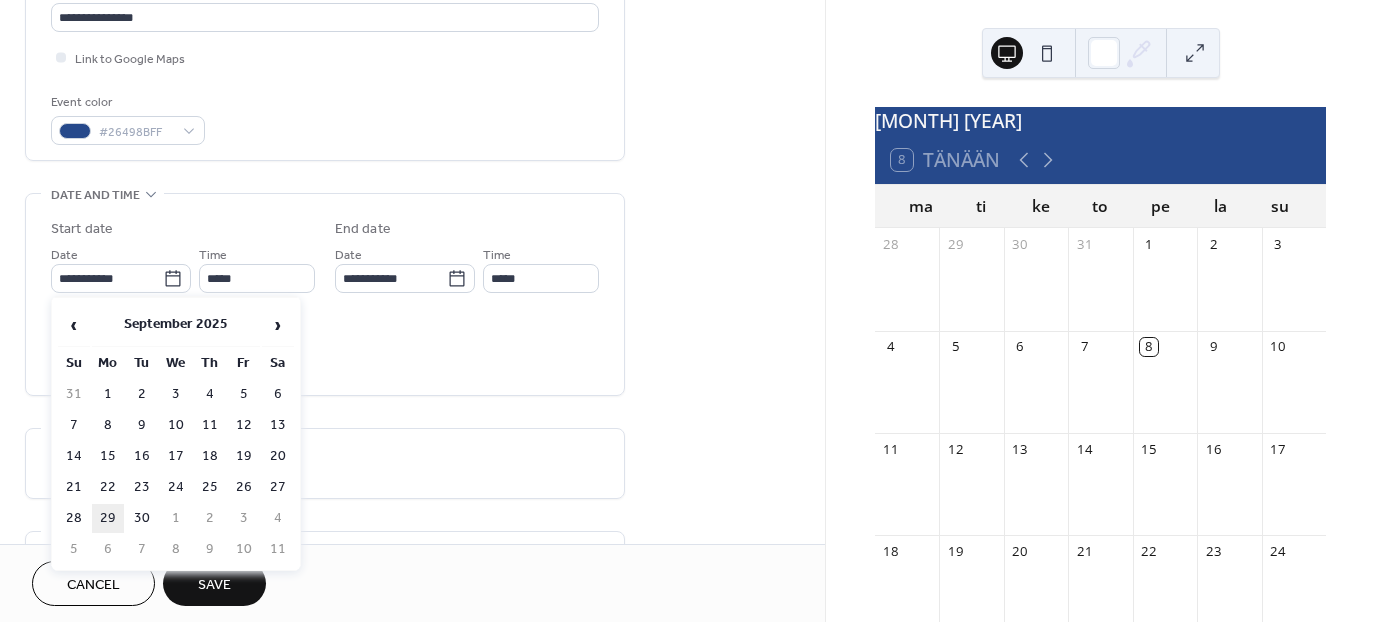 type on "**********" 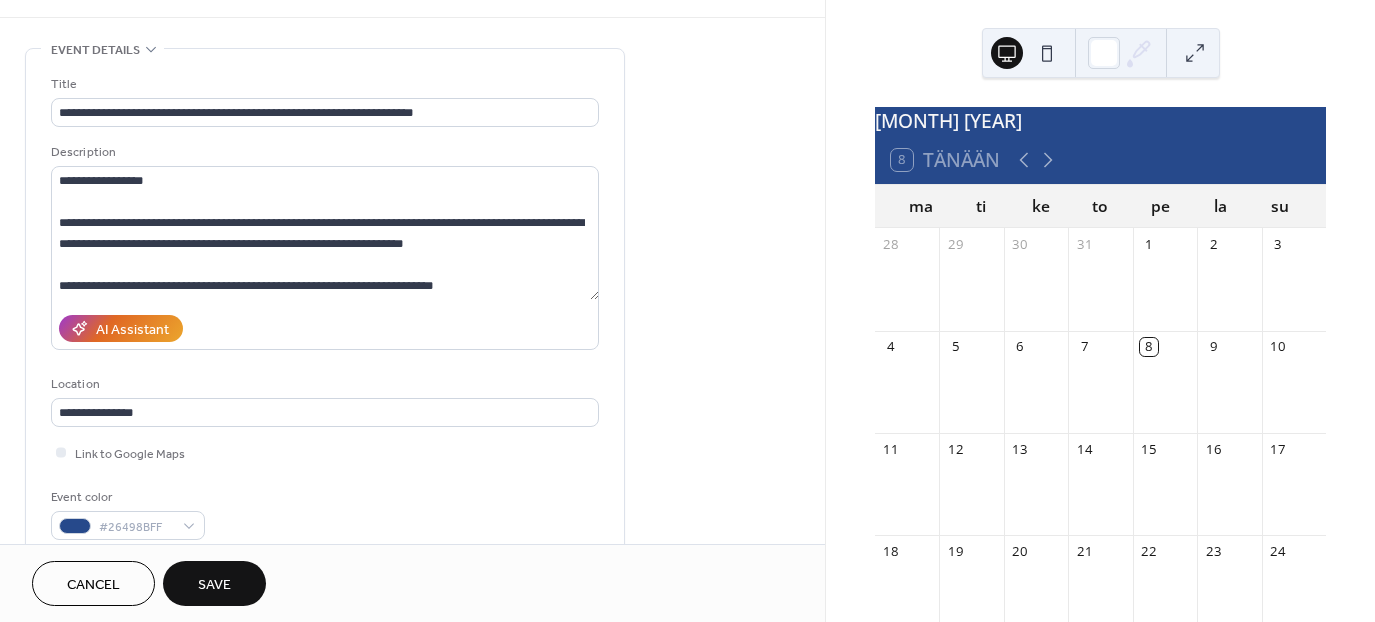 scroll, scrollTop: 62, scrollLeft: 0, axis: vertical 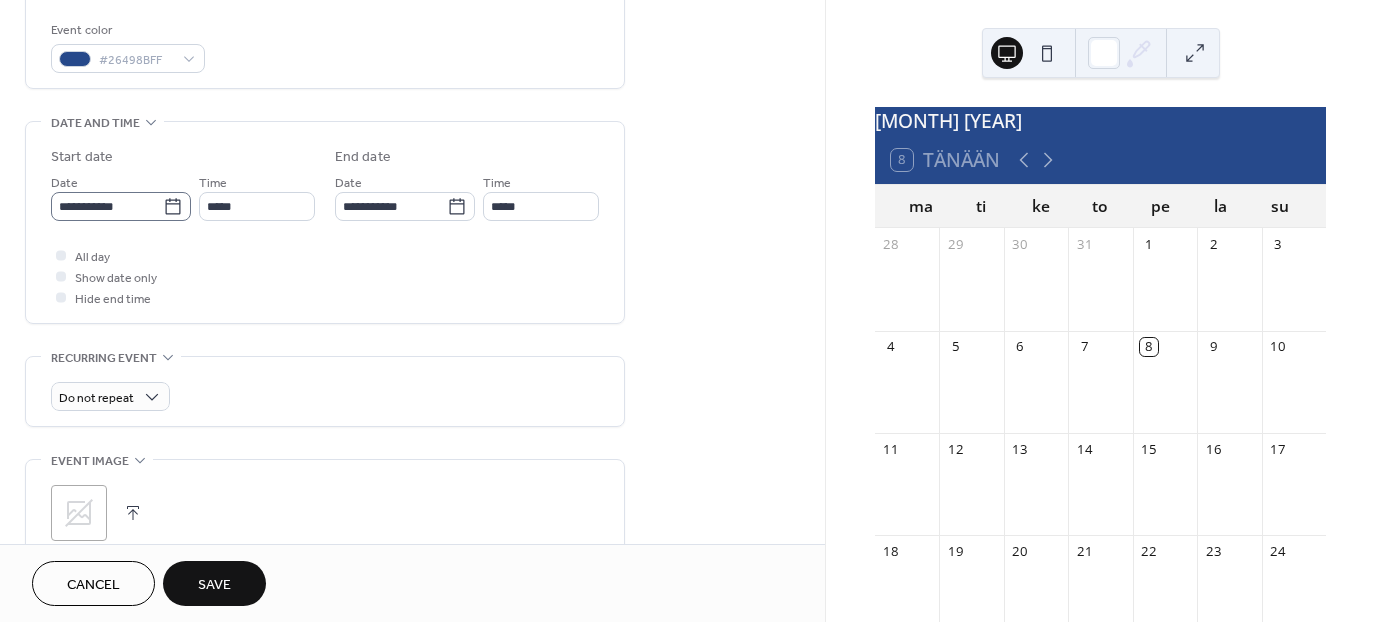 click 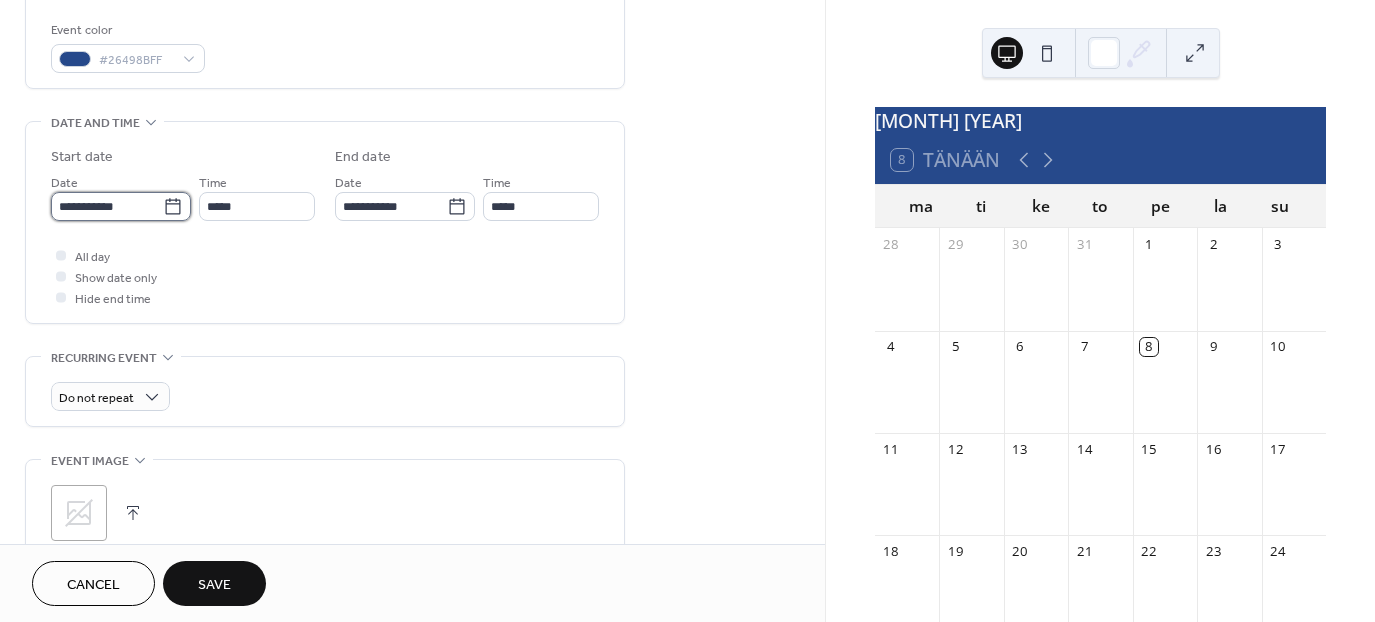 click on "**********" at bounding box center (107, 206) 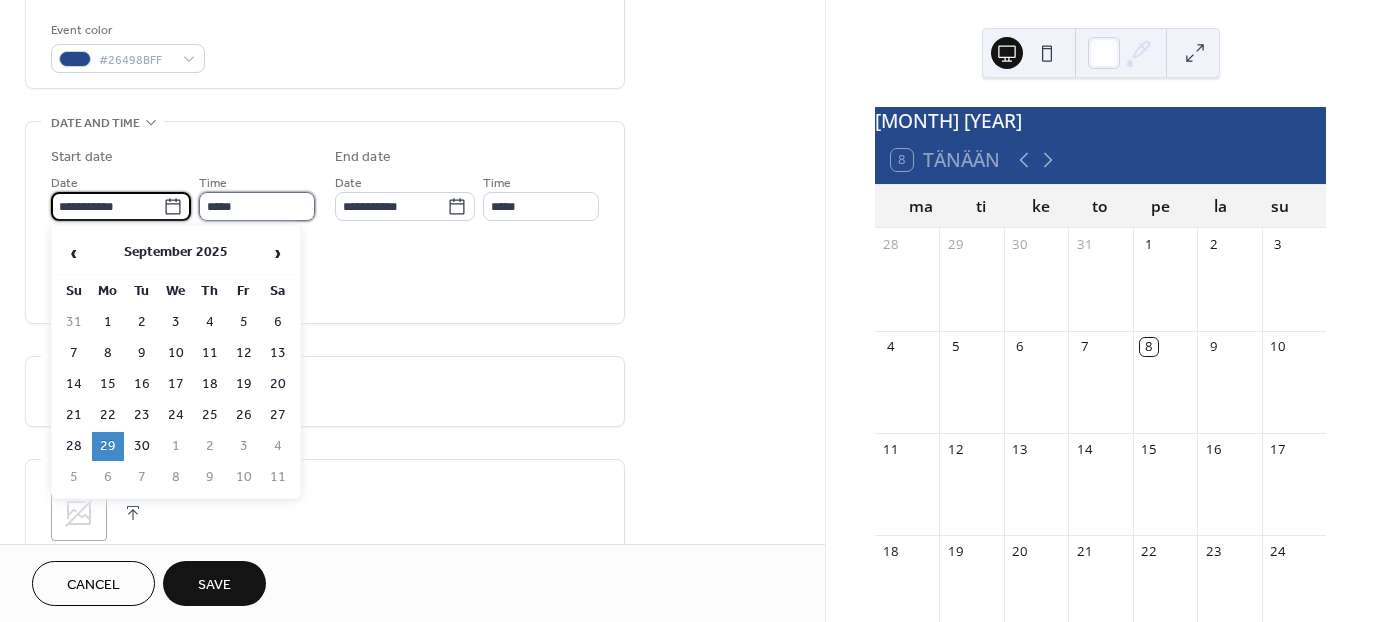 click on "*****" at bounding box center [257, 206] 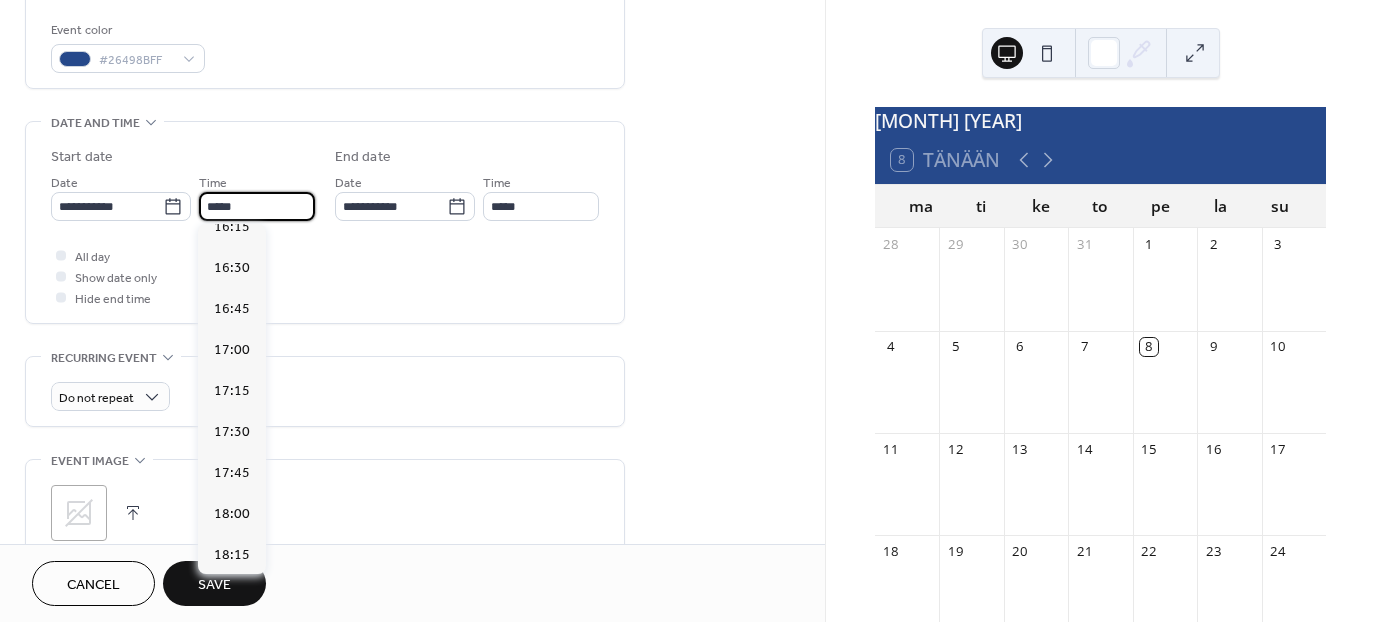 scroll, scrollTop: 2700, scrollLeft: 0, axis: vertical 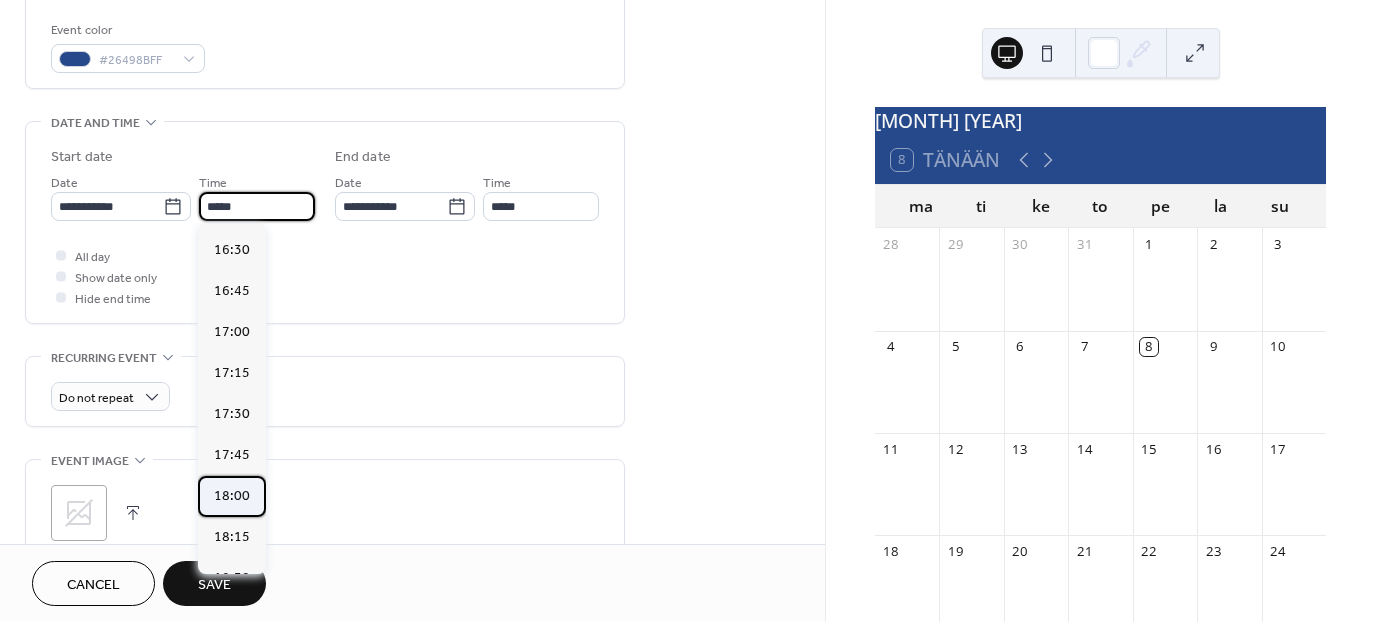 click on "18:00" at bounding box center (232, 495) 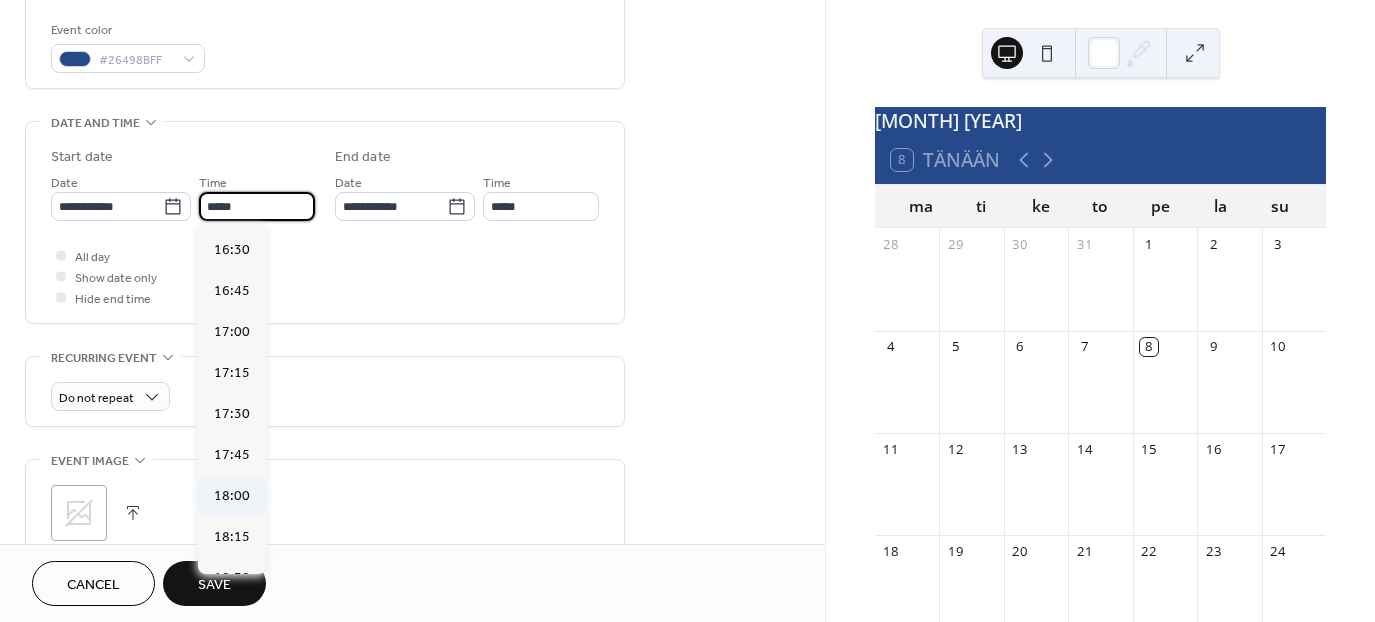 type on "*****" 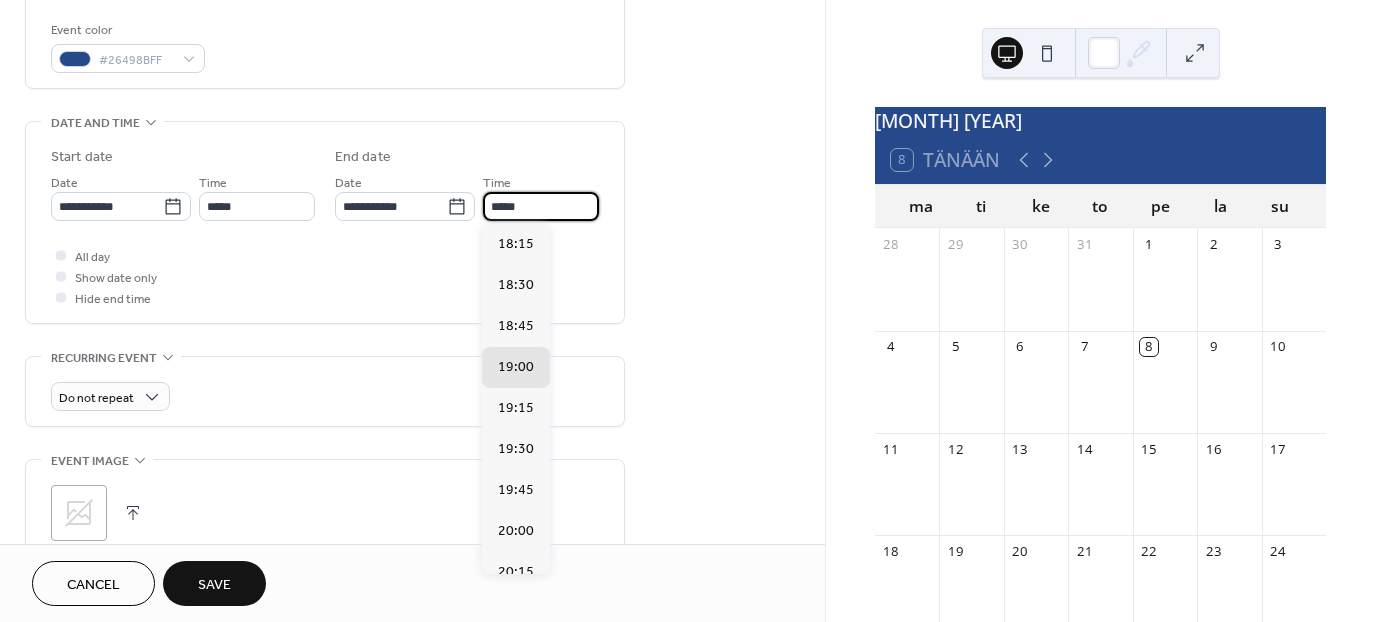 click on "*****" at bounding box center (541, 206) 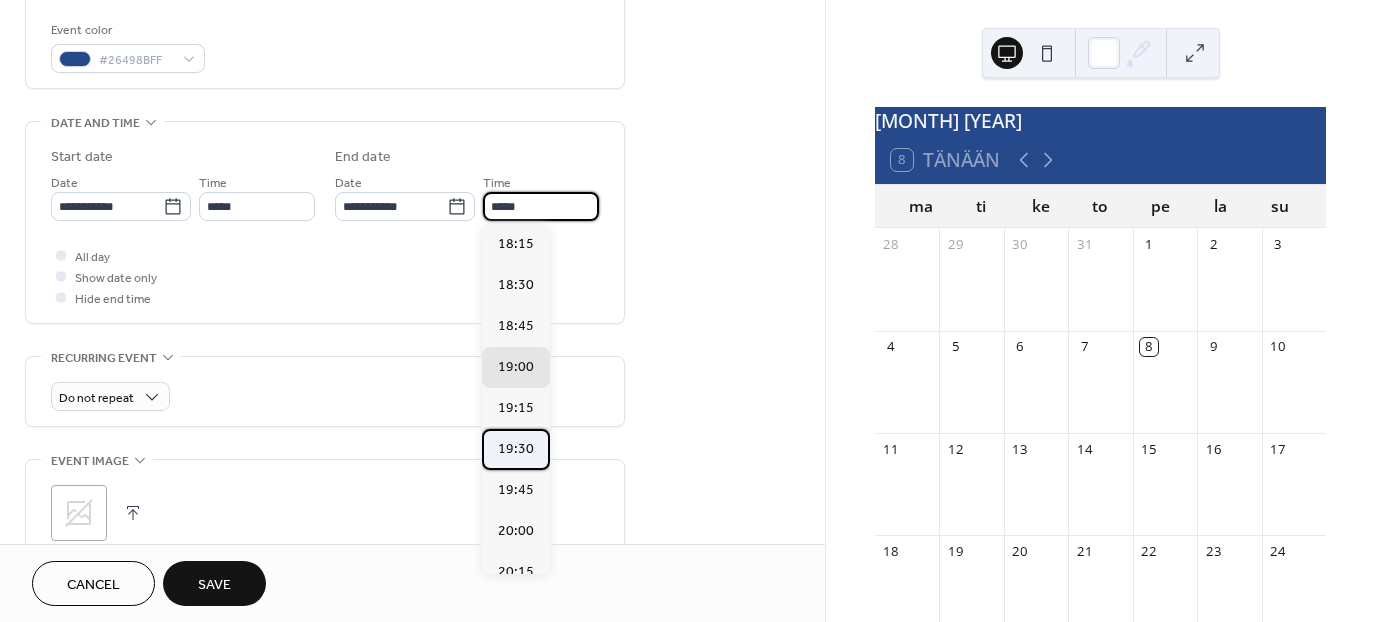 click on "19:30" at bounding box center [516, 448] 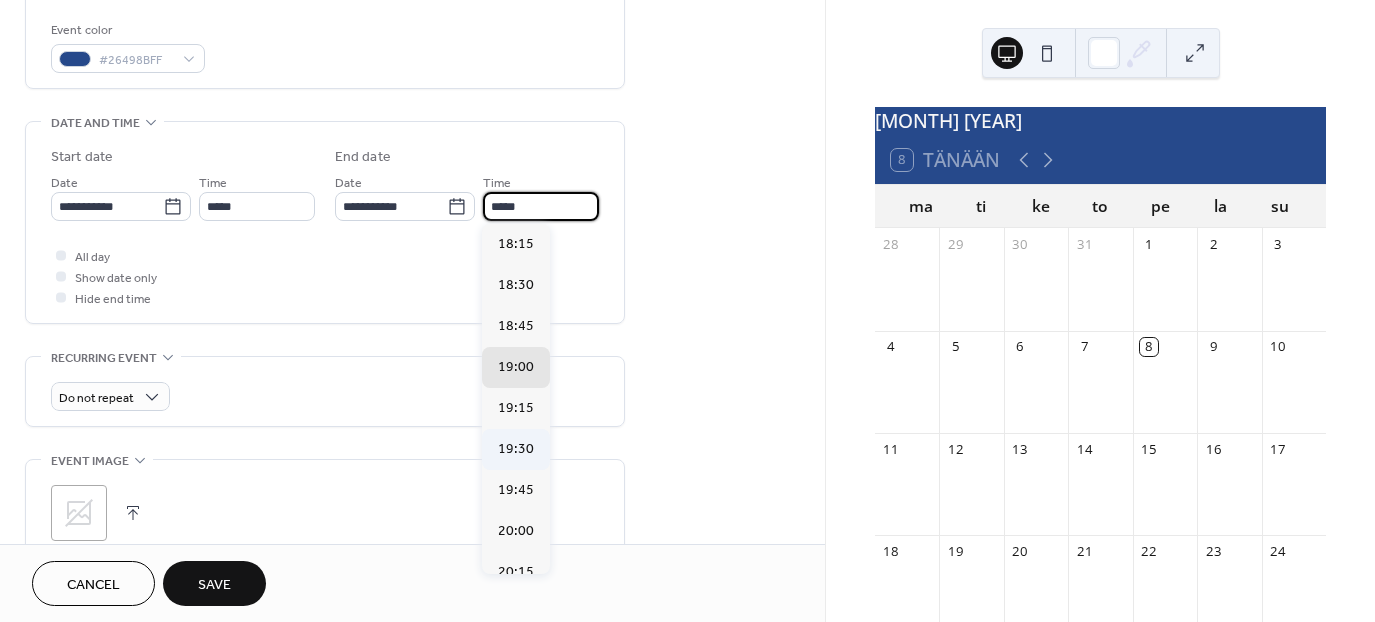 type on "*****" 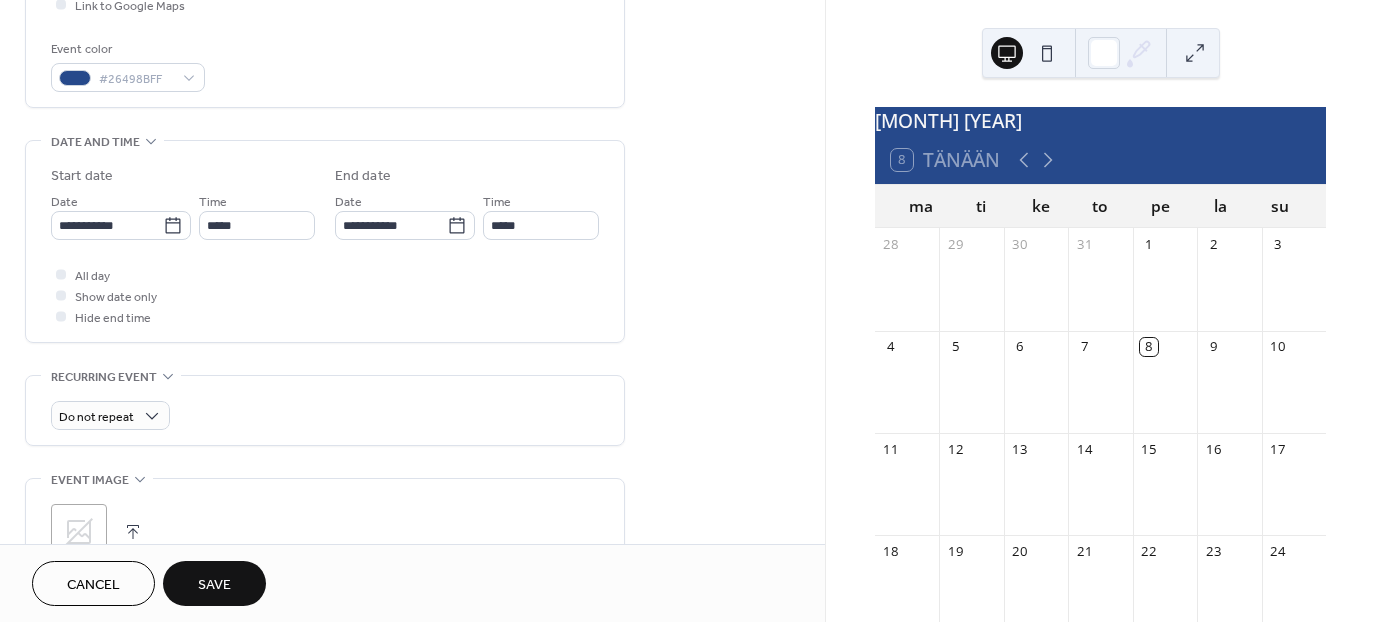 scroll, scrollTop: 514, scrollLeft: 0, axis: vertical 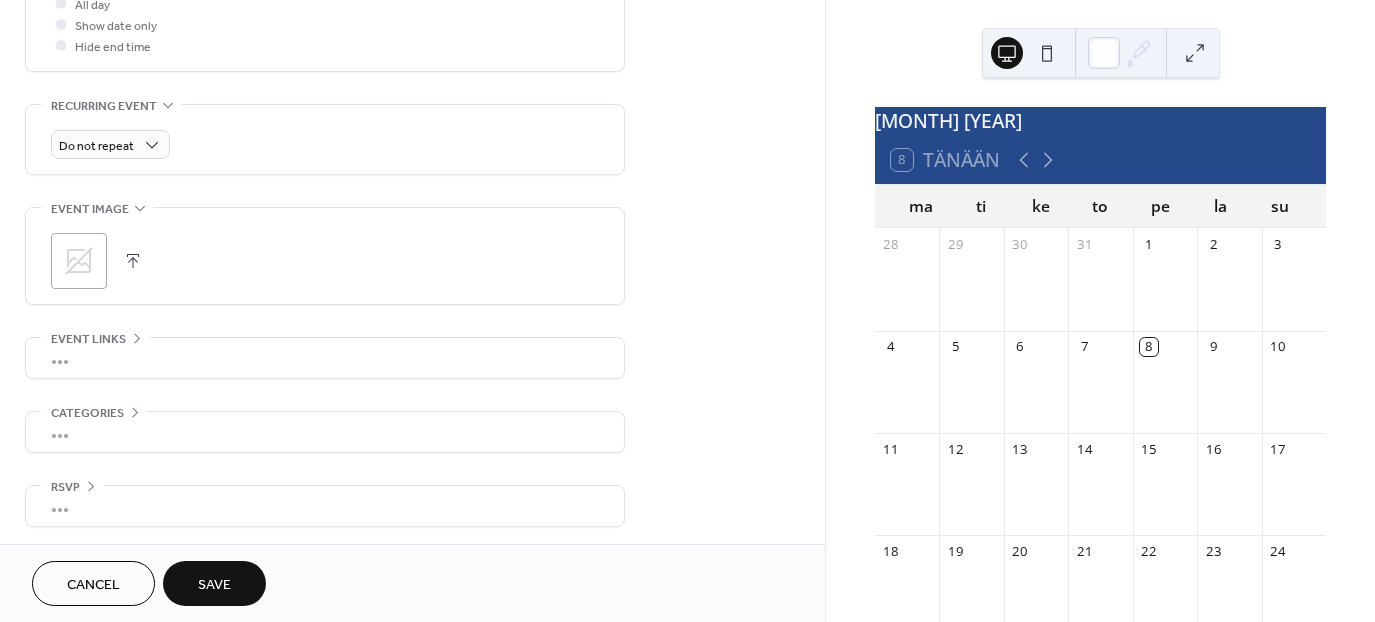 click 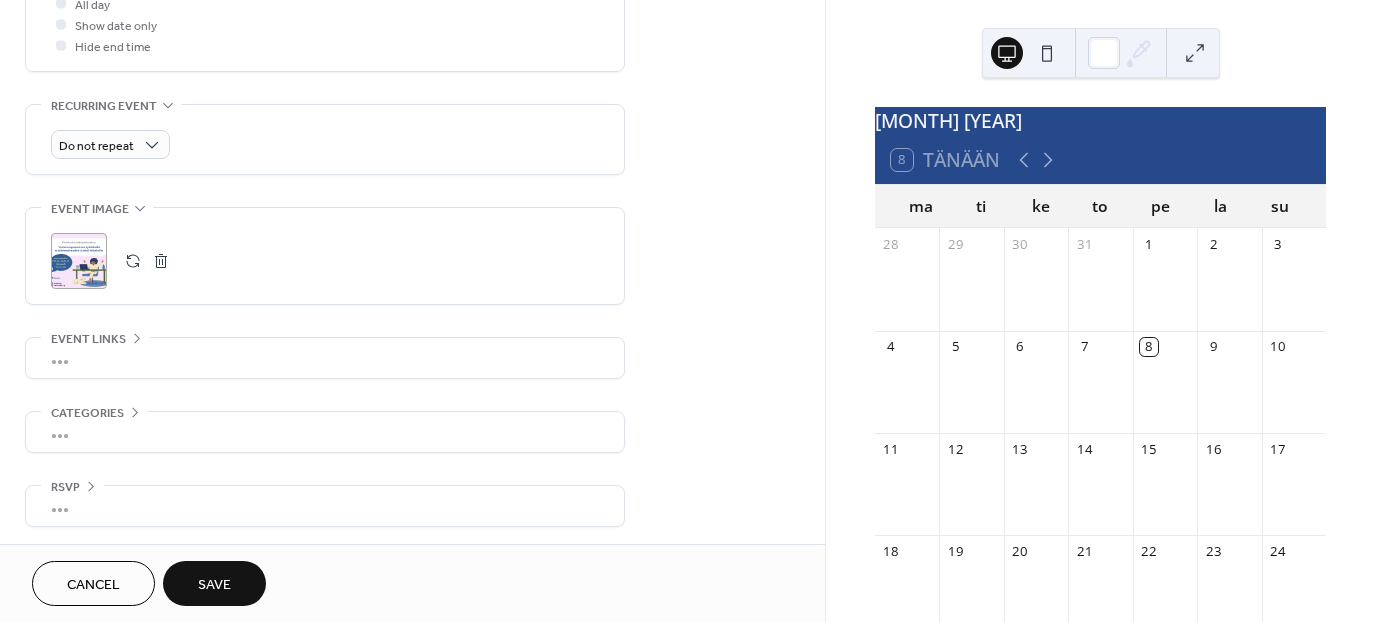 click on "•••" at bounding box center [325, 358] 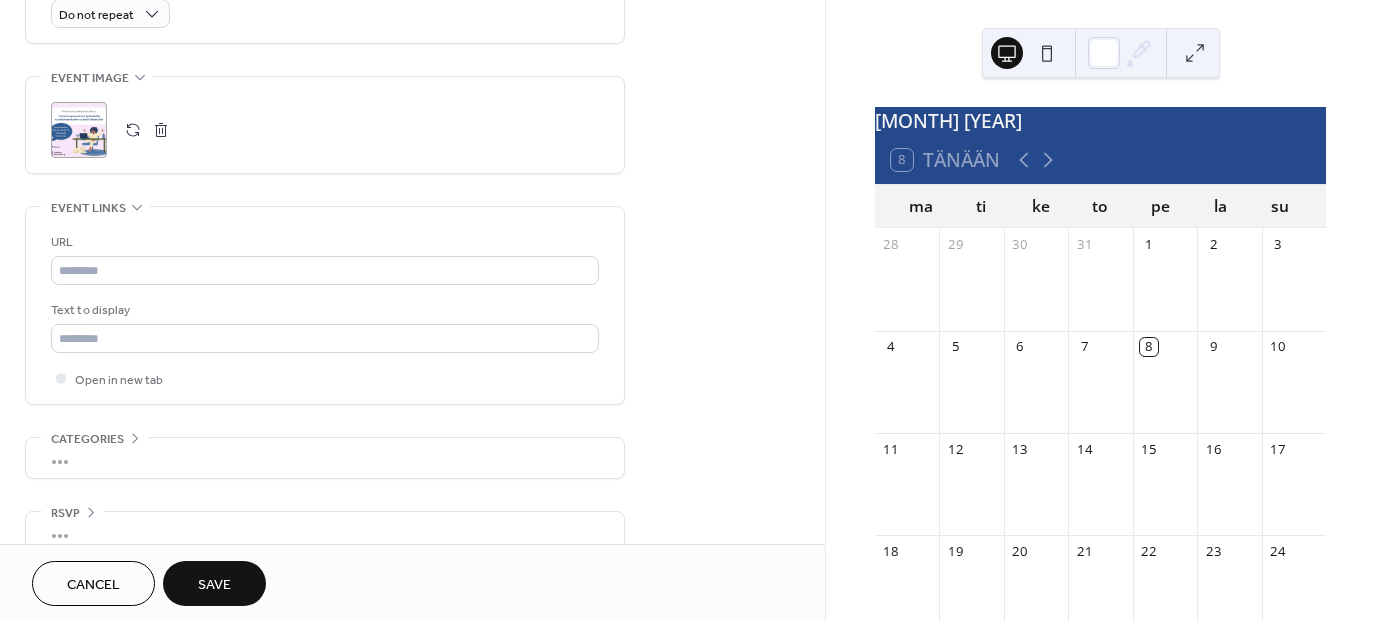 scroll, scrollTop: 914, scrollLeft: 0, axis: vertical 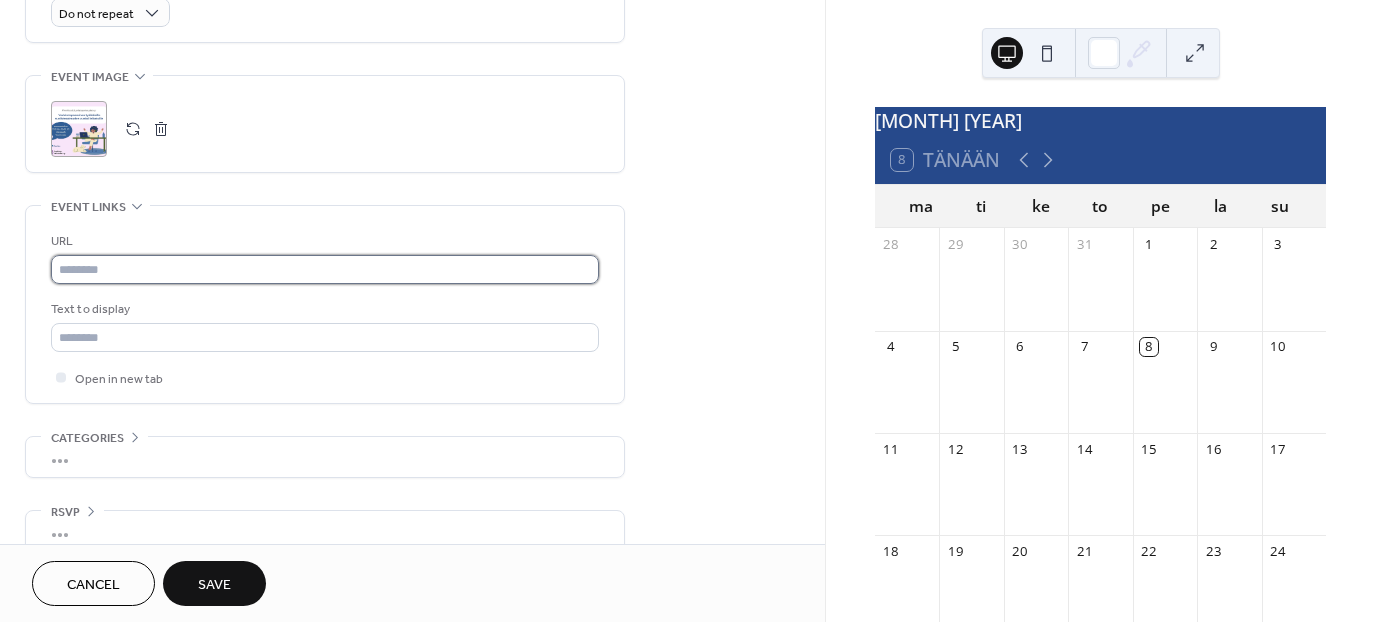 click at bounding box center [325, 269] 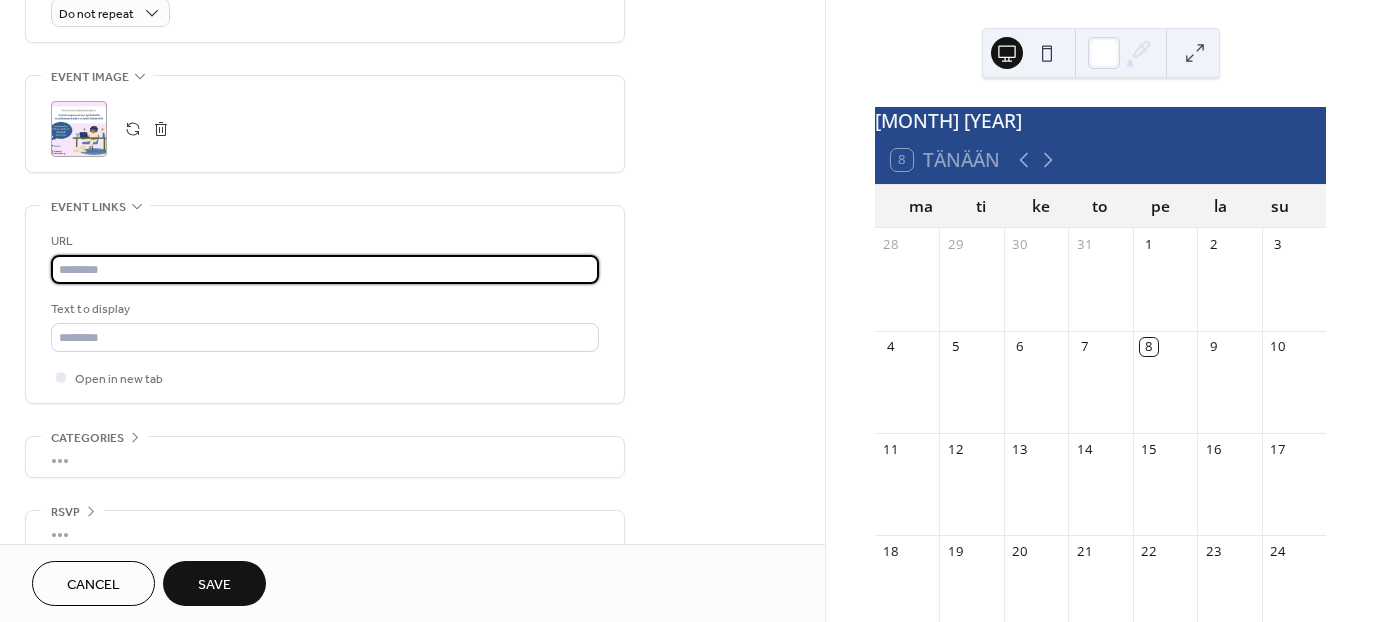 paste on "**********" 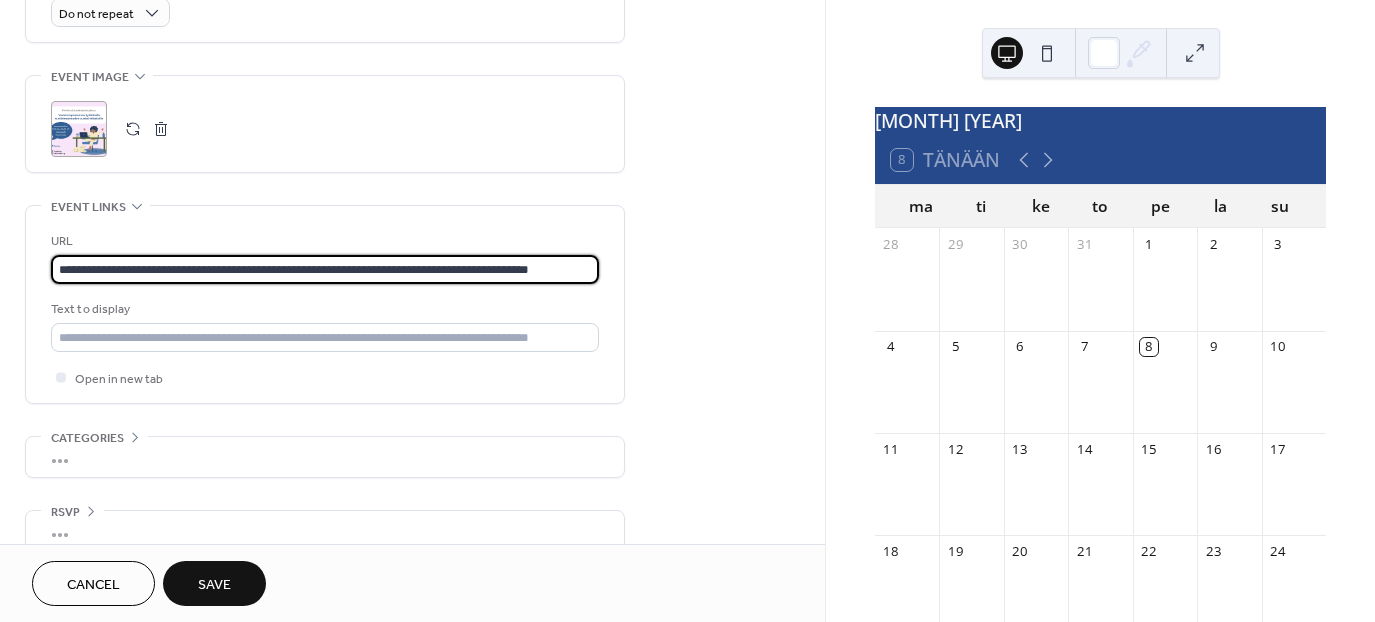 scroll, scrollTop: 0, scrollLeft: 14, axis: horizontal 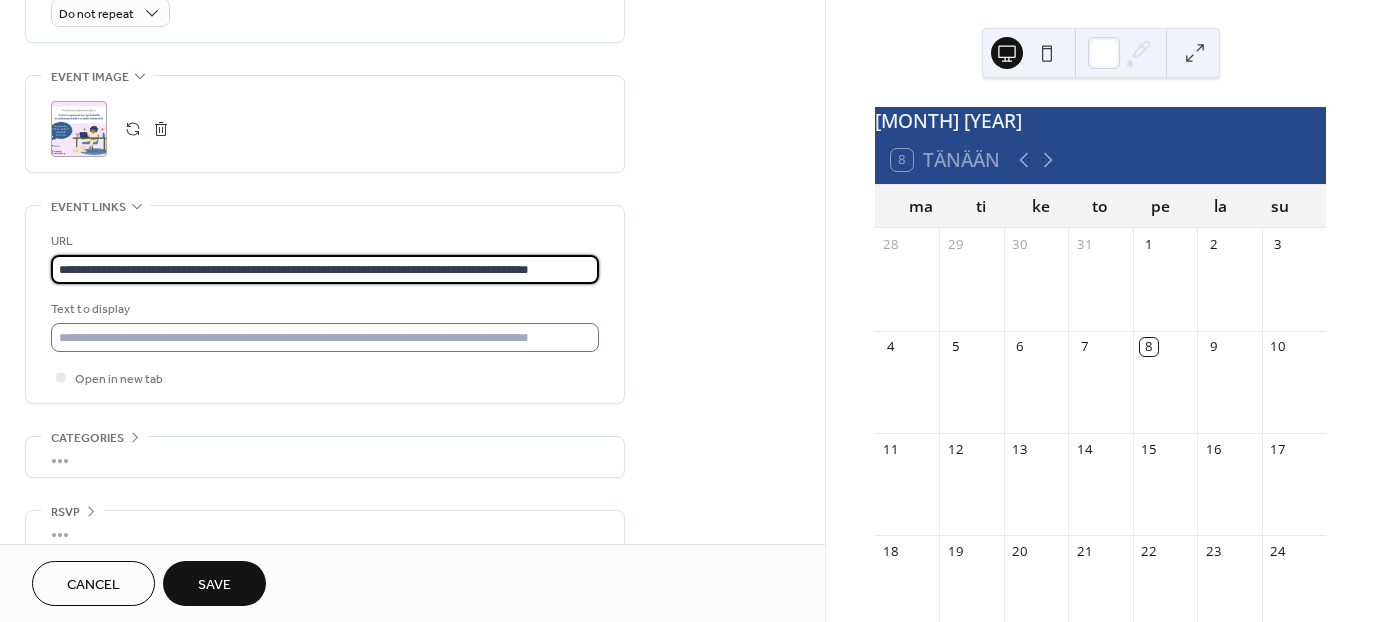 type on "**********" 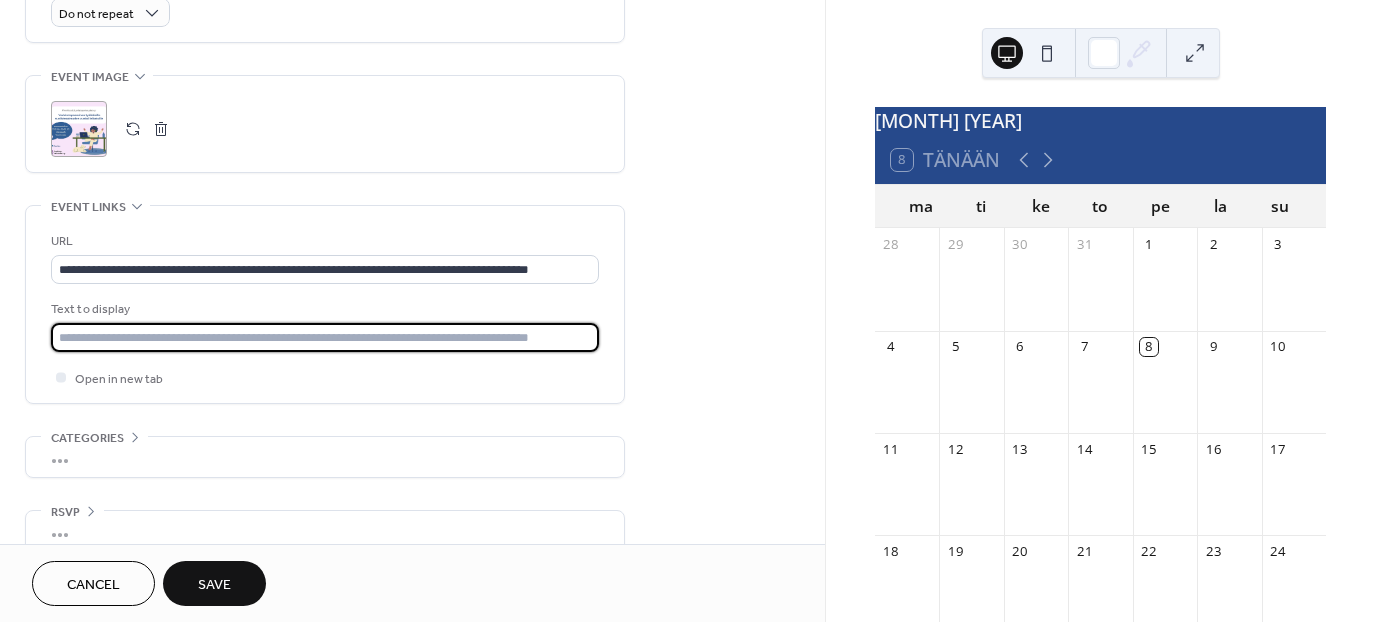 click at bounding box center [325, 337] 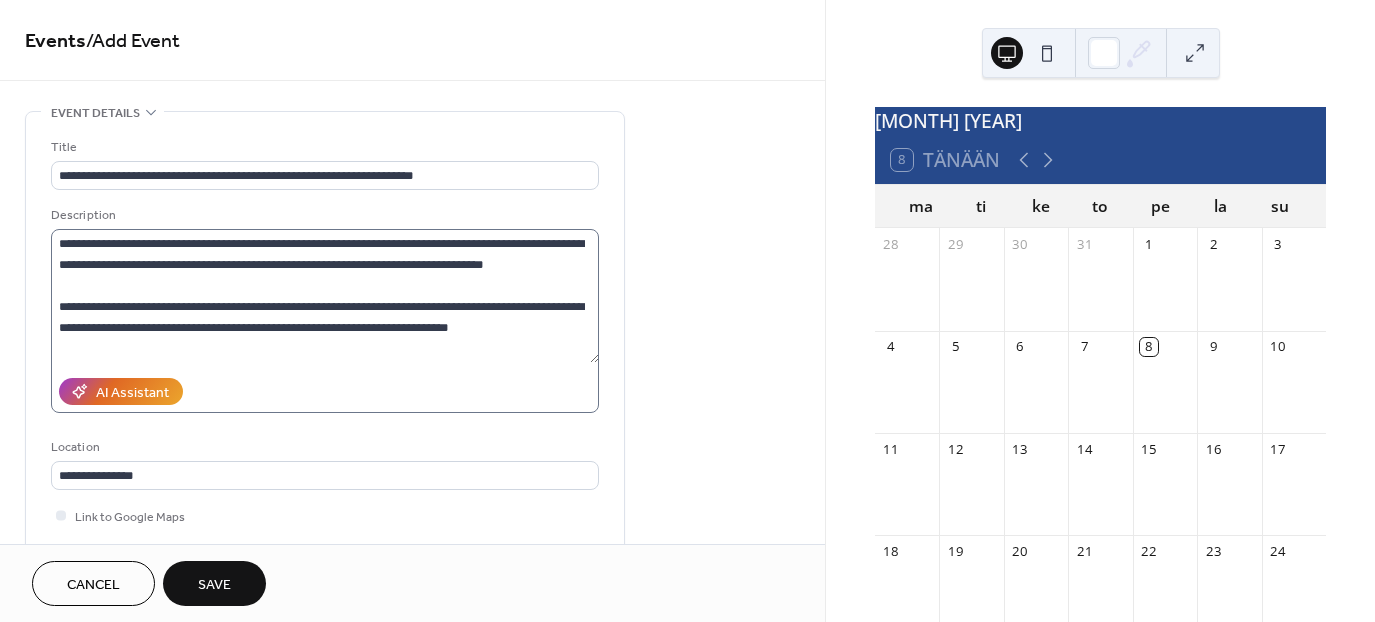 scroll, scrollTop: 0, scrollLeft: 0, axis: both 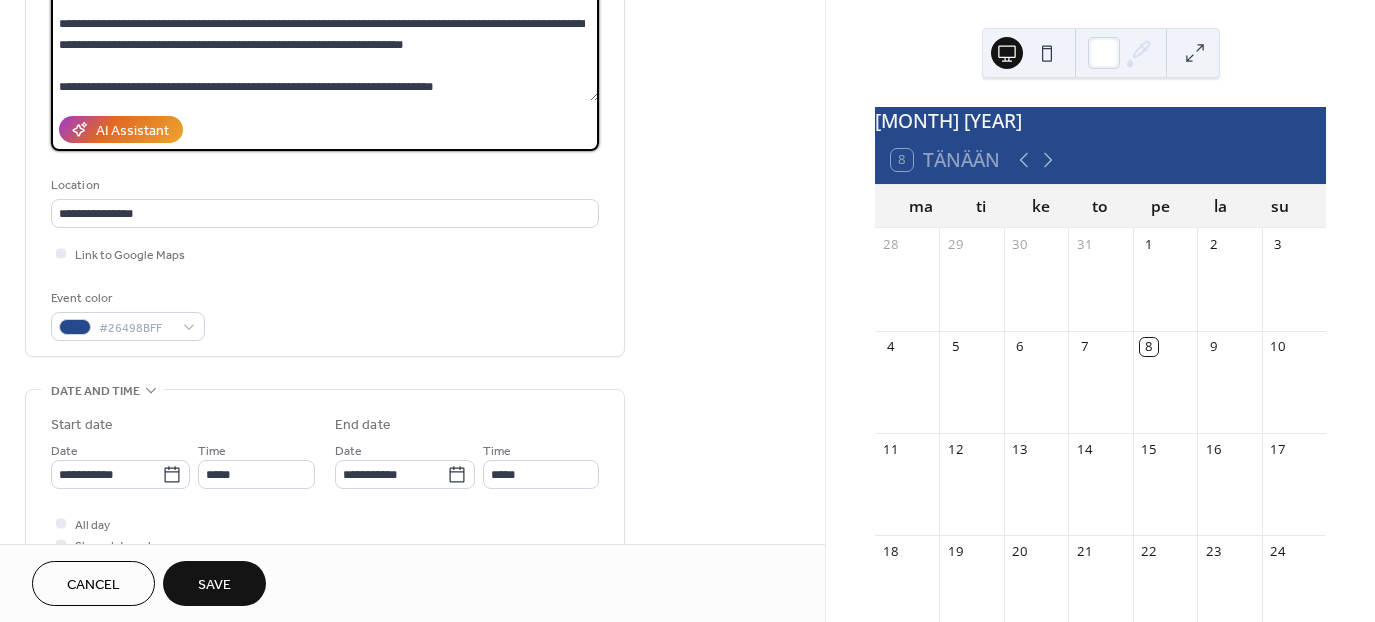 click on "**********" at bounding box center [325, 34] 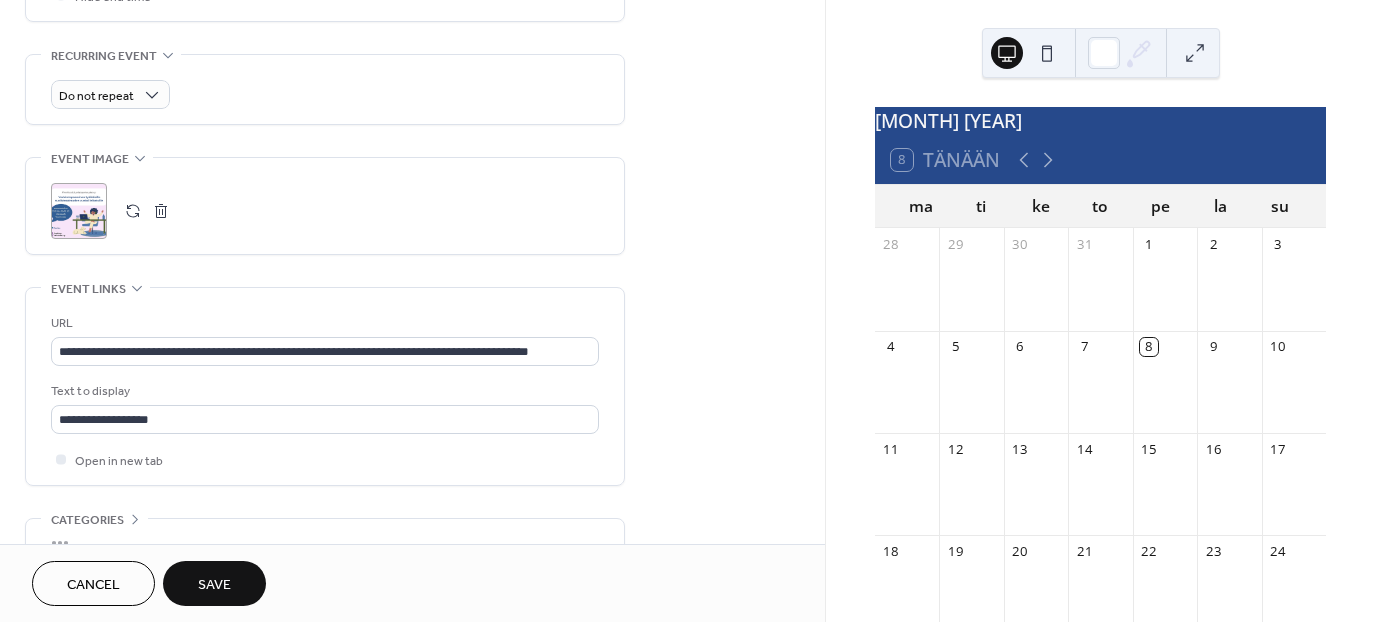 scroll, scrollTop: 939, scrollLeft: 0, axis: vertical 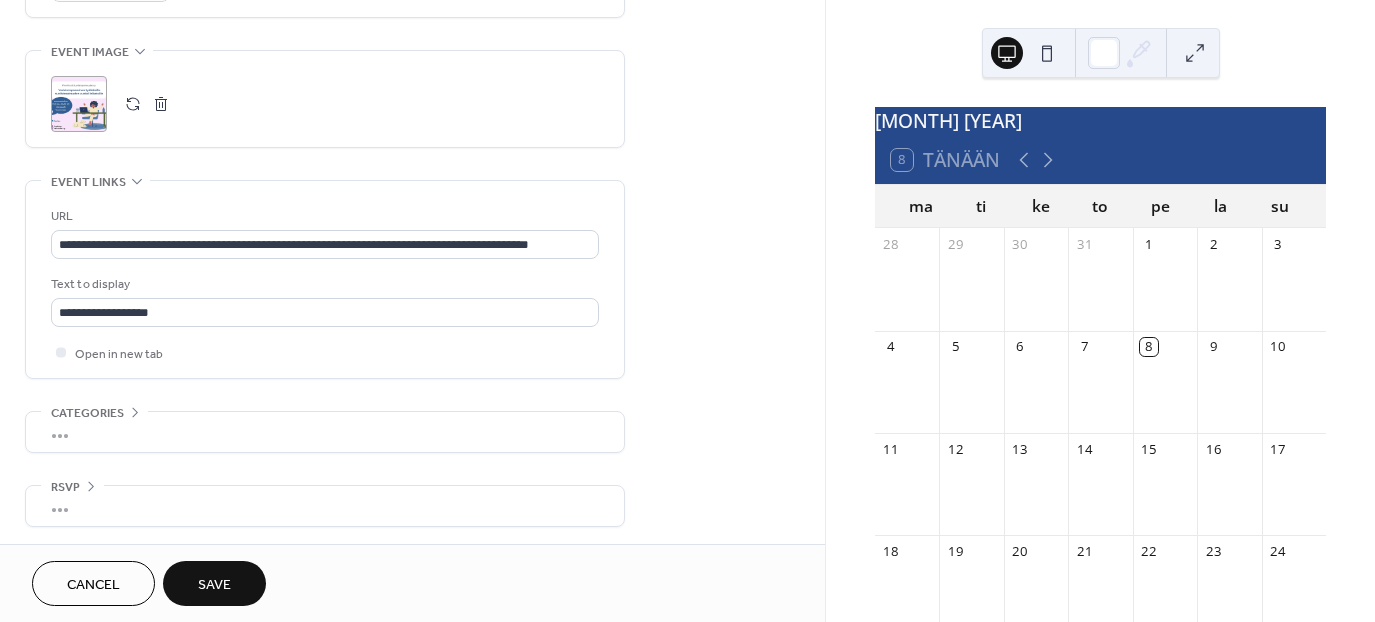 type on "**********" 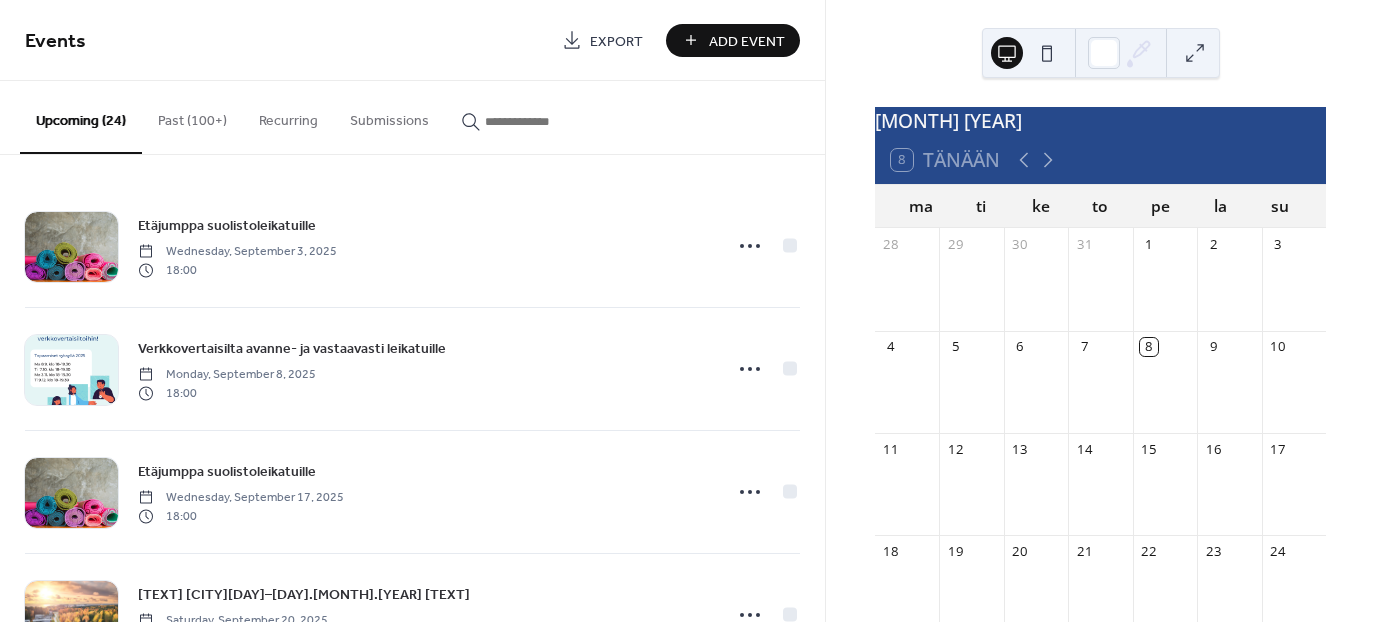 click on "Past (100+)" at bounding box center (192, 116) 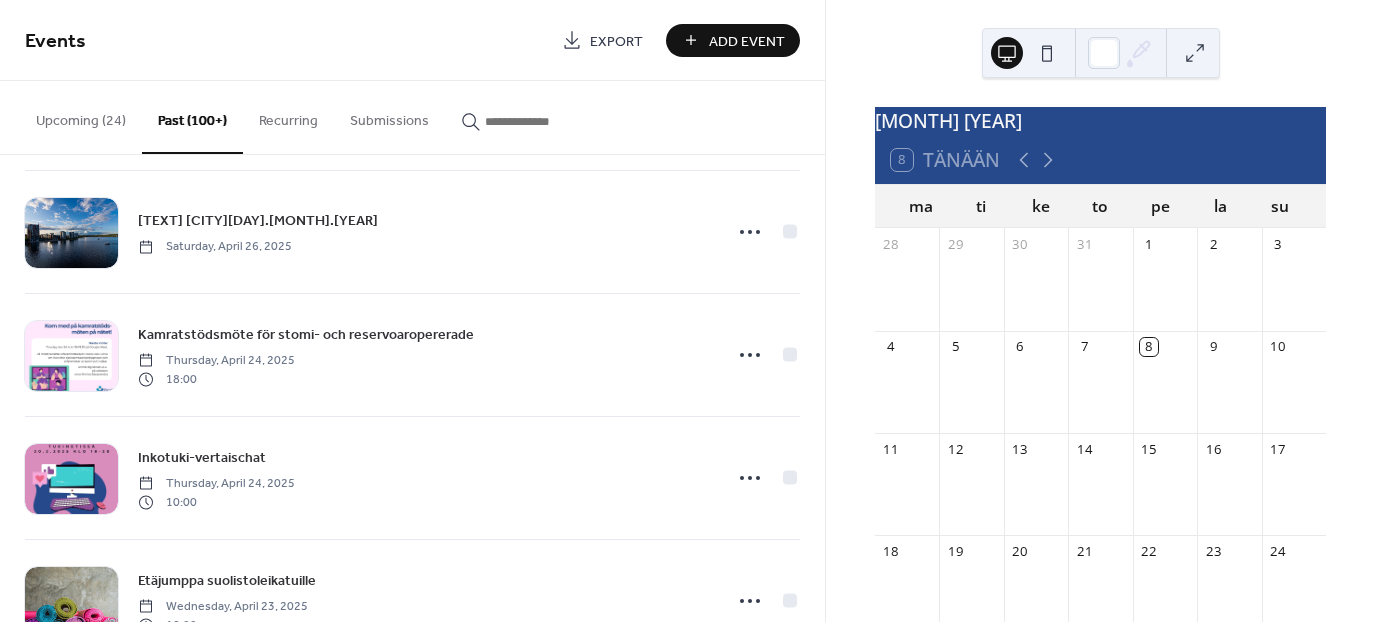 scroll, scrollTop: 1739, scrollLeft: 0, axis: vertical 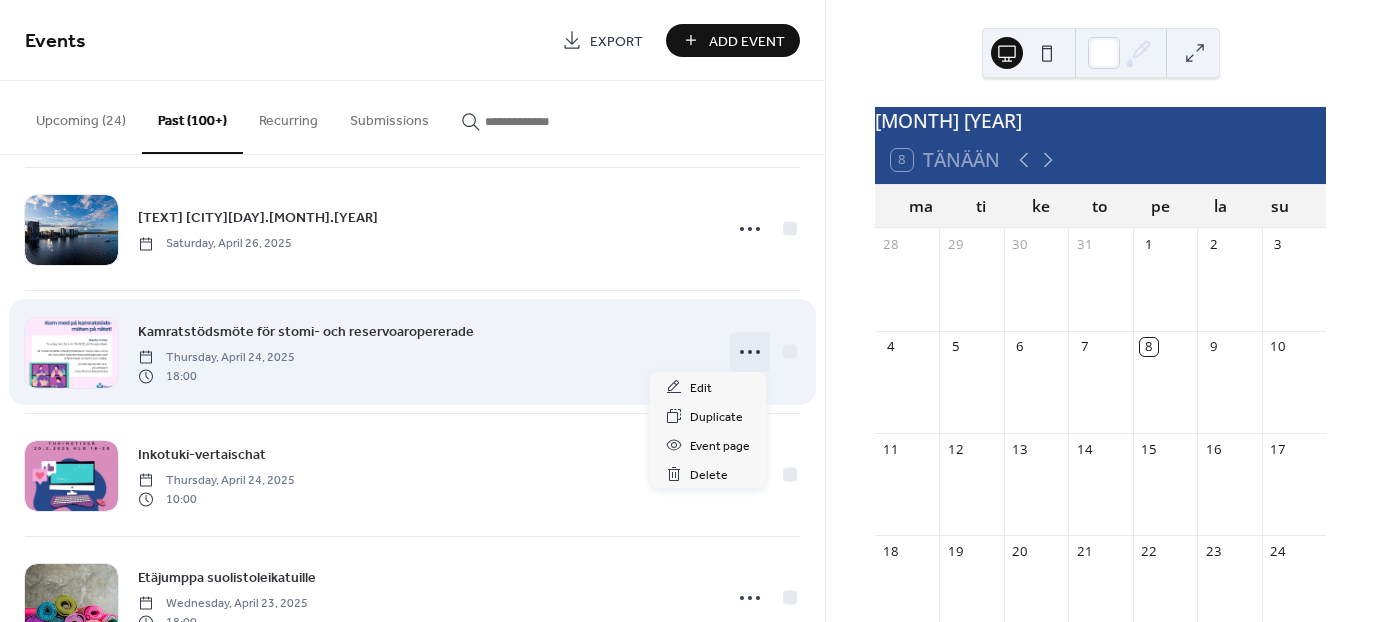 click 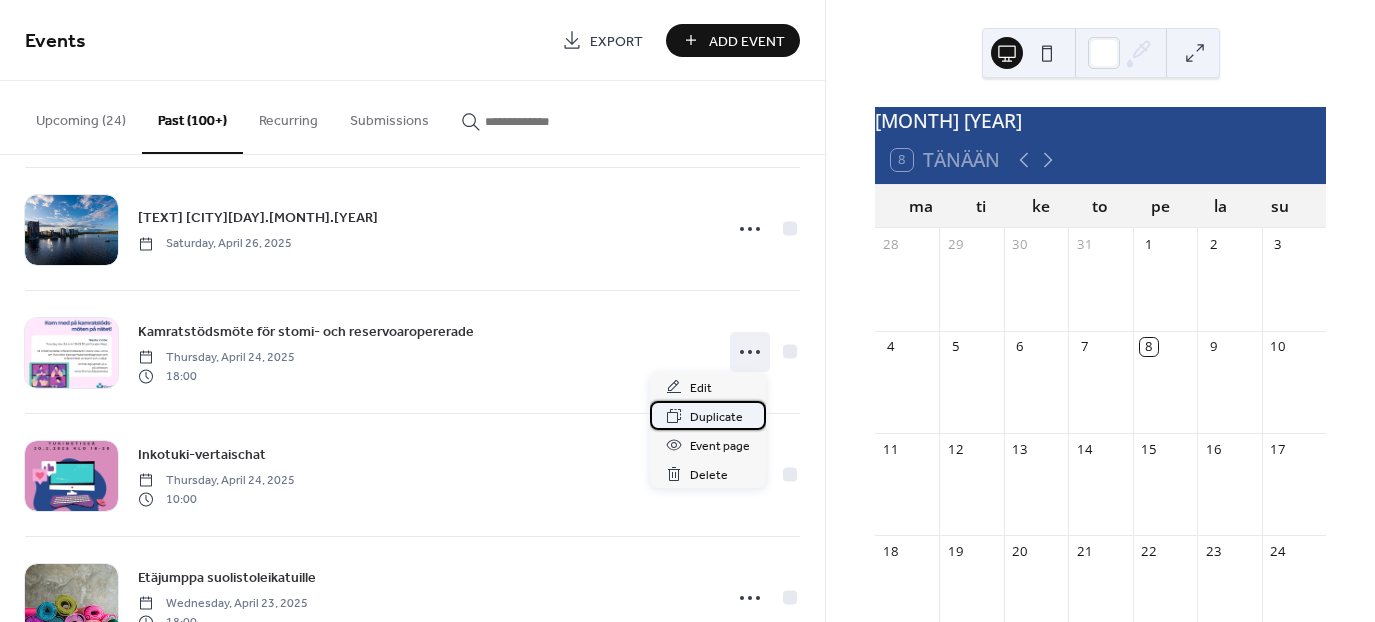 click on "Duplicate" at bounding box center (716, 417) 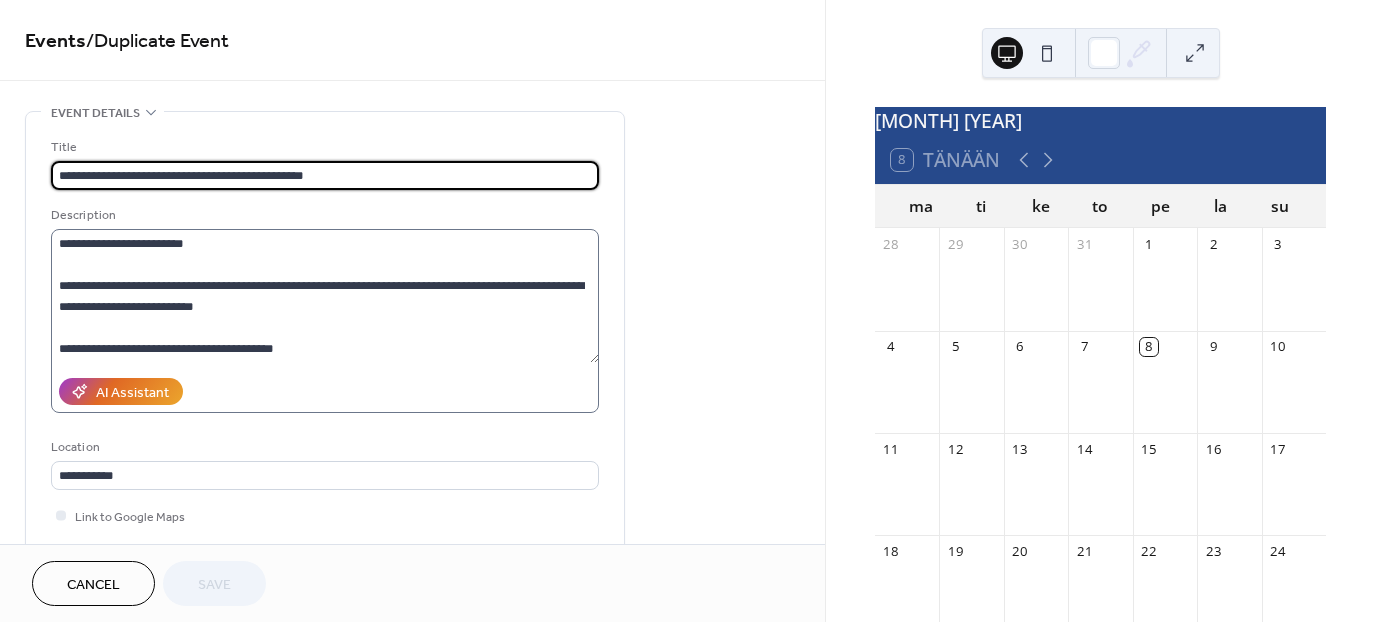 scroll, scrollTop: 356, scrollLeft: 0, axis: vertical 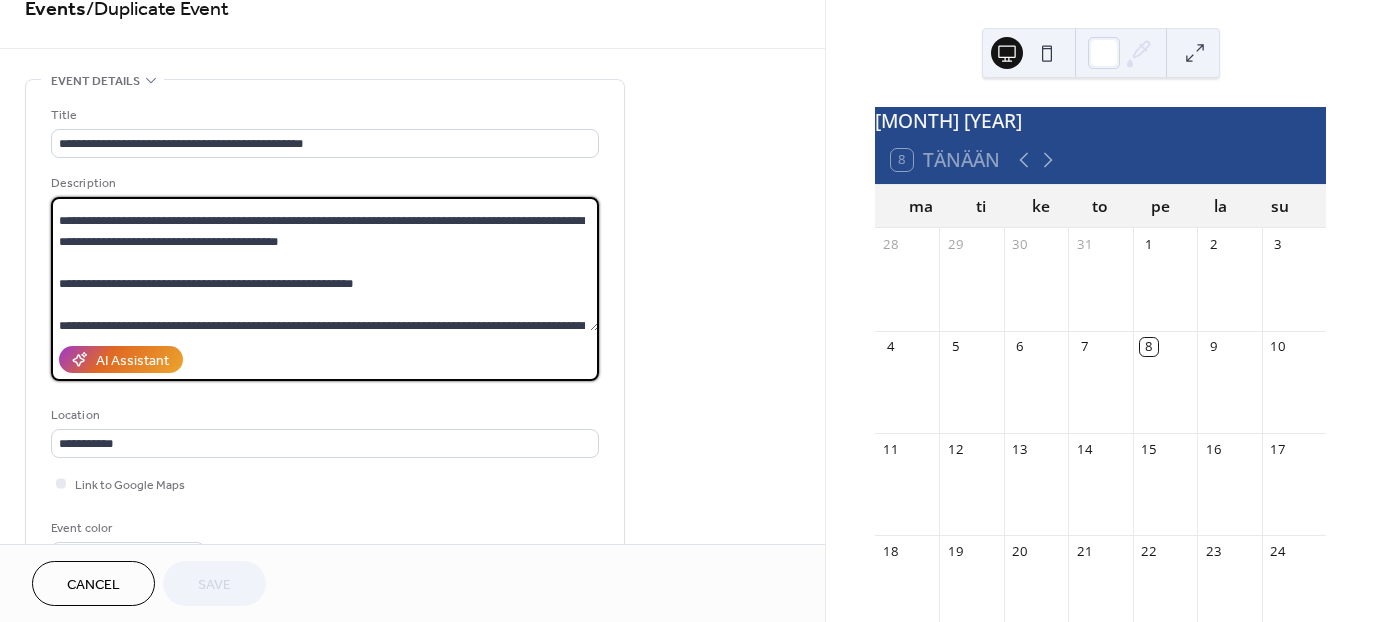 drag, startPoint x: 378, startPoint y: 280, endPoint x: 52, endPoint y: 272, distance: 326.09814 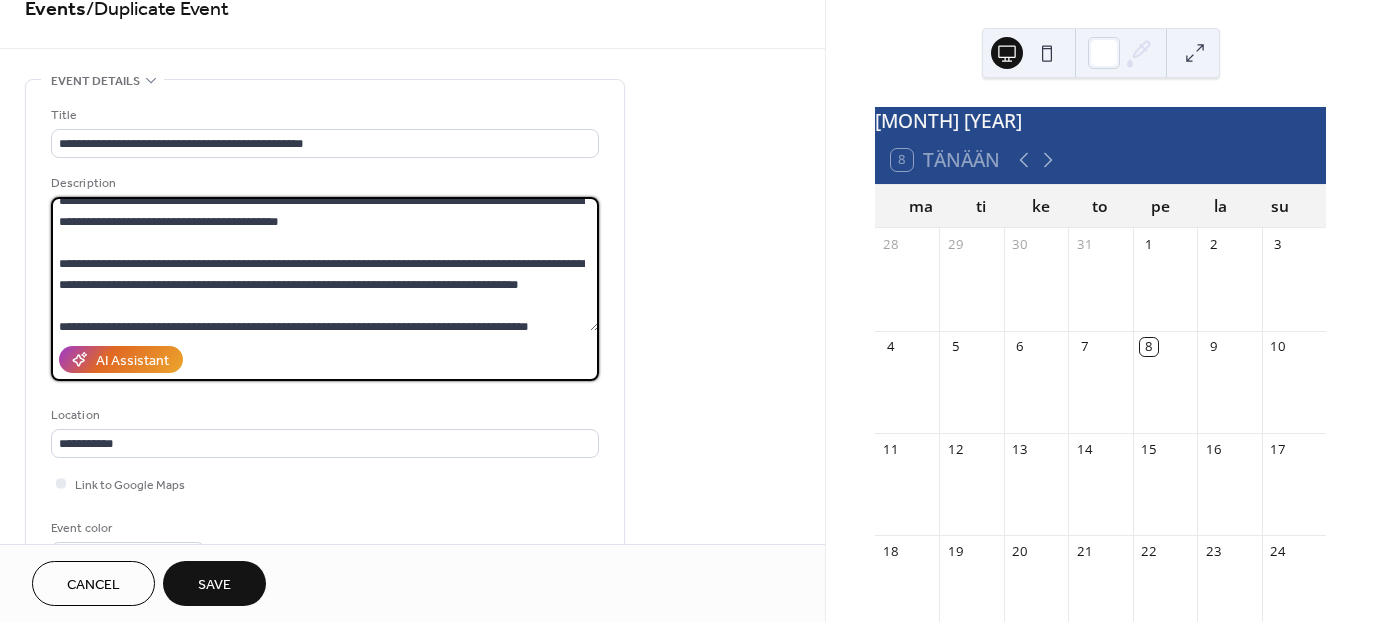 scroll, scrollTop: 117, scrollLeft: 0, axis: vertical 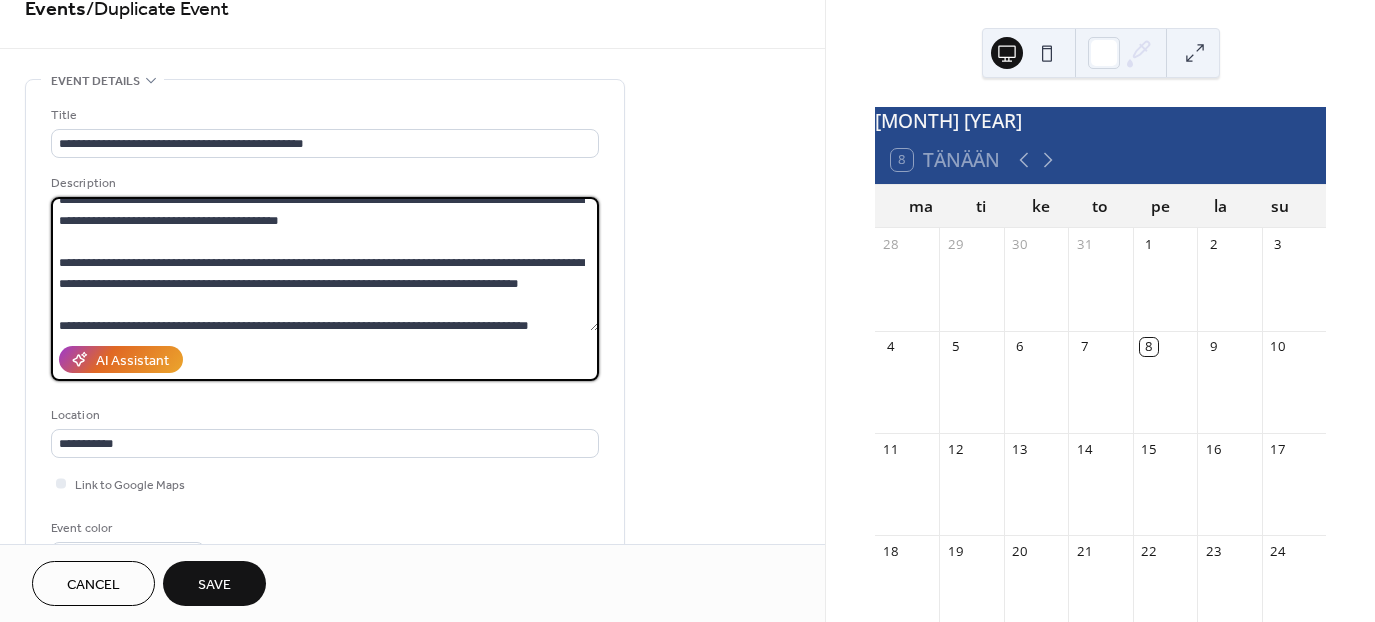 drag, startPoint x: 164, startPoint y: 300, endPoint x: 48, endPoint y: 268, distance: 120.33287 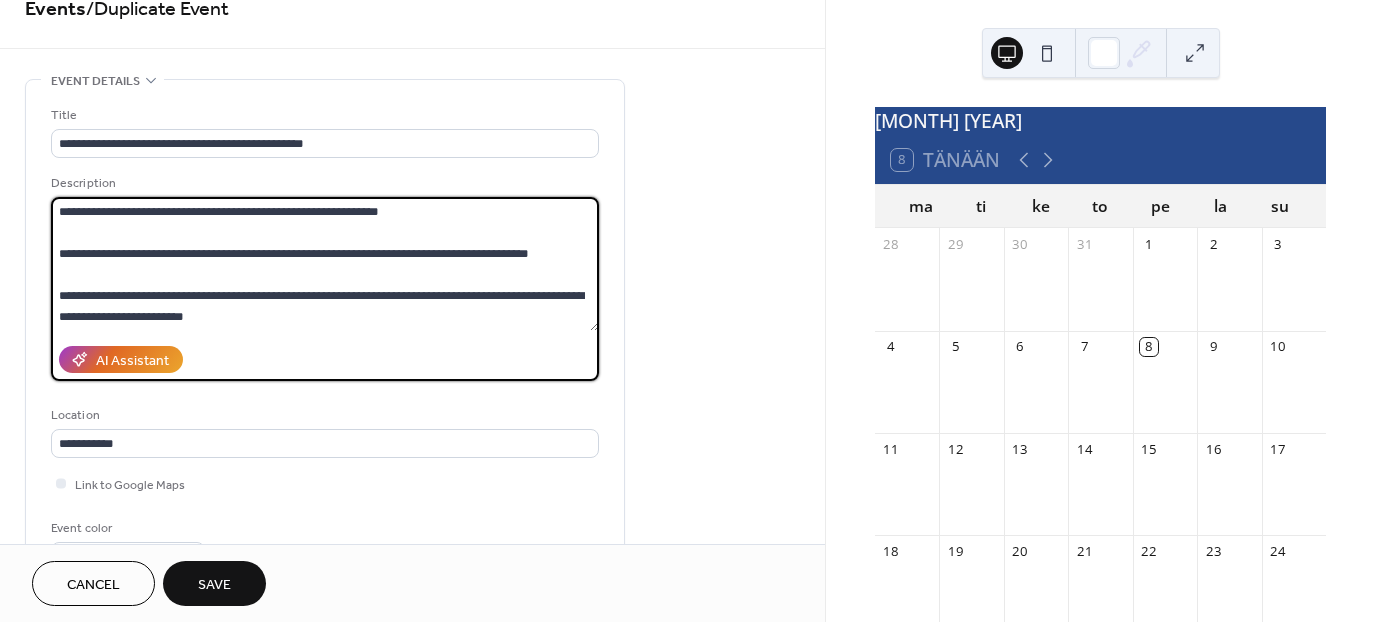 scroll, scrollTop: 225, scrollLeft: 0, axis: vertical 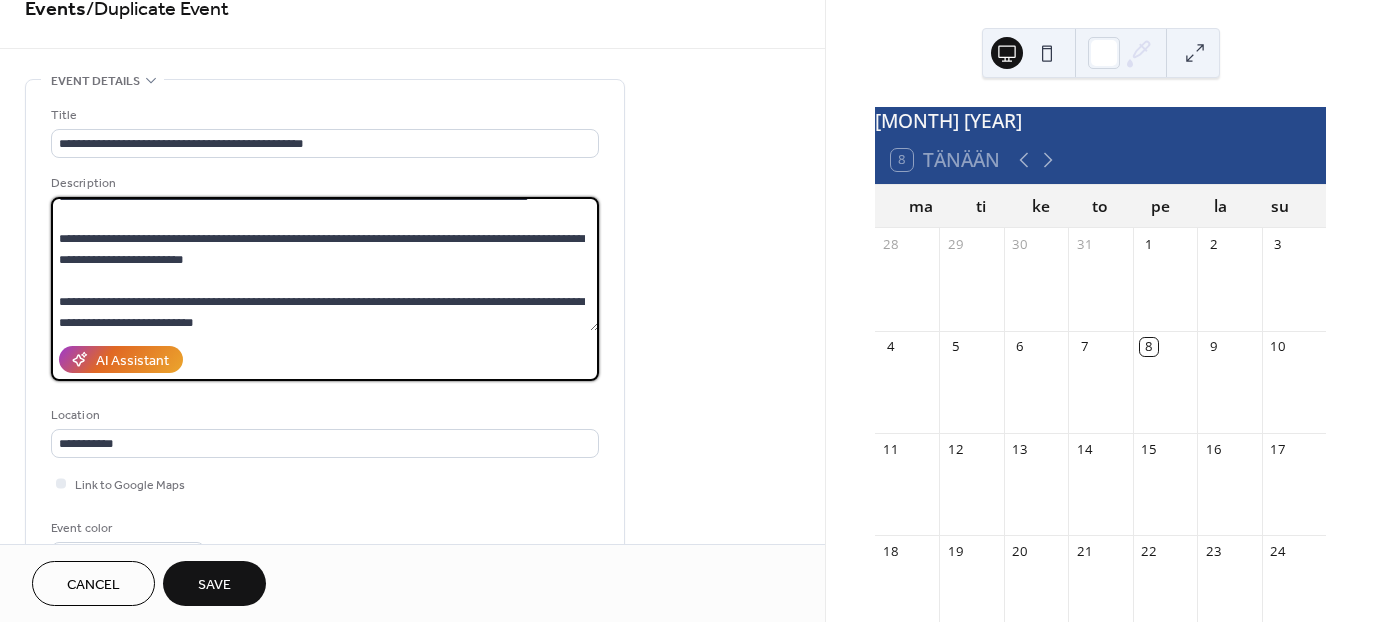 drag, startPoint x: 570, startPoint y: 304, endPoint x: 88, endPoint y: 233, distance: 487.2012 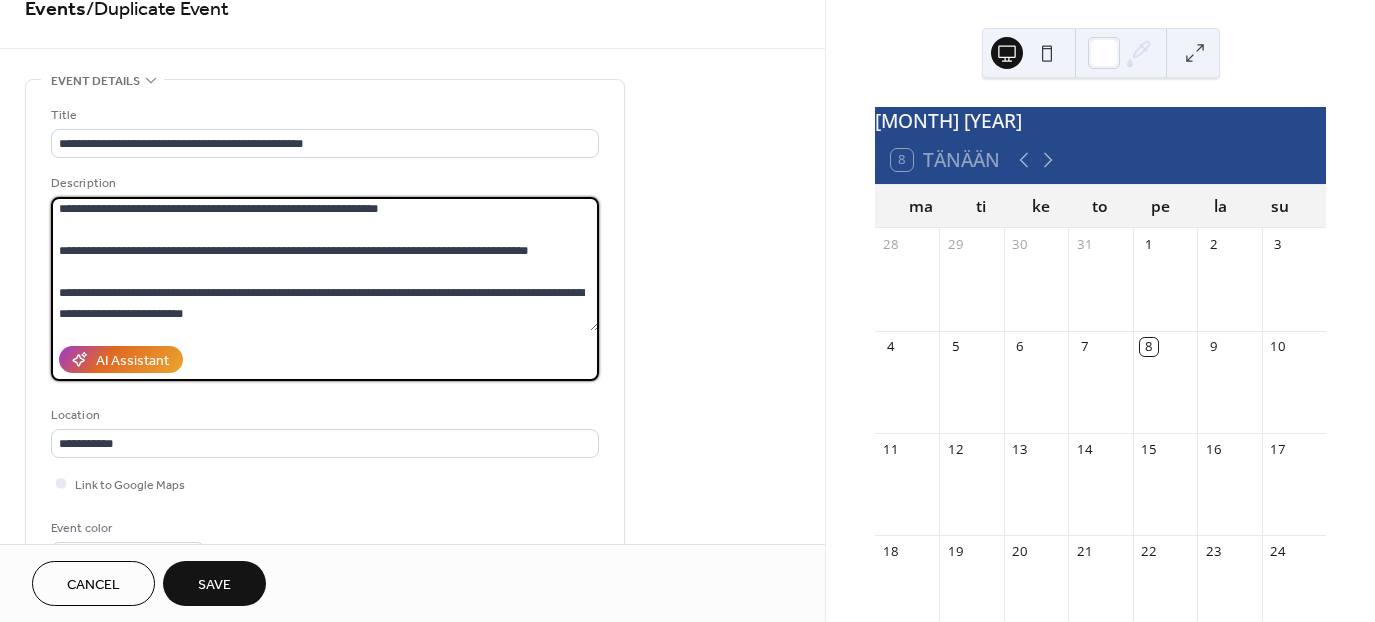 scroll, scrollTop: 188, scrollLeft: 0, axis: vertical 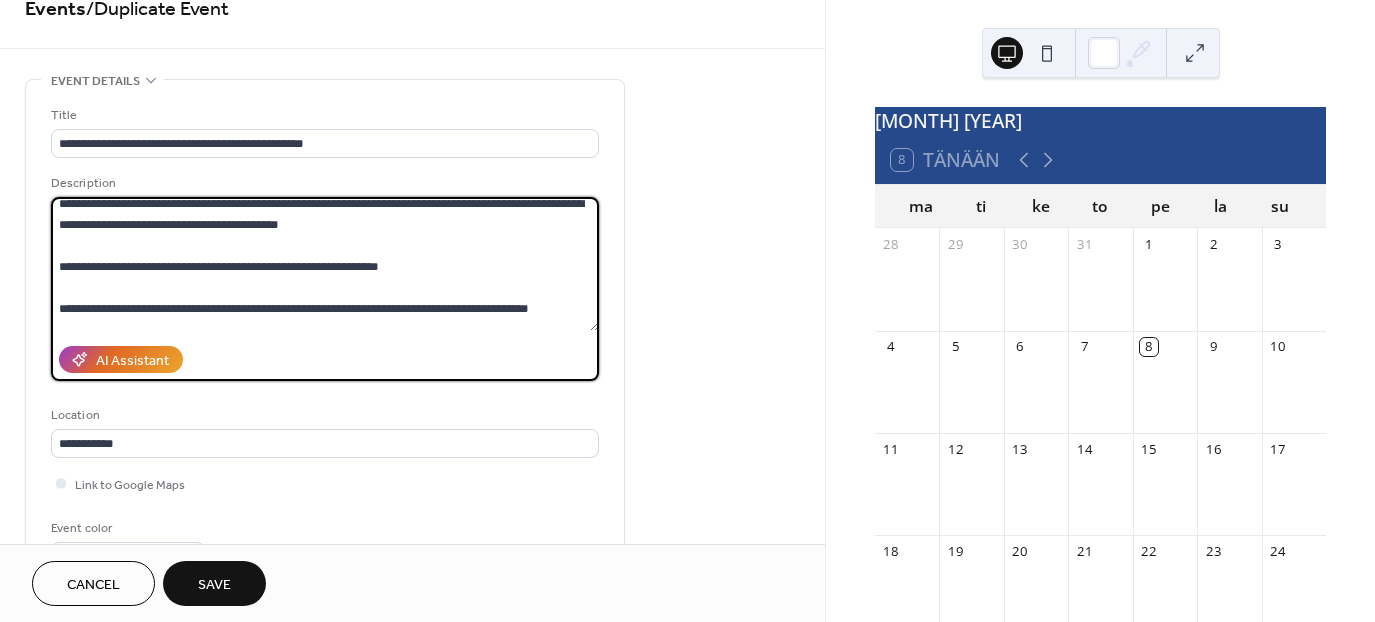 drag, startPoint x: 239, startPoint y: 298, endPoint x: 76, endPoint y: 287, distance: 163.37074 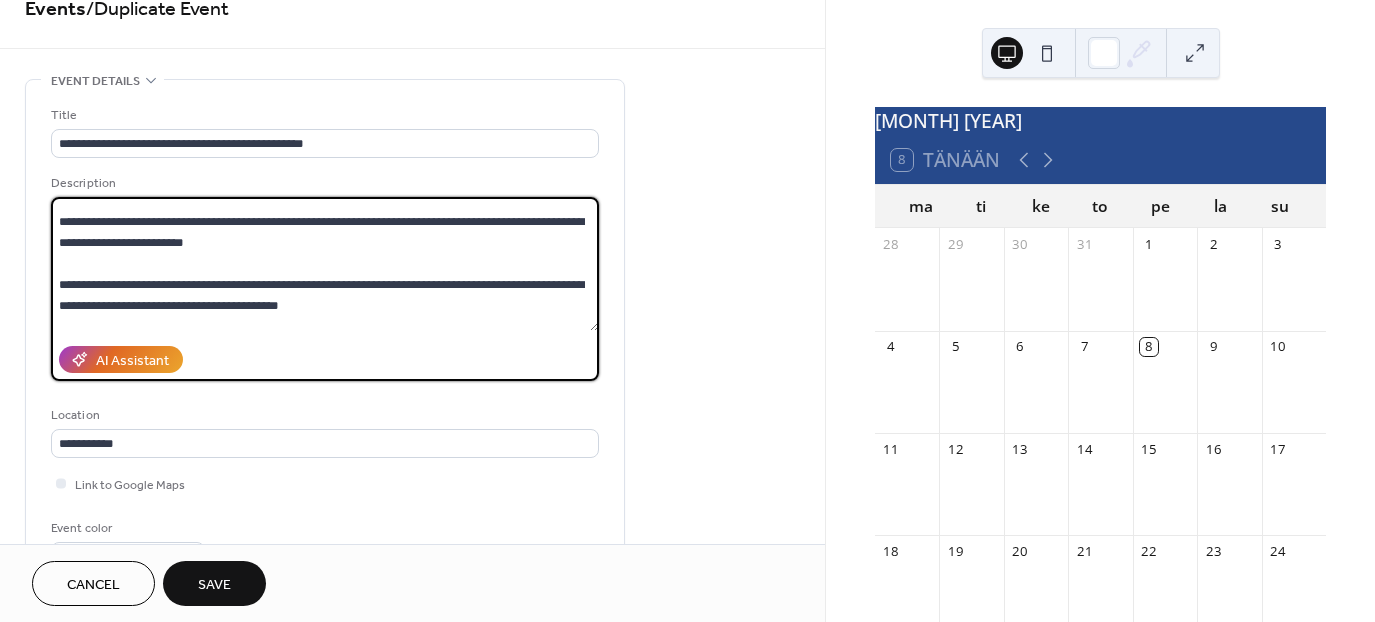 scroll, scrollTop: 0, scrollLeft: 0, axis: both 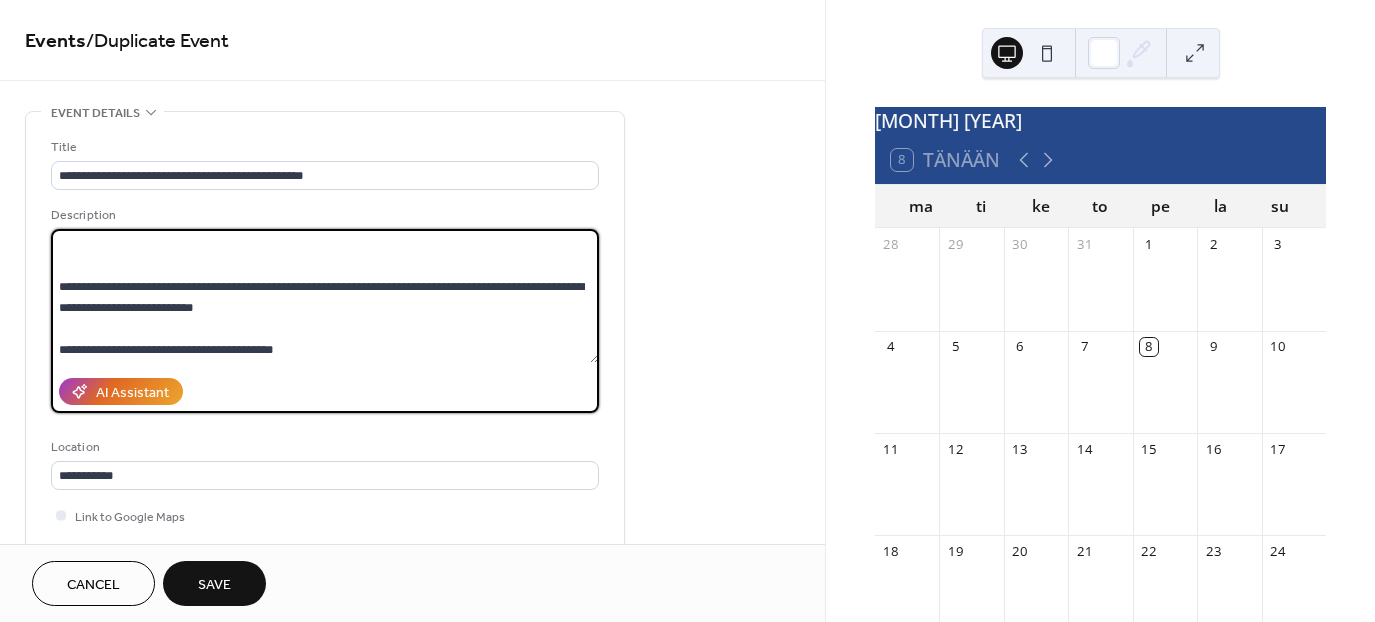 drag, startPoint x: 241, startPoint y: 304, endPoint x: 39, endPoint y: 284, distance: 202.98769 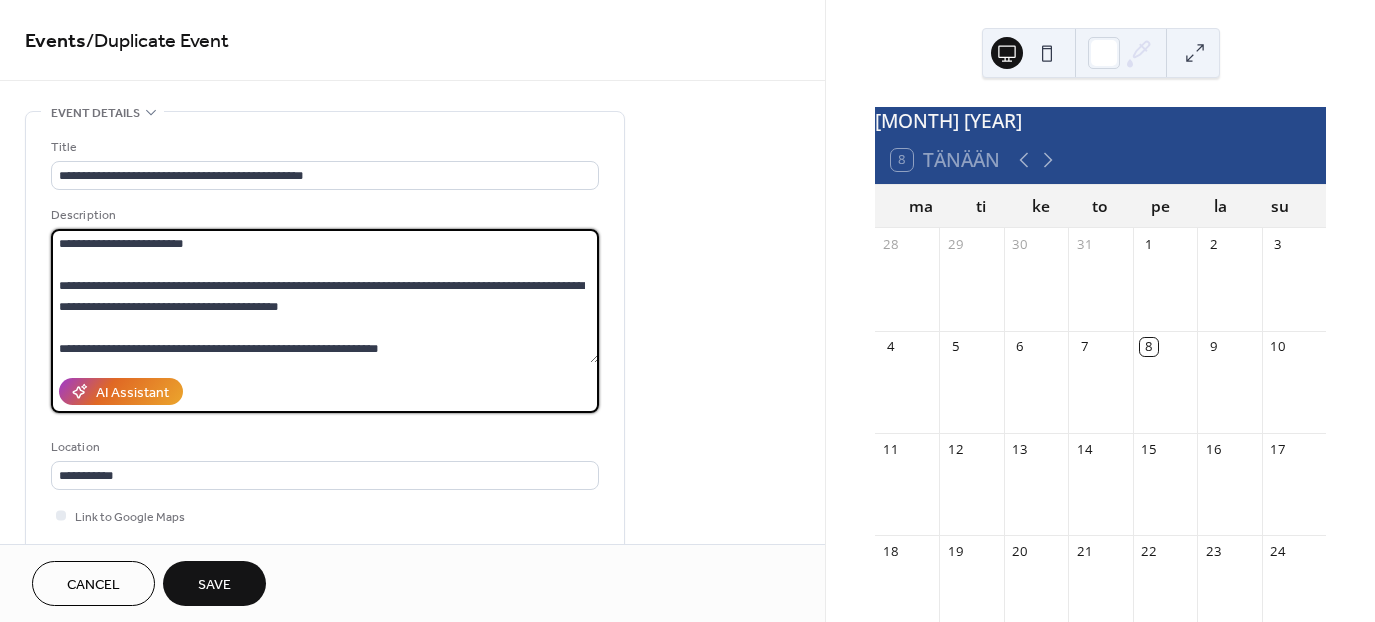 scroll, scrollTop: 62, scrollLeft: 0, axis: vertical 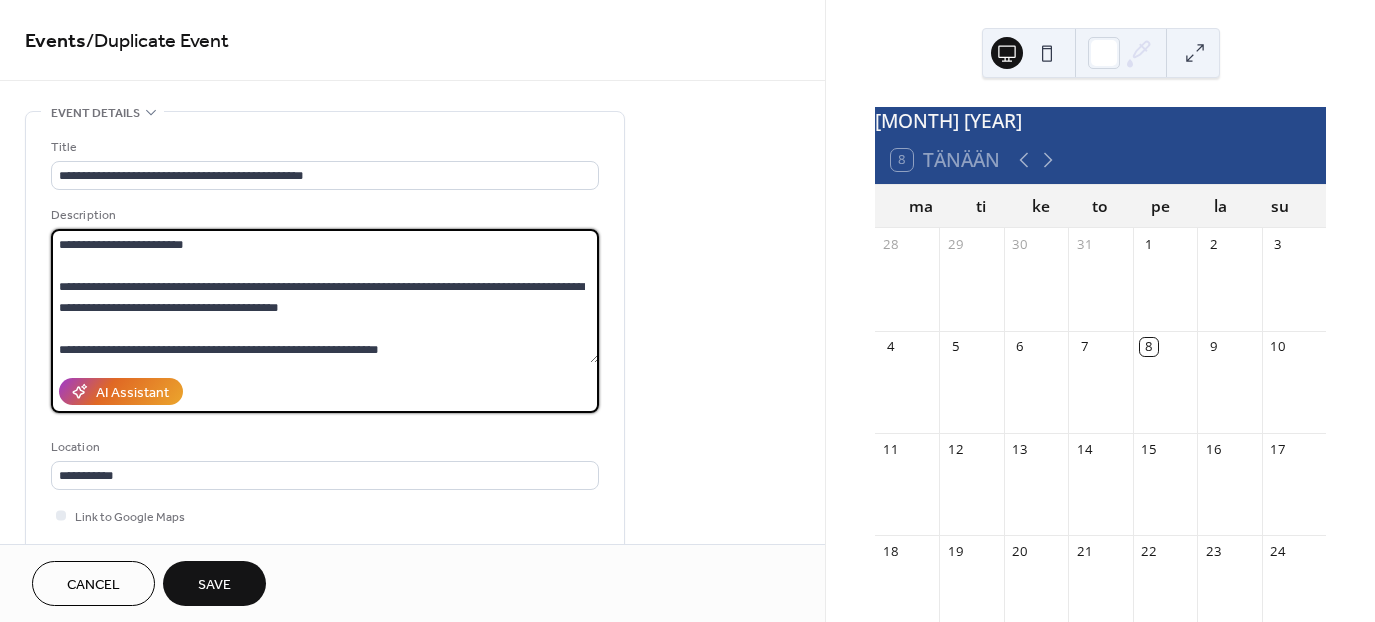 click on "**********" at bounding box center [325, 296] 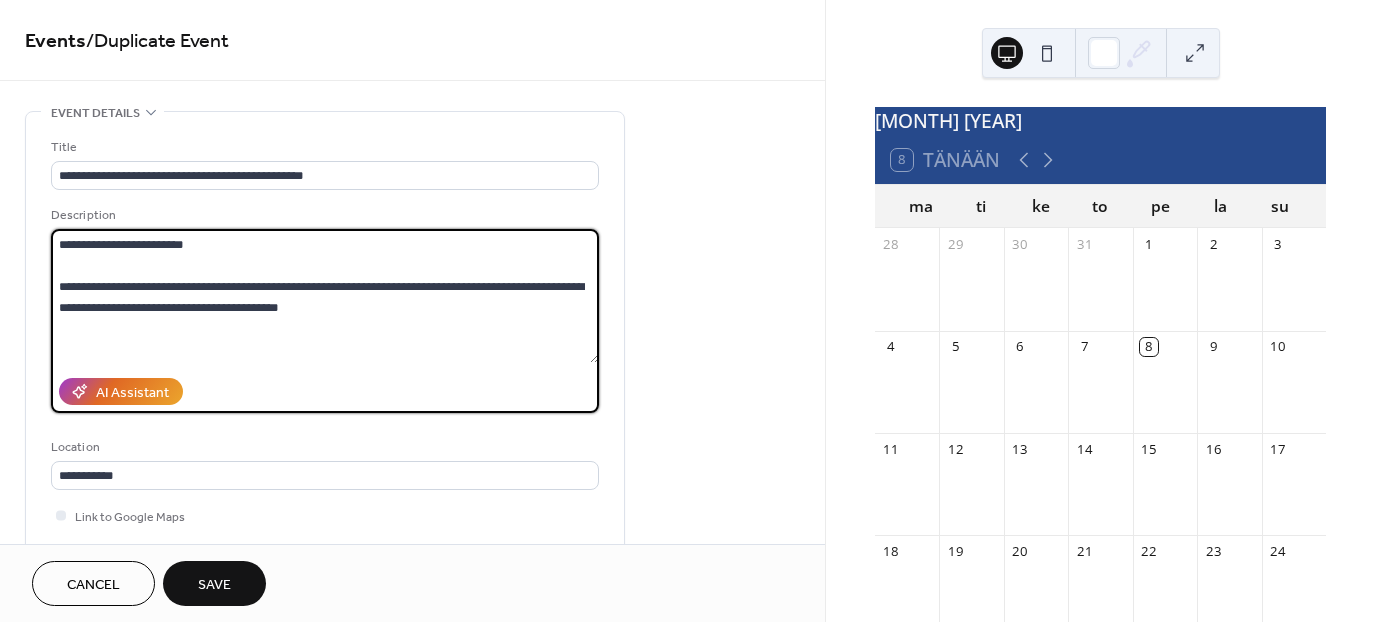 paste on "**********" 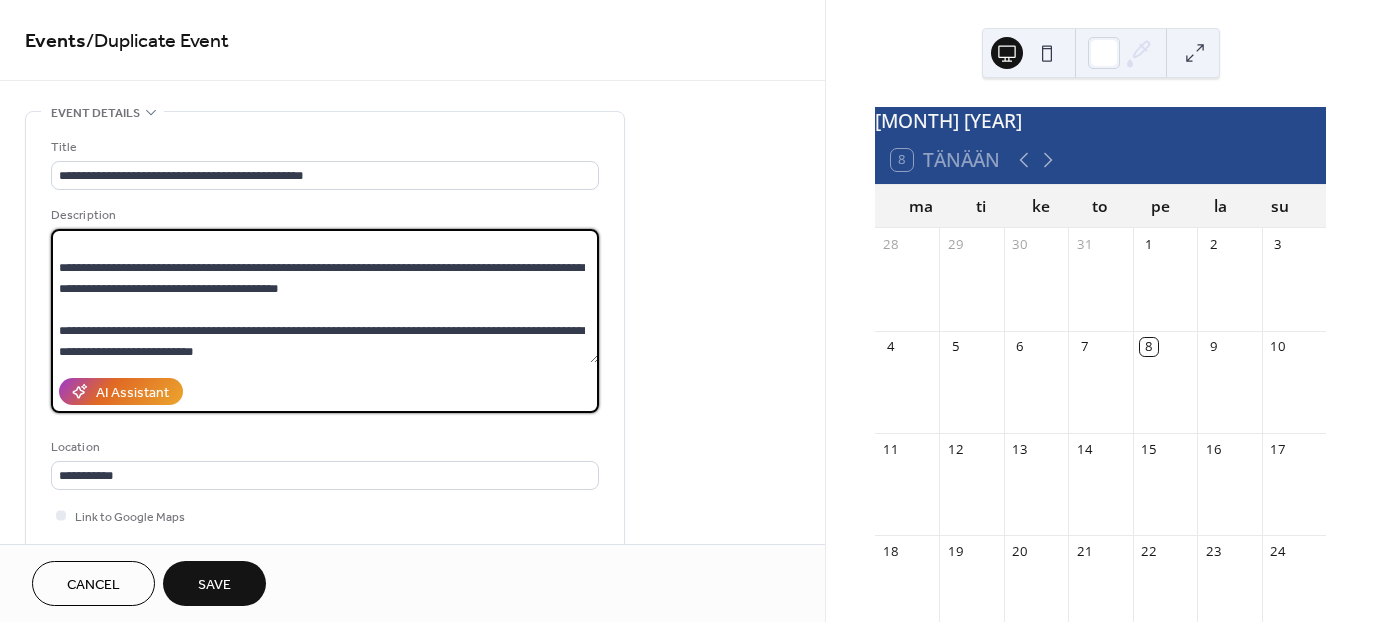 scroll, scrollTop: 230, scrollLeft: 0, axis: vertical 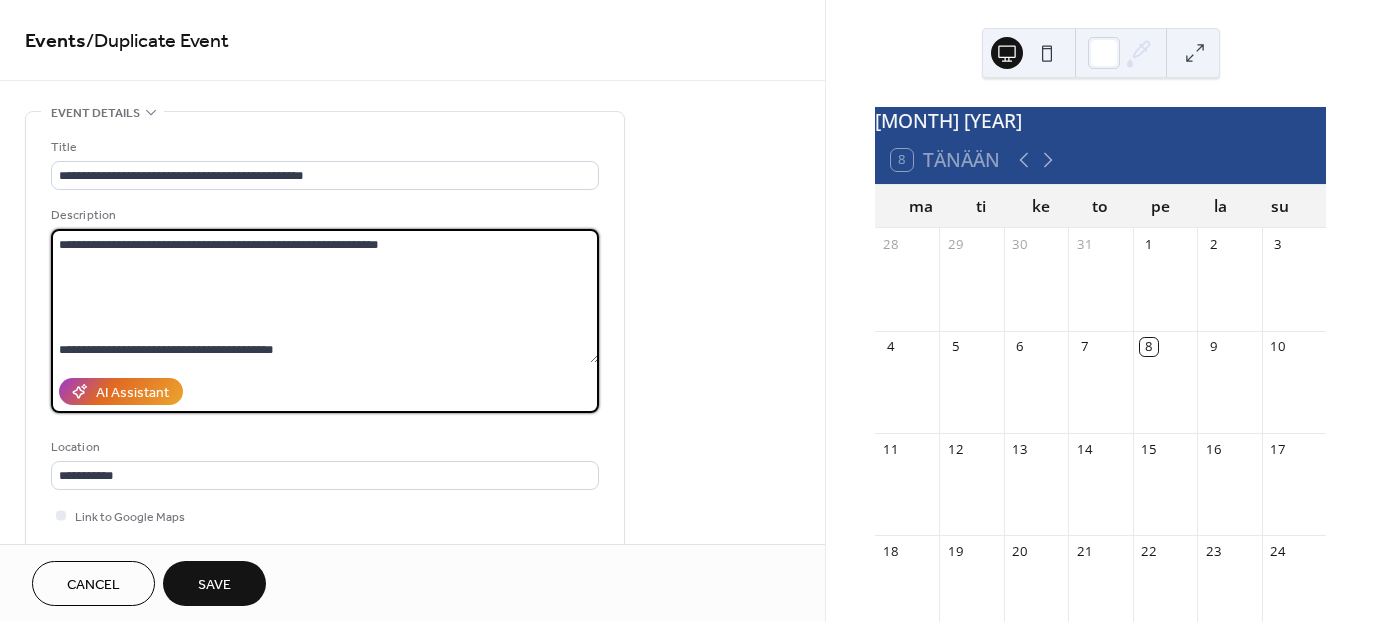 click on "**********" at bounding box center [325, 296] 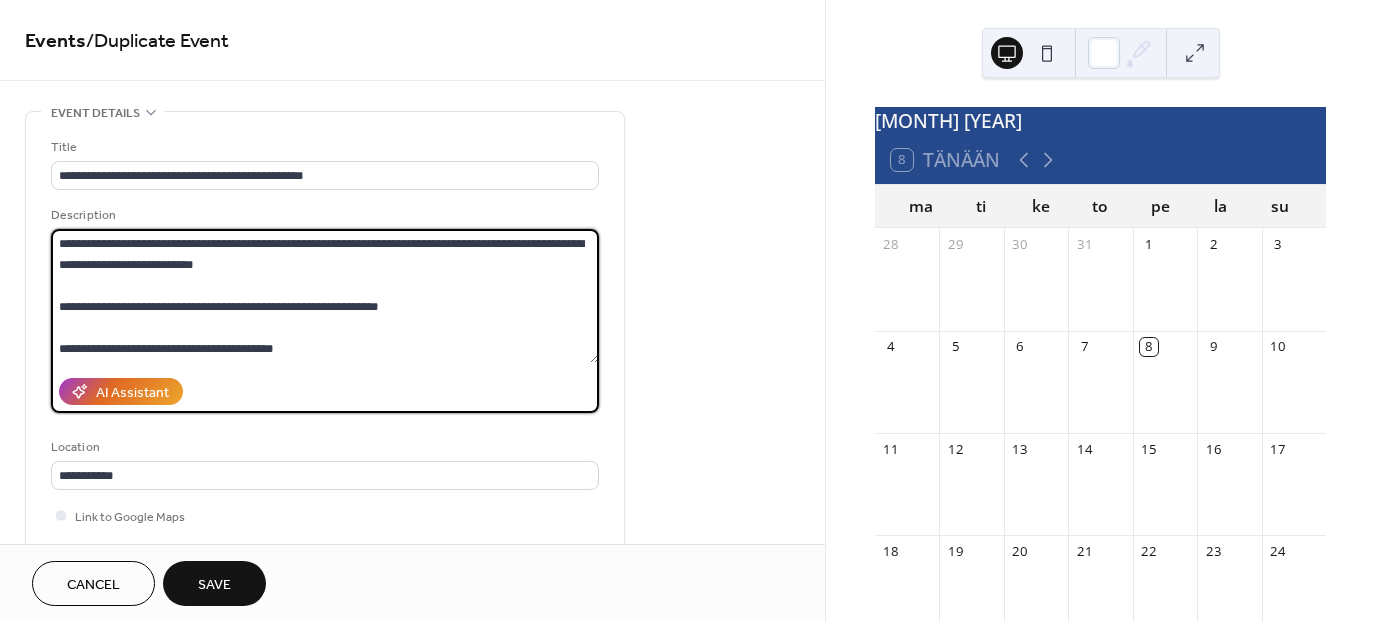 scroll, scrollTop: 168, scrollLeft: 0, axis: vertical 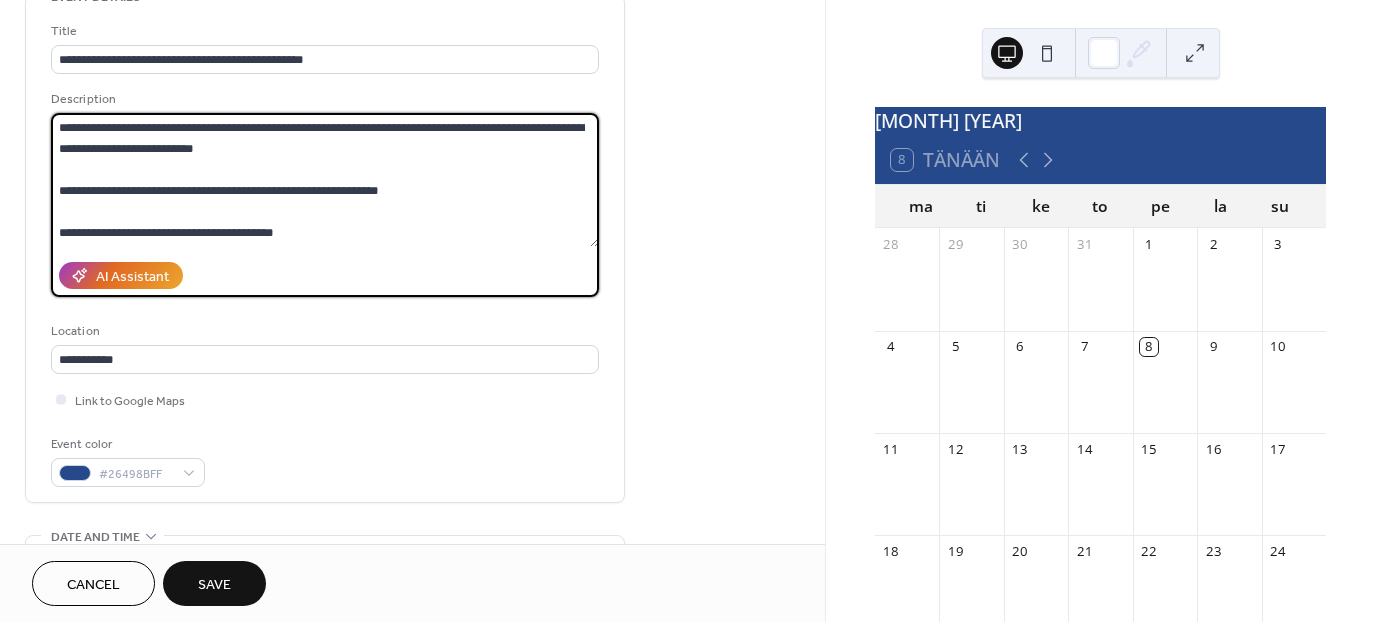 drag, startPoint x: 283, startPoint y: 233, endPoint x: 108, endPoint y: 244, distance: 175.34537 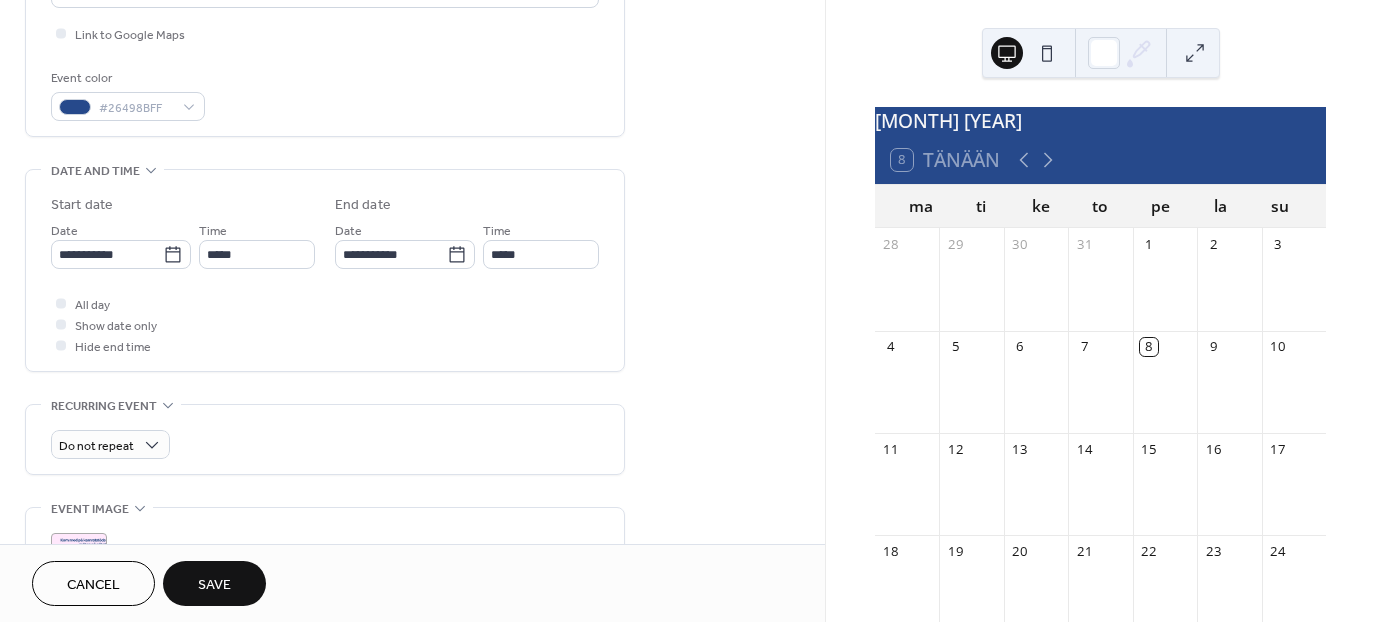 scroll, scrollTop: 479, scrollLeft: 0, axis: vertical 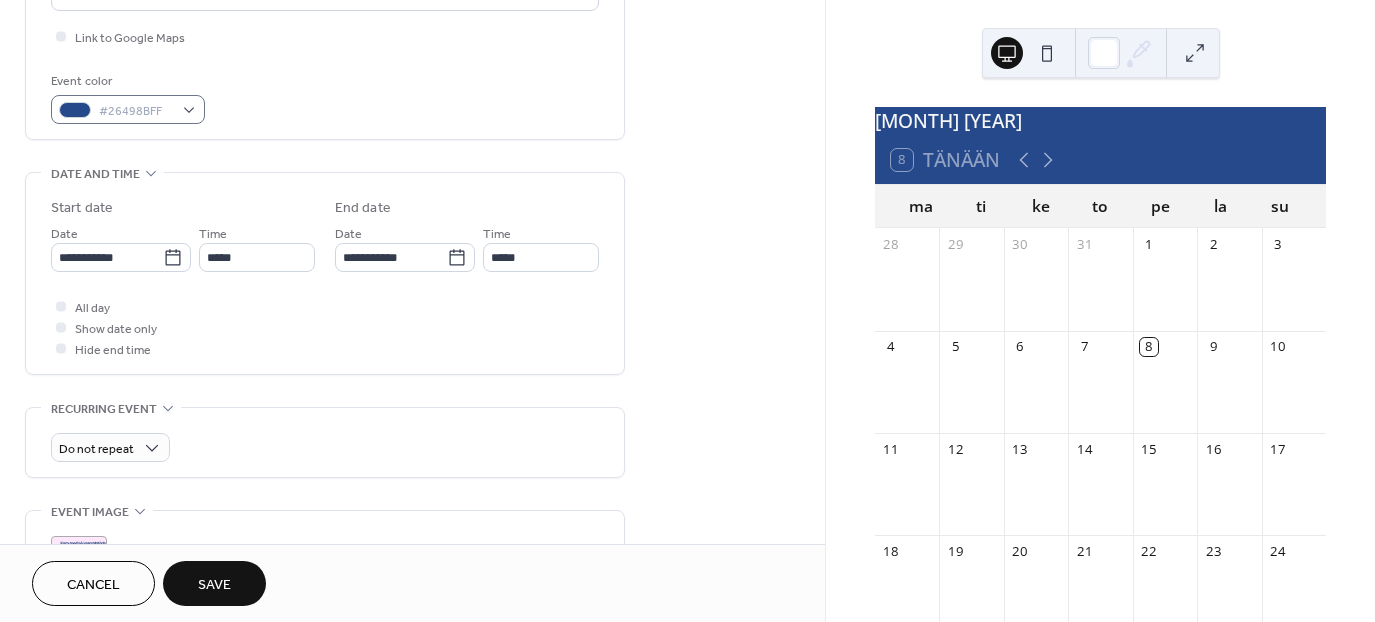type on "**********" 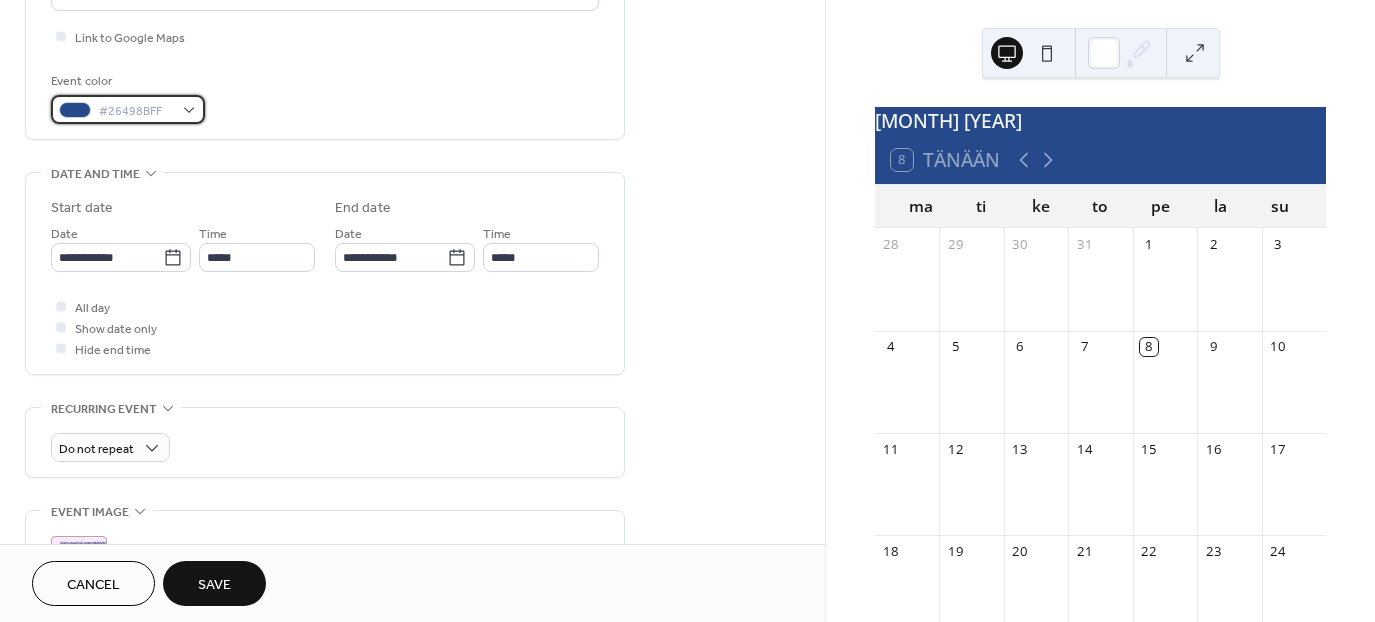 click on "#26498BFF" at bounding box center (136, 111) 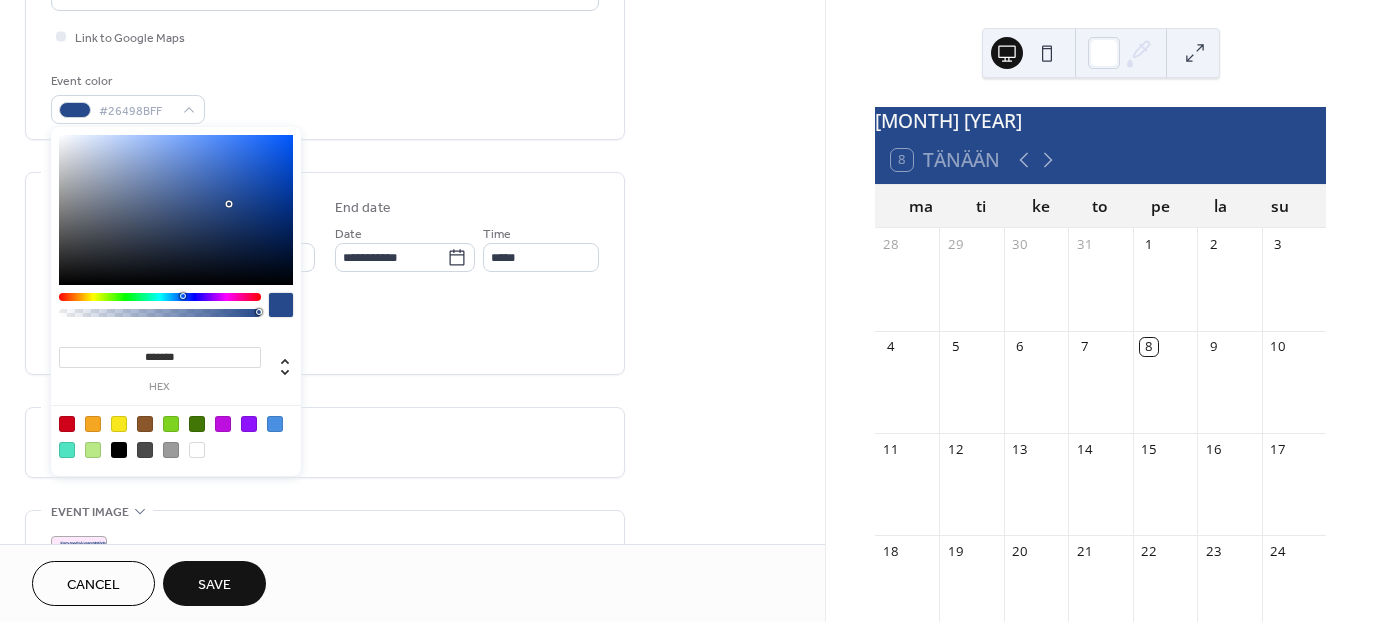 click on "Event color #26498BFF" at bounding box center [325, 97] 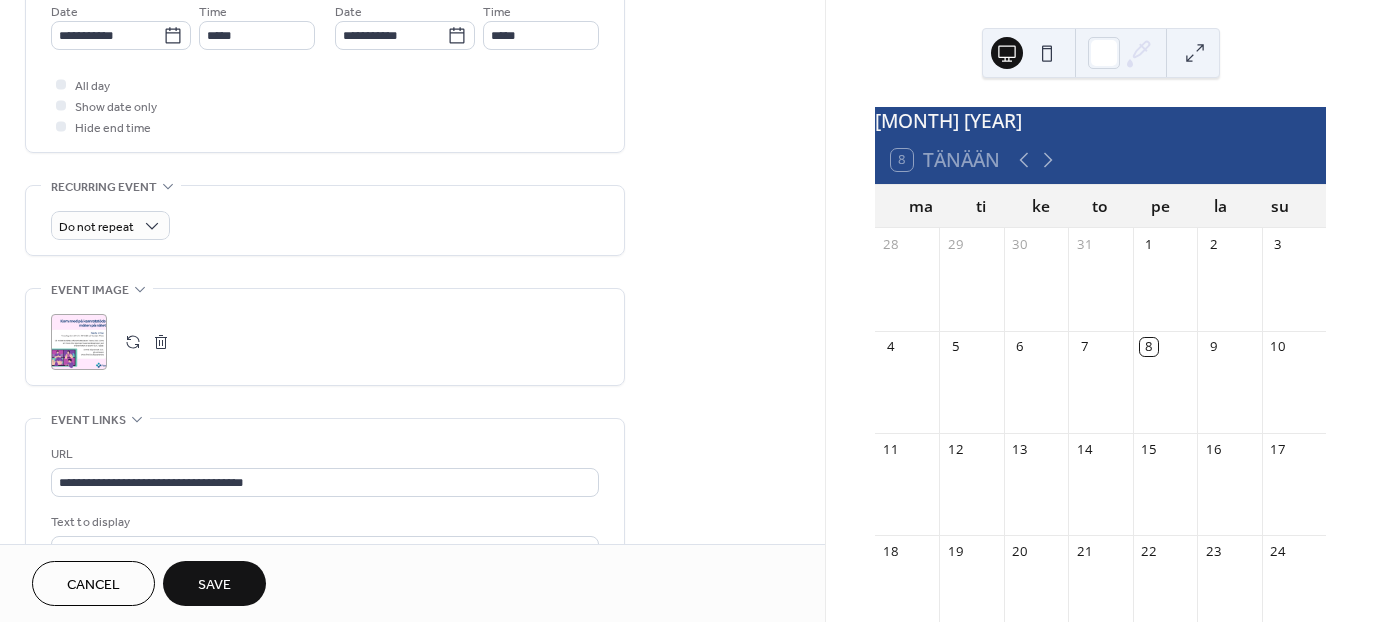 scroll, scrollTop: 708, scrollLeft: 0, axis: vertical 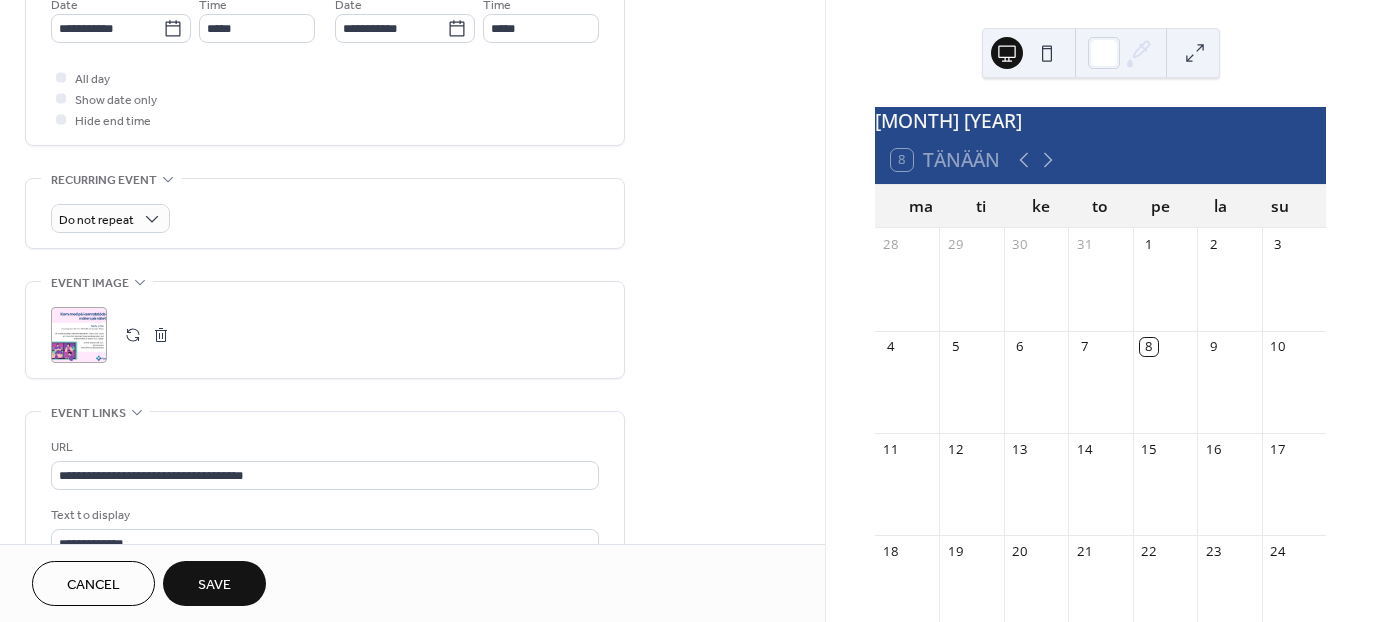 click at bounding box center [133, 335] 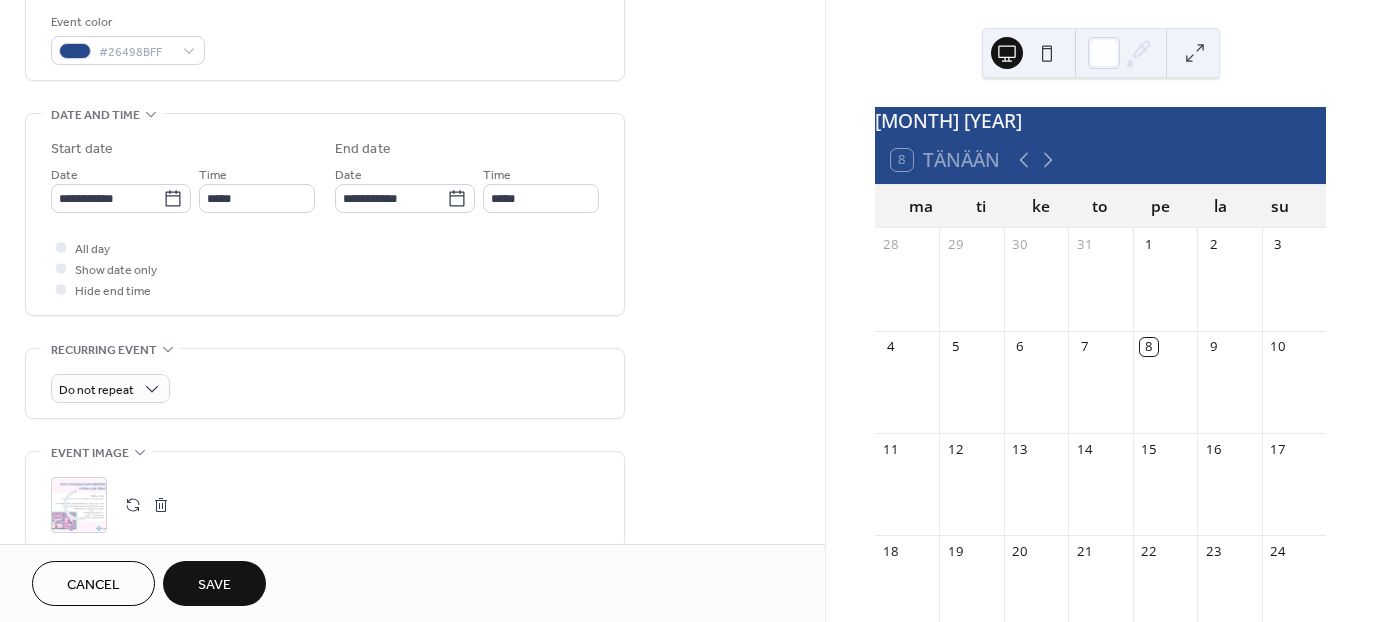 scroll, scrollTop: 532, scrollLeft: 0, axis: vertical 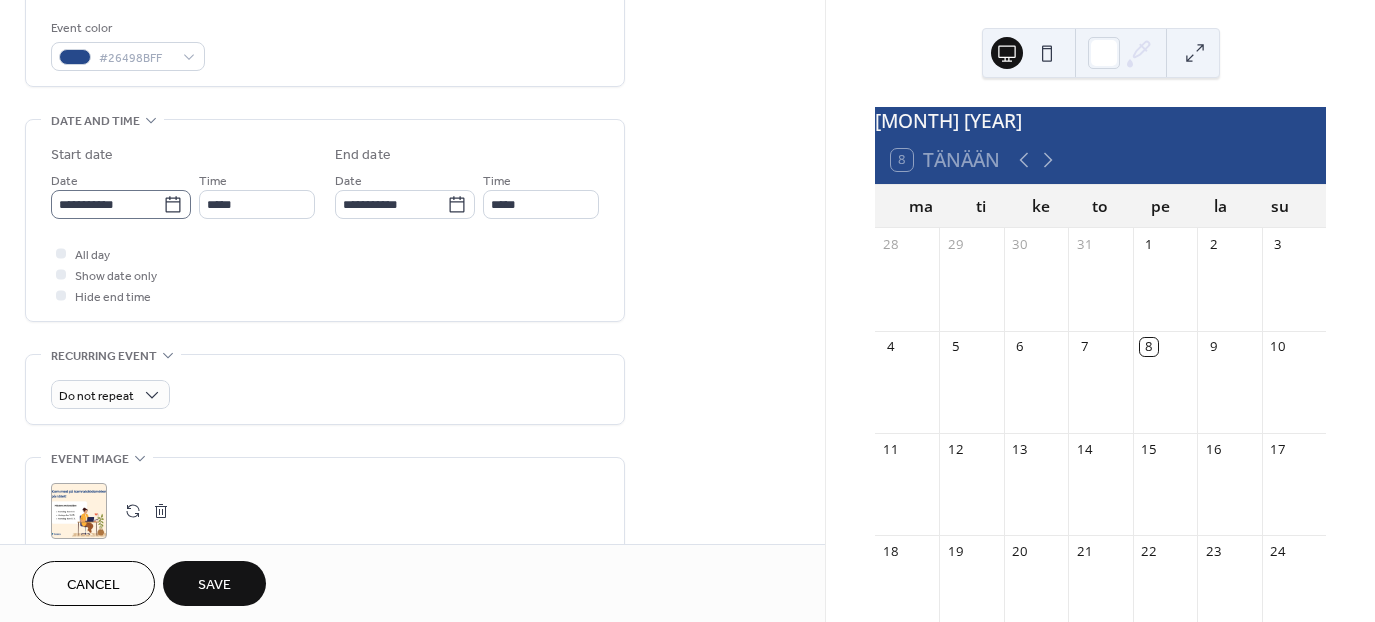 click 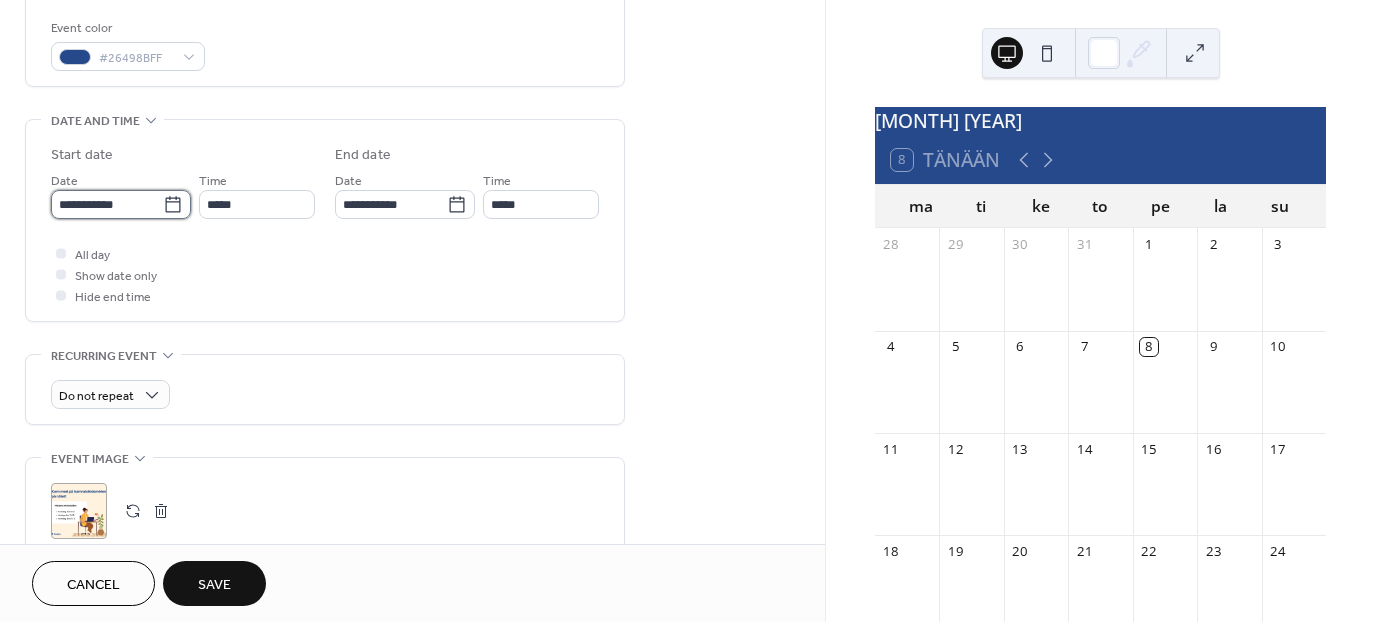 click on "**********" at bounding box center (107, 204) 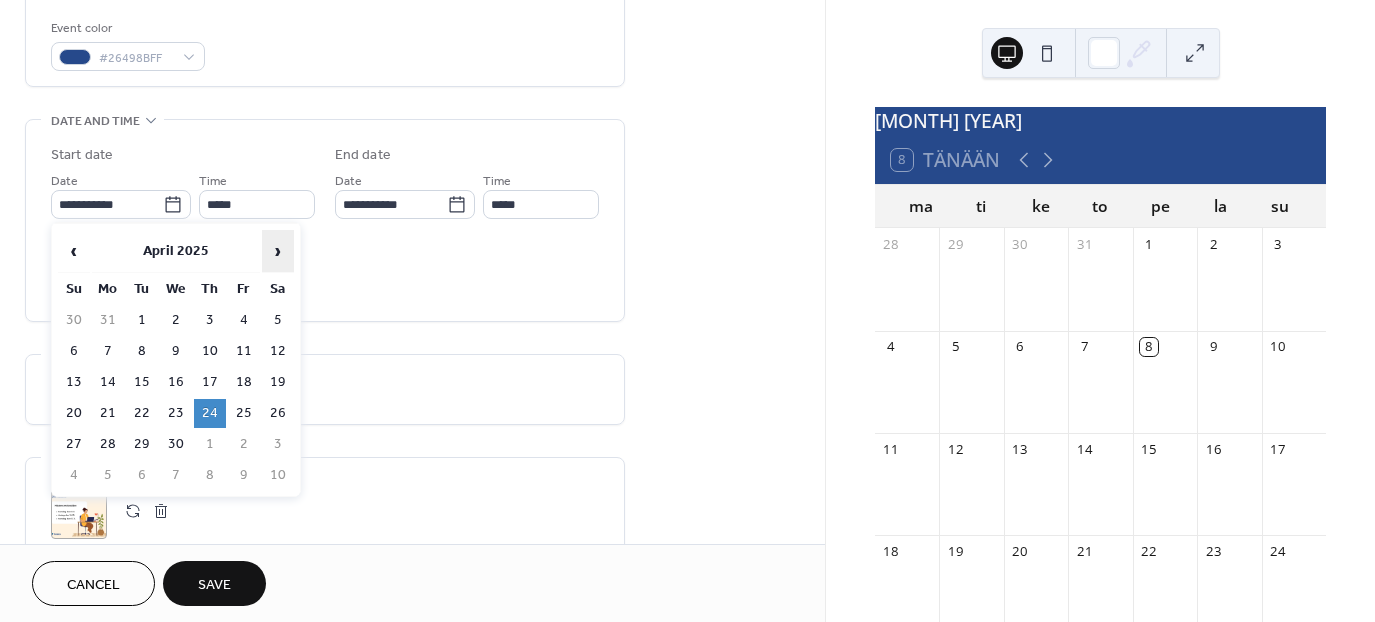 click on "›" at bounding box center [278, 251] 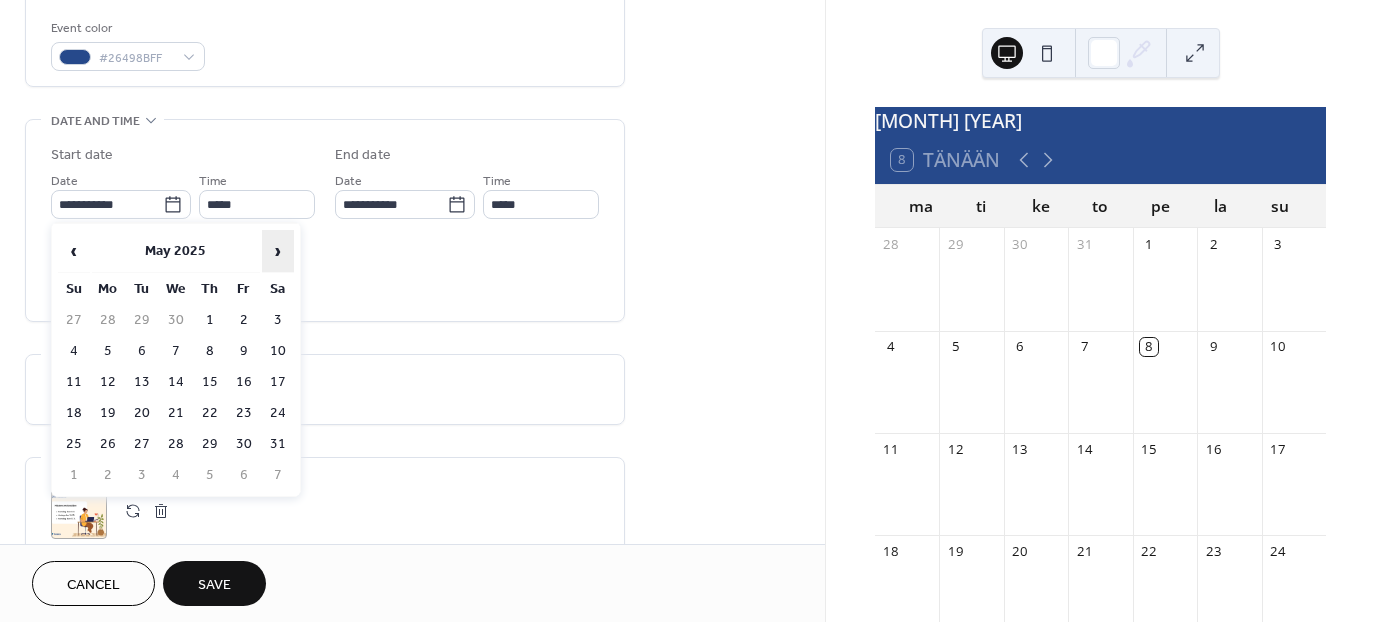 click on "›" at bounding box center [278, 251] 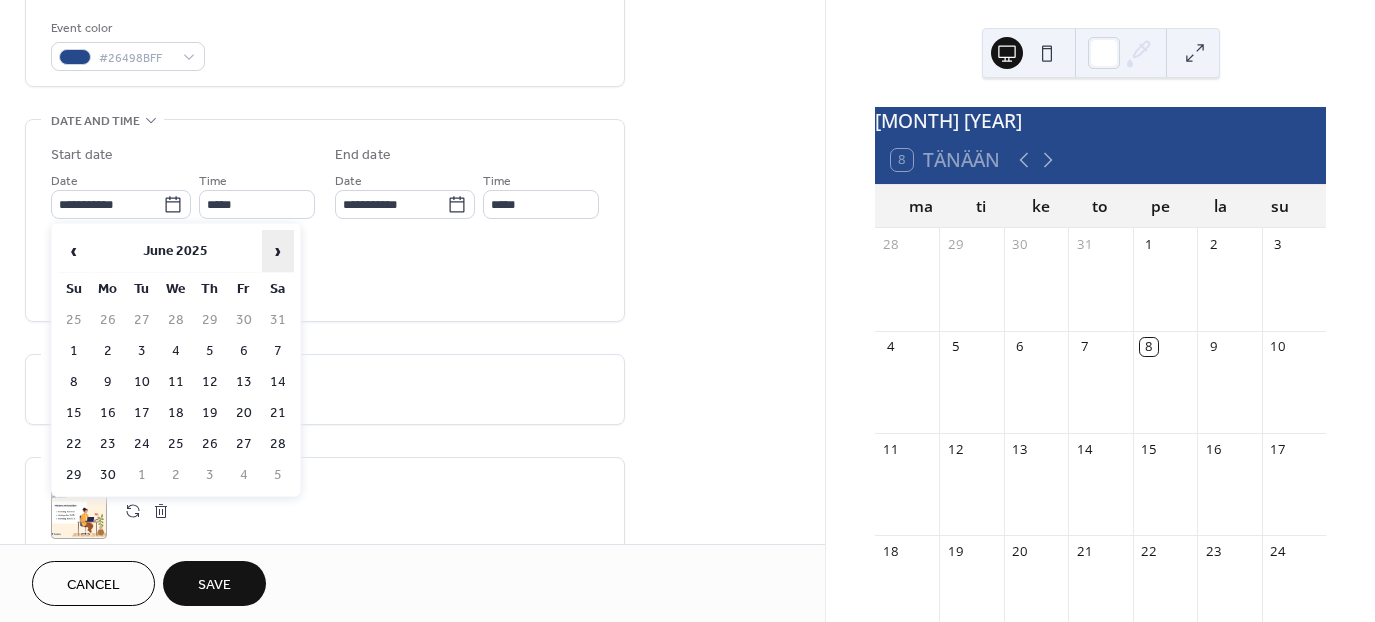 click on "›" at bounding box center [278, 251] 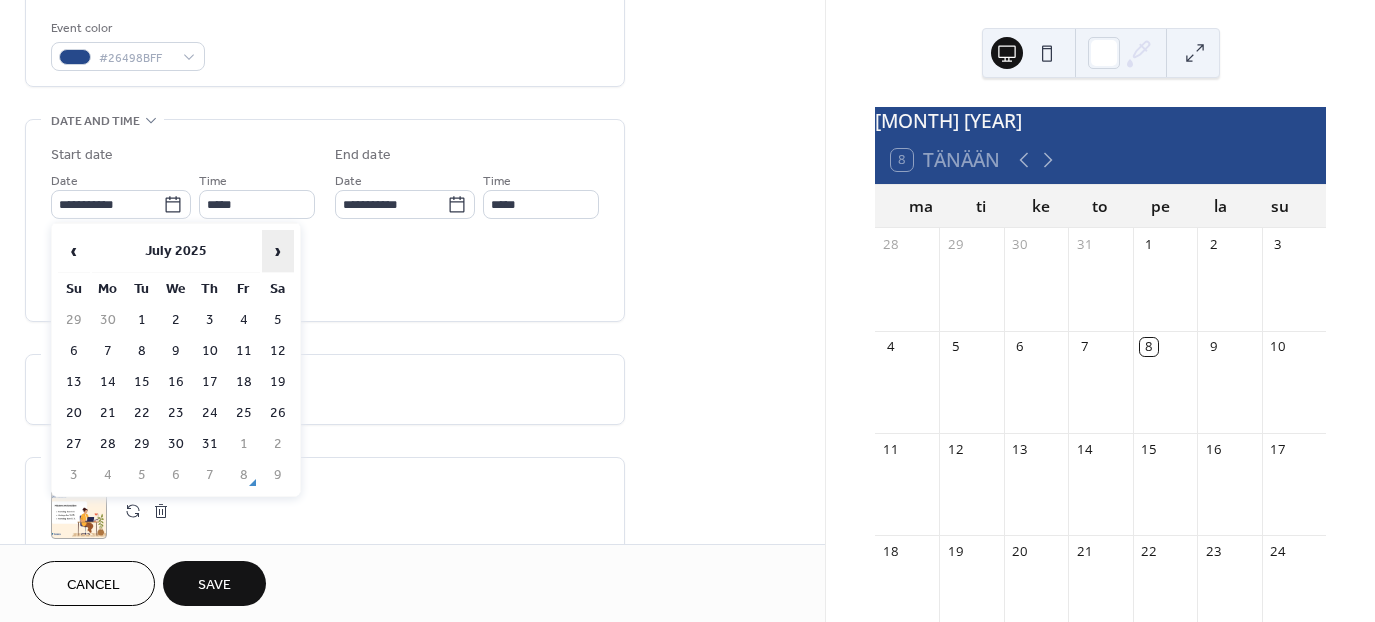 click on "›" at bounding box center [278, 251] 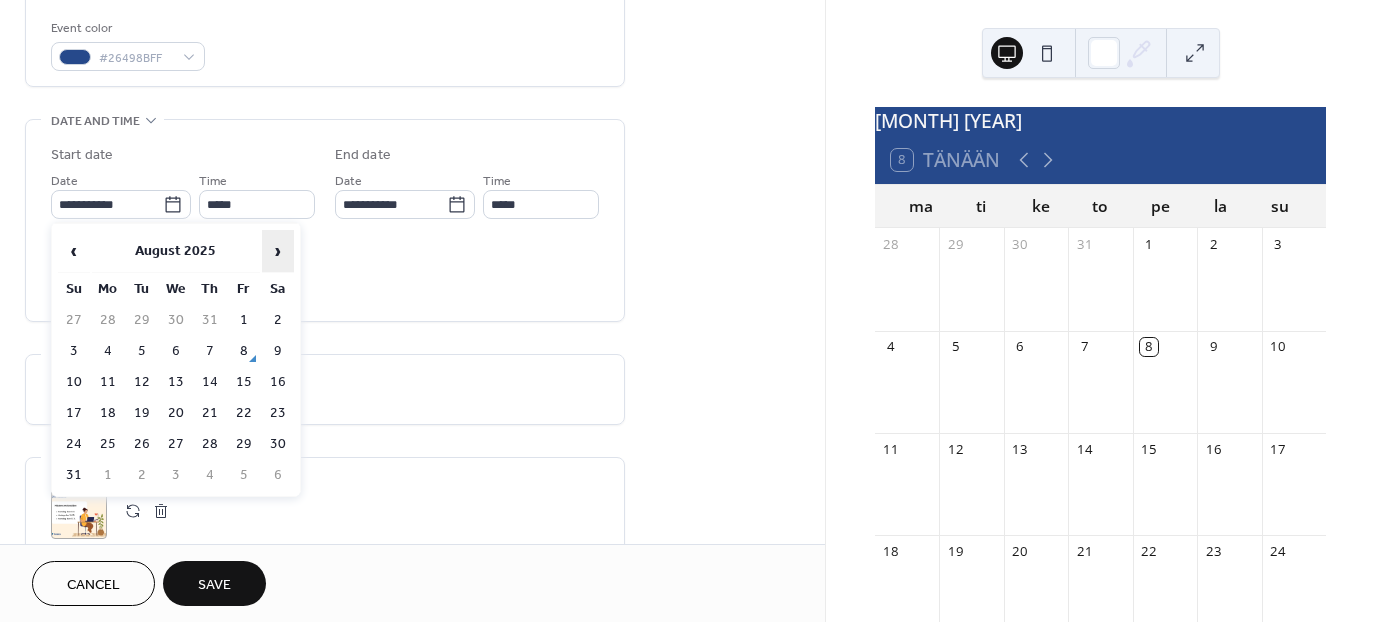 click on "›" at bounding box center (278, 251) 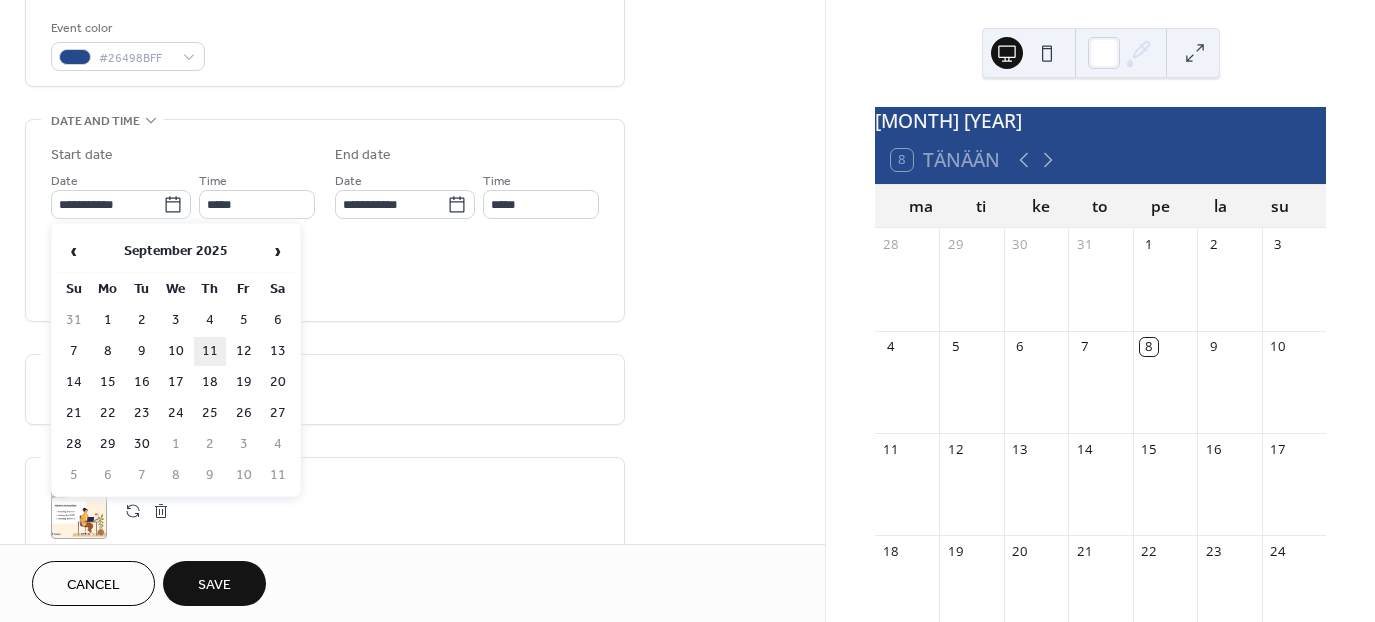click on "11" at bounding box center (210, 351) 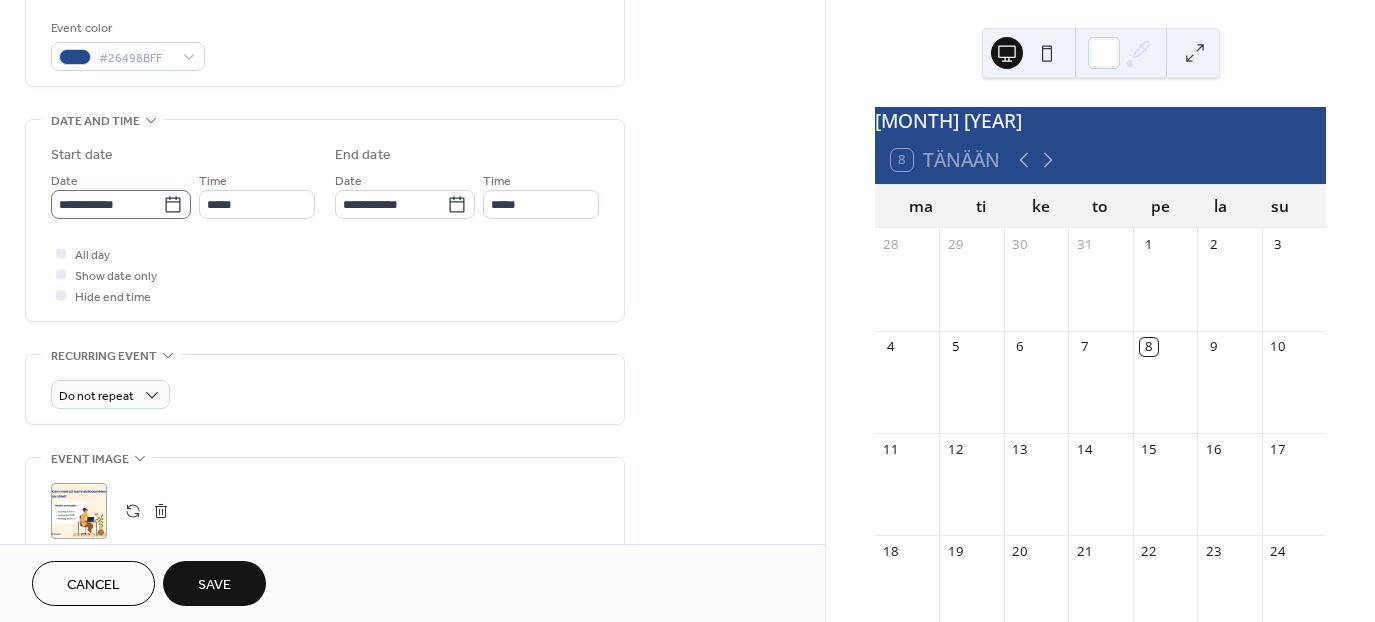 click 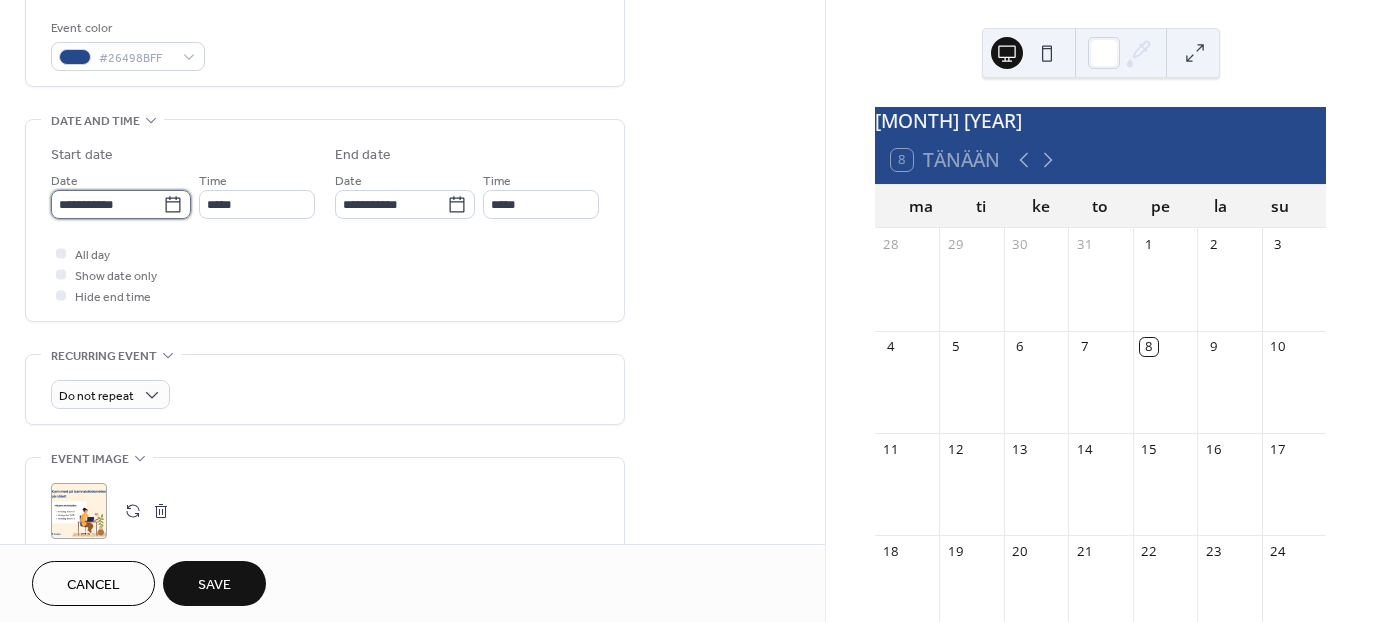 click on "**********" at bounding box center [107, 204] 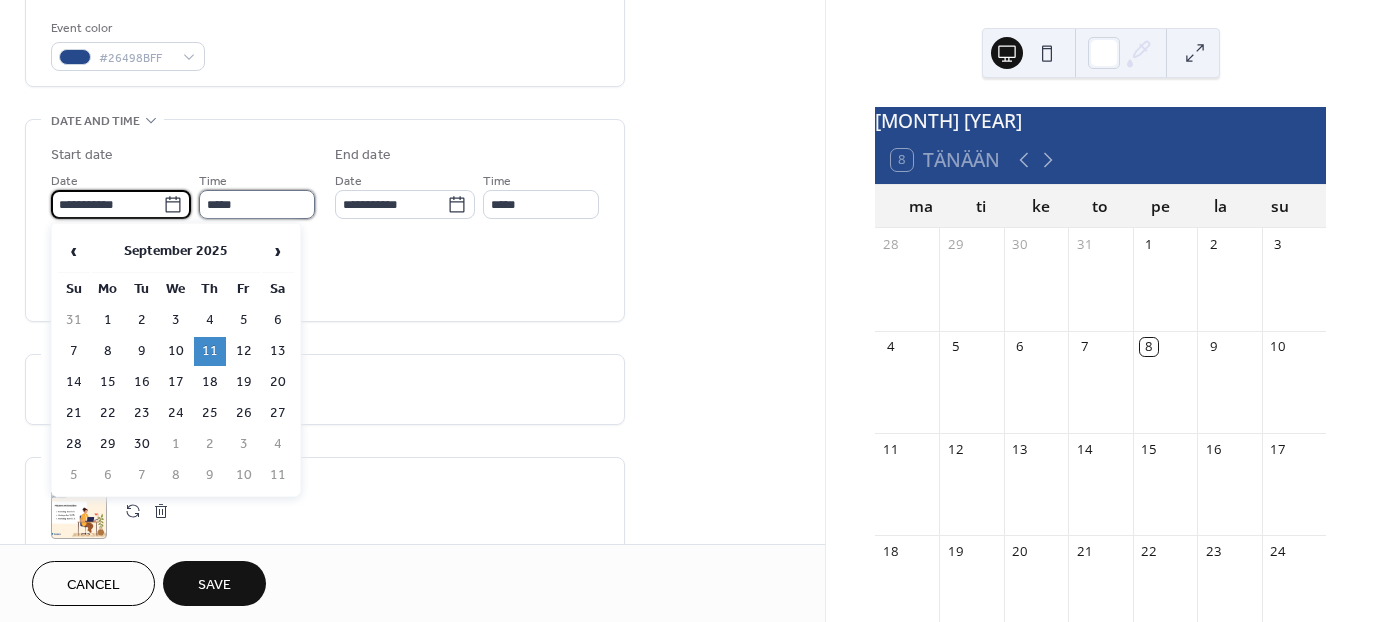 click on "*****" at bounding box center [257, 204] 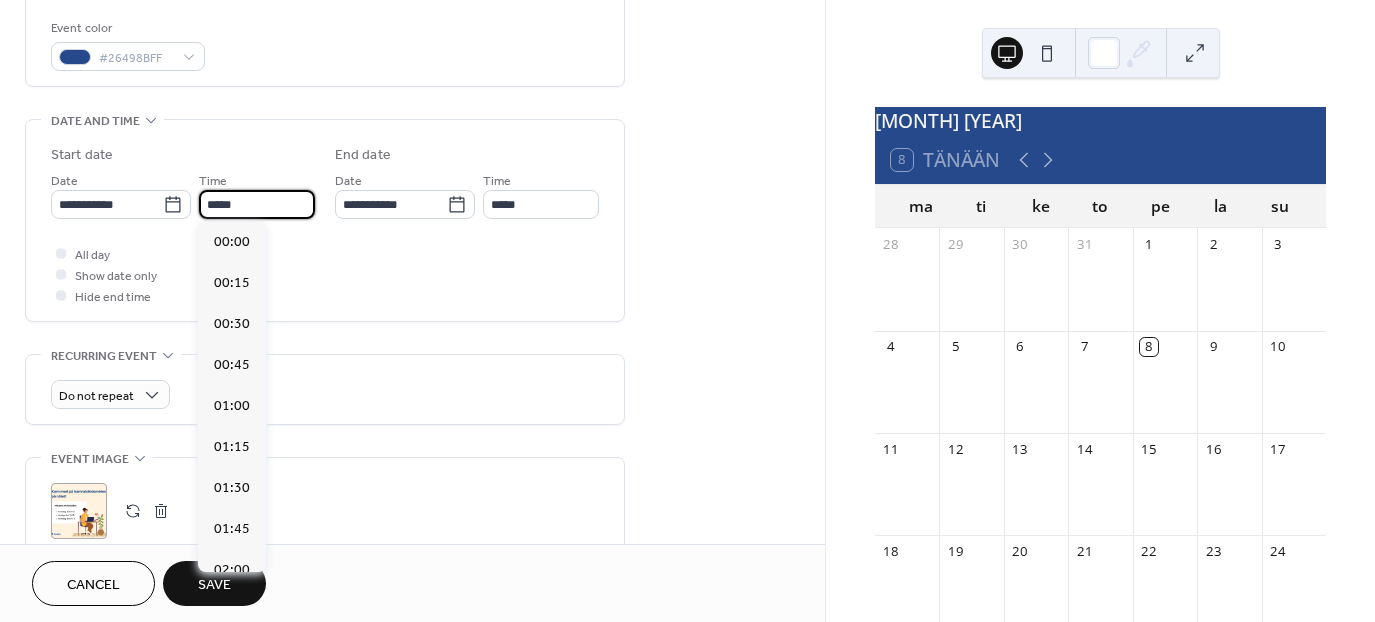 scroll, scrollTop: 2952, scrollLeft: 0, axis: vertical 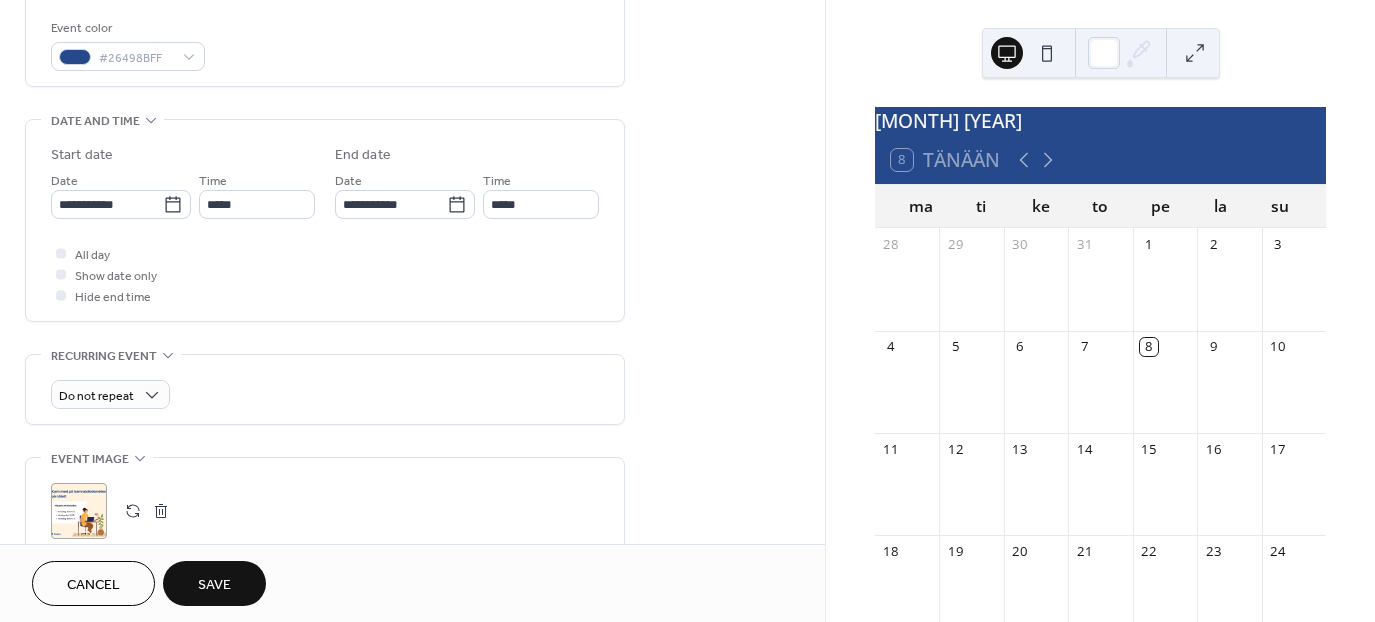 click on "All day Show date only Hide end time" at bounding box center [325, 274] 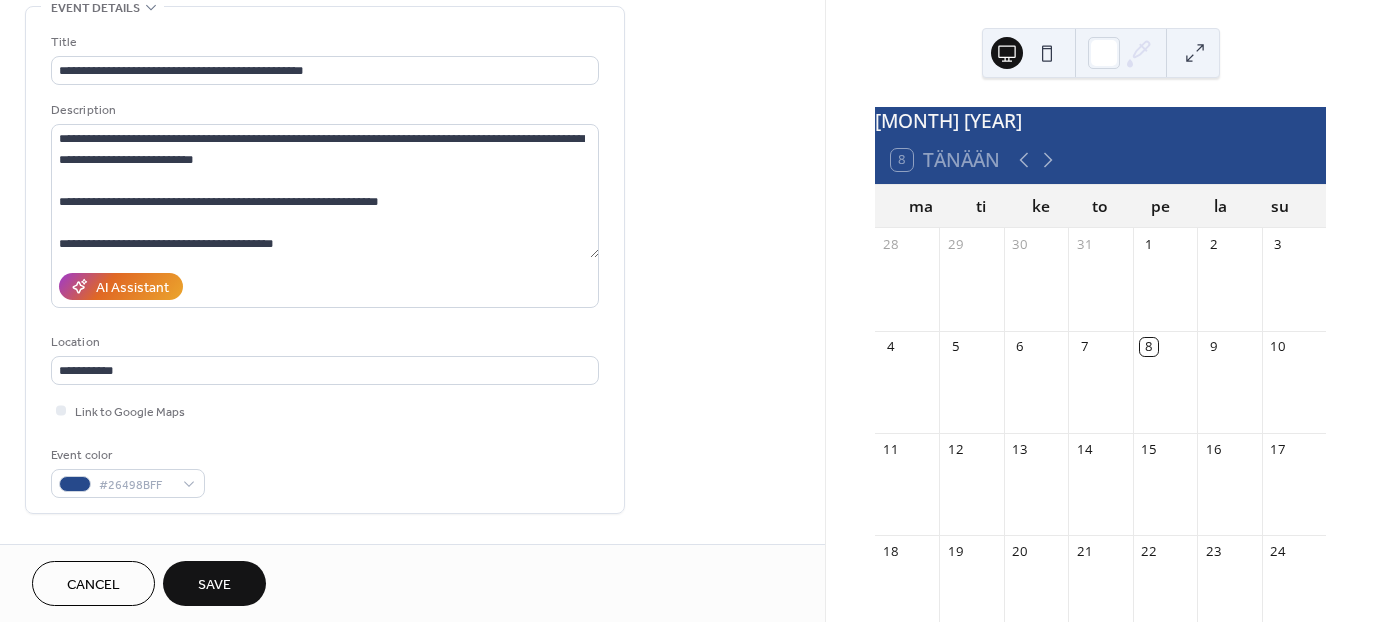 scroll, scrollTop: 37, scrollLeft: 0, axis: vertical 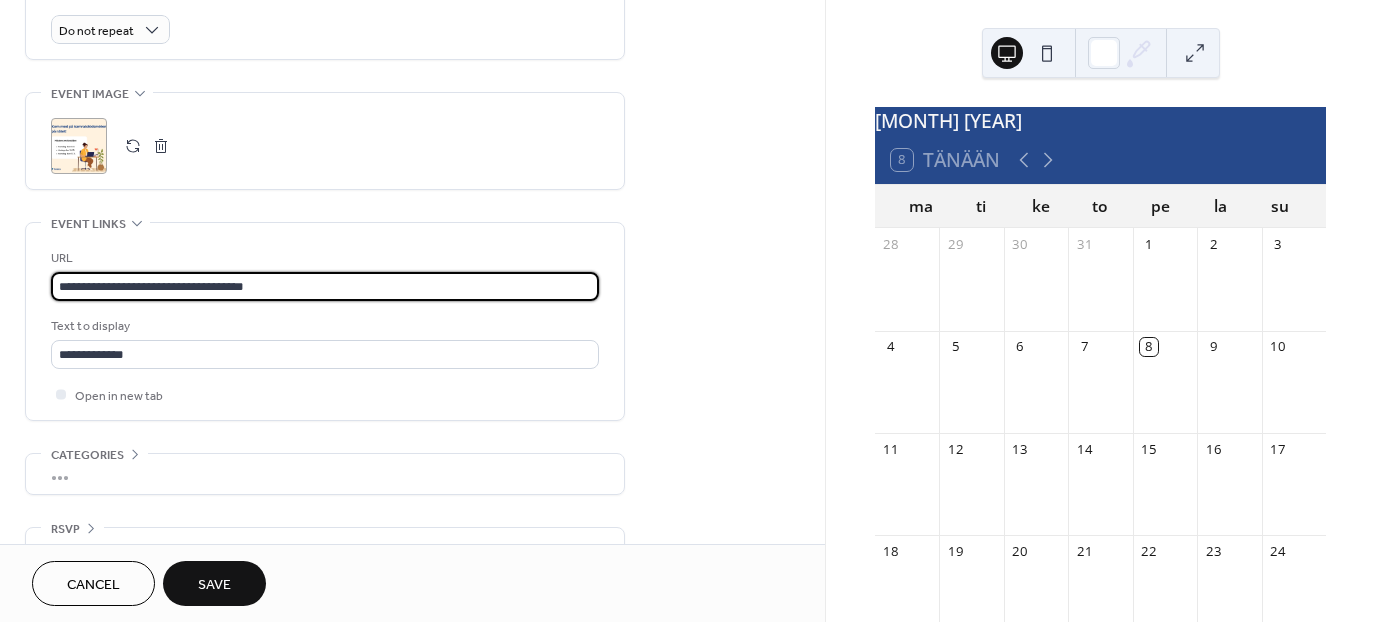 drag, startPoint x: 310, startPoint y: 286, endPoint x: 30, endPoint y: 278, distance: 280.11426 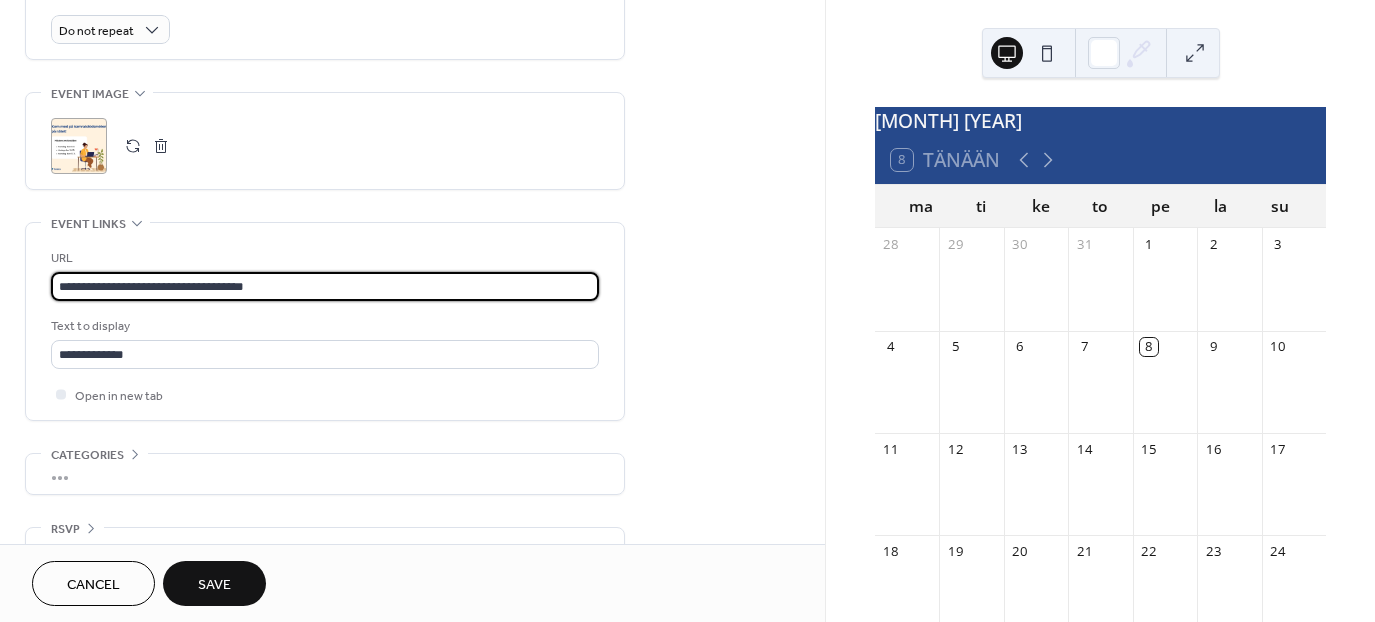 paste 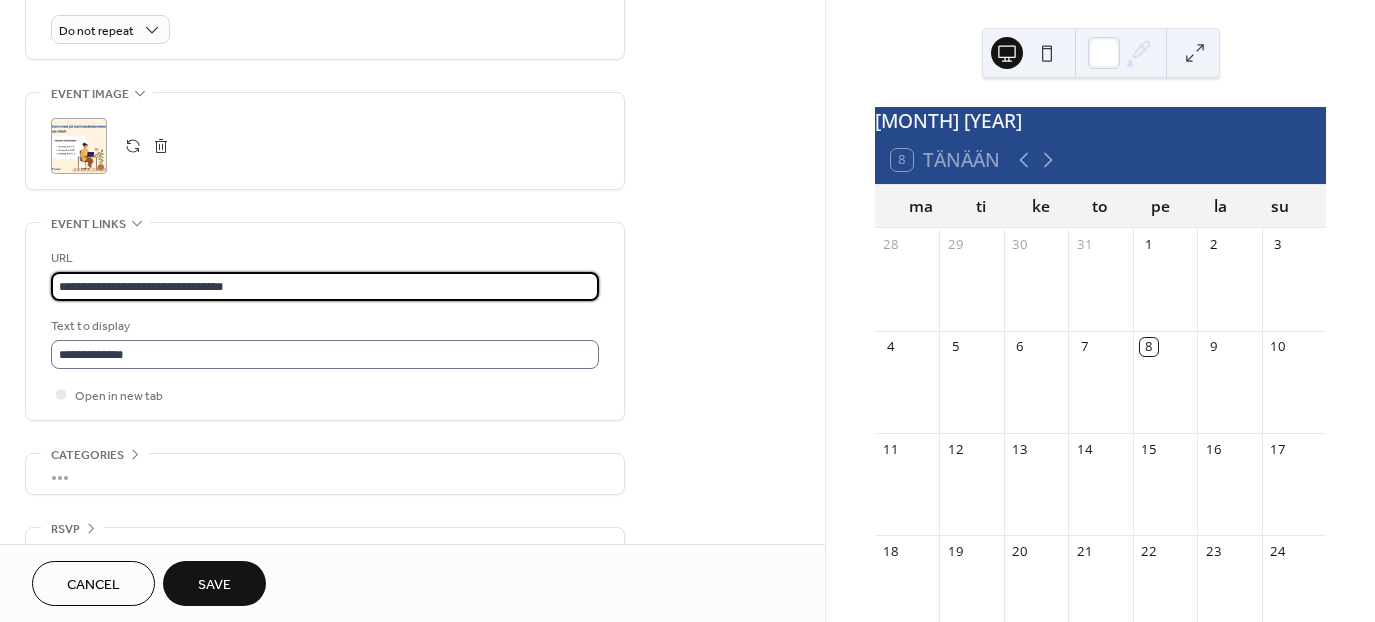 type on "**********" 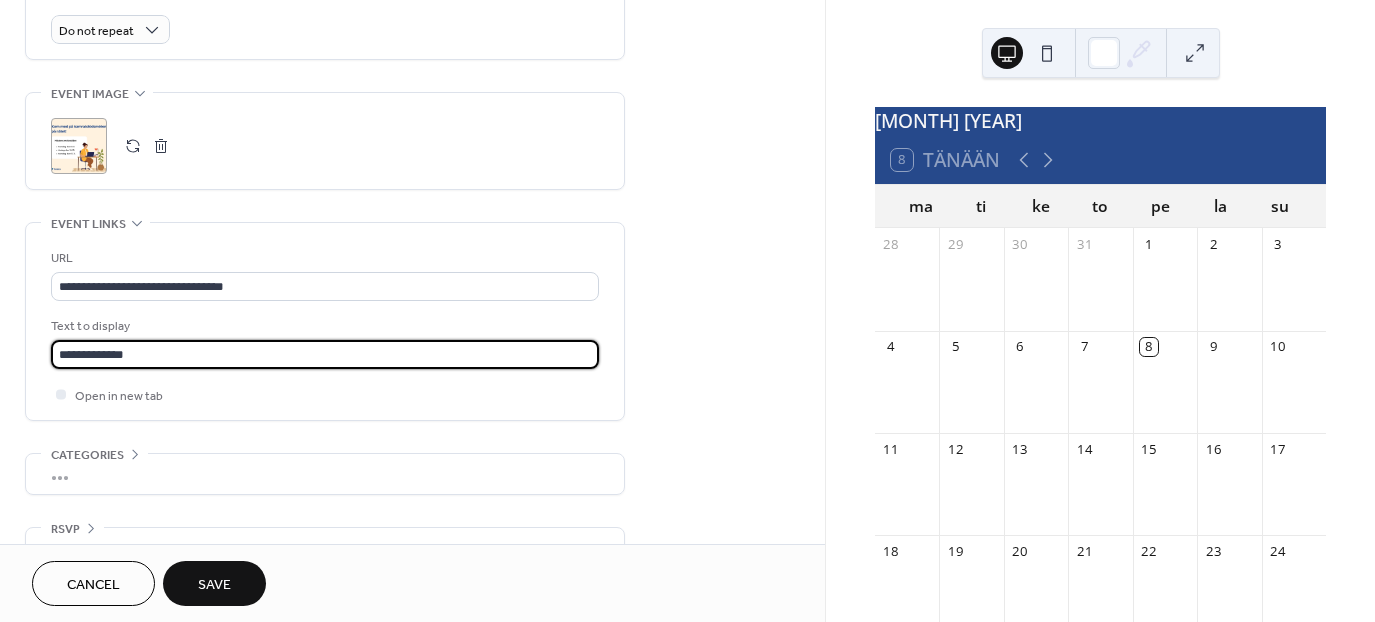 scroll, scrollTop: 1, scrollLeft: 0, axis: vertical 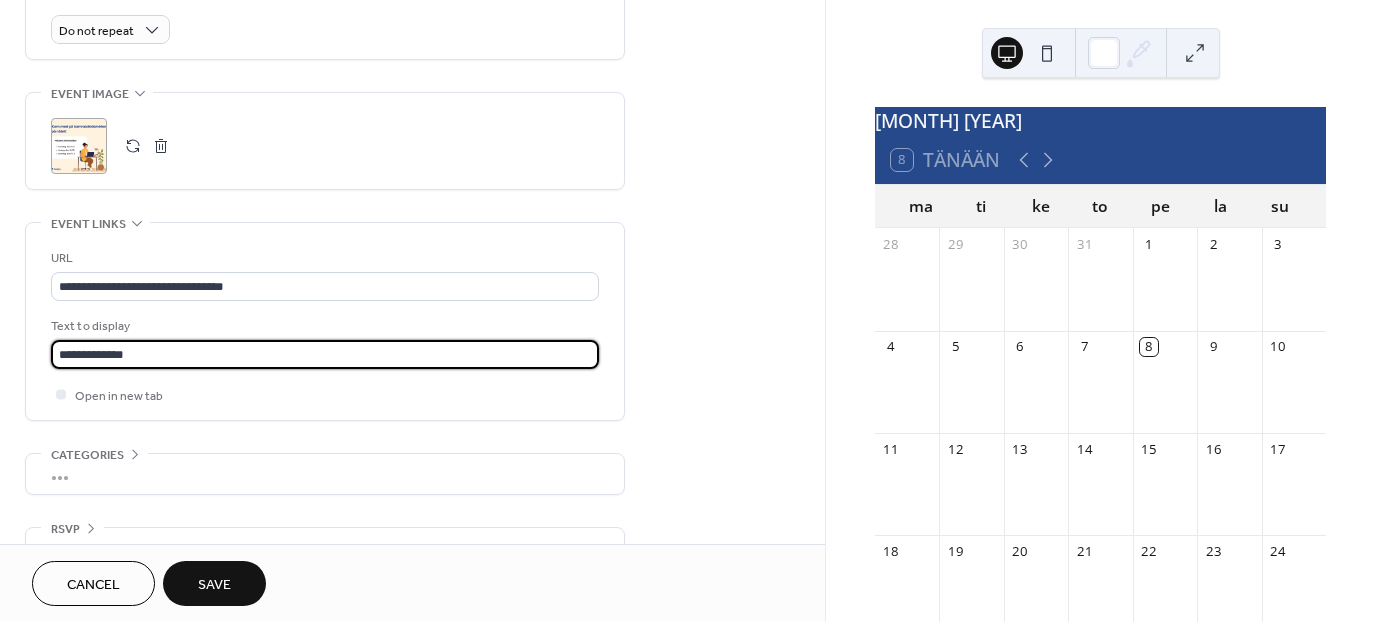 drag, startPoint x: 154, startPoint y: 359, endPoint x: 9, endPoint y: 360, distance: 145.00345 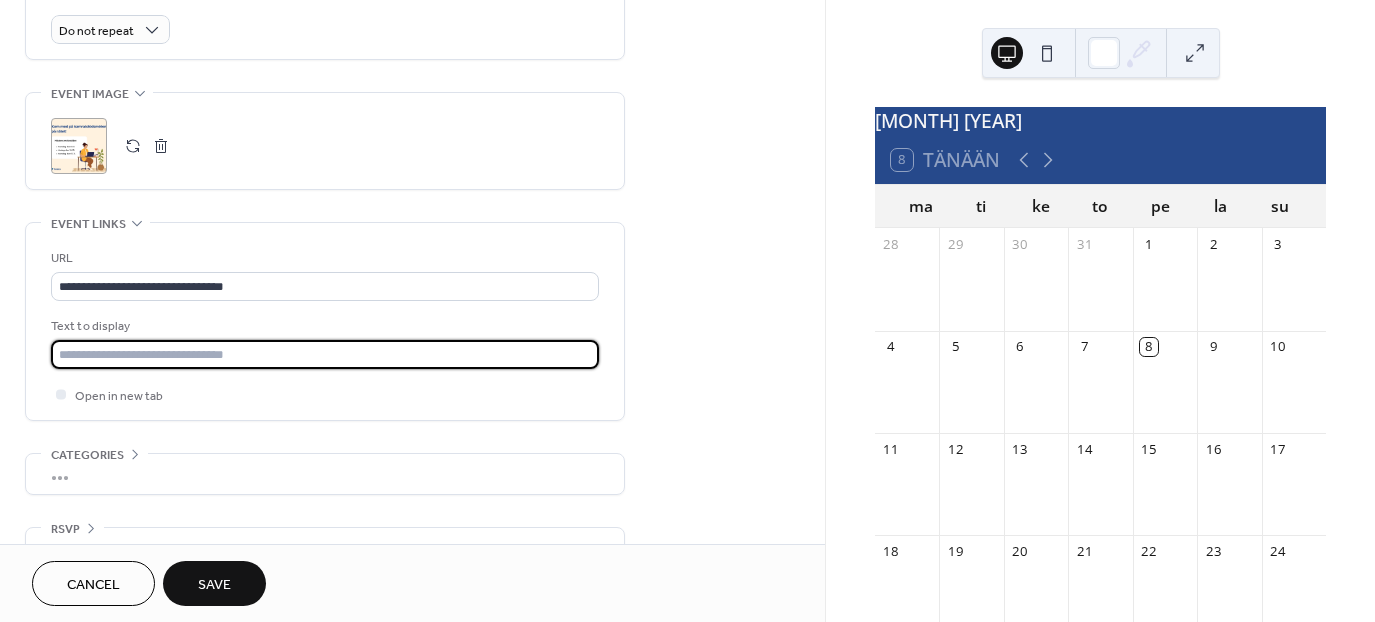 scroll, scrollTop: 0, scrollLeft: 0, axis: both 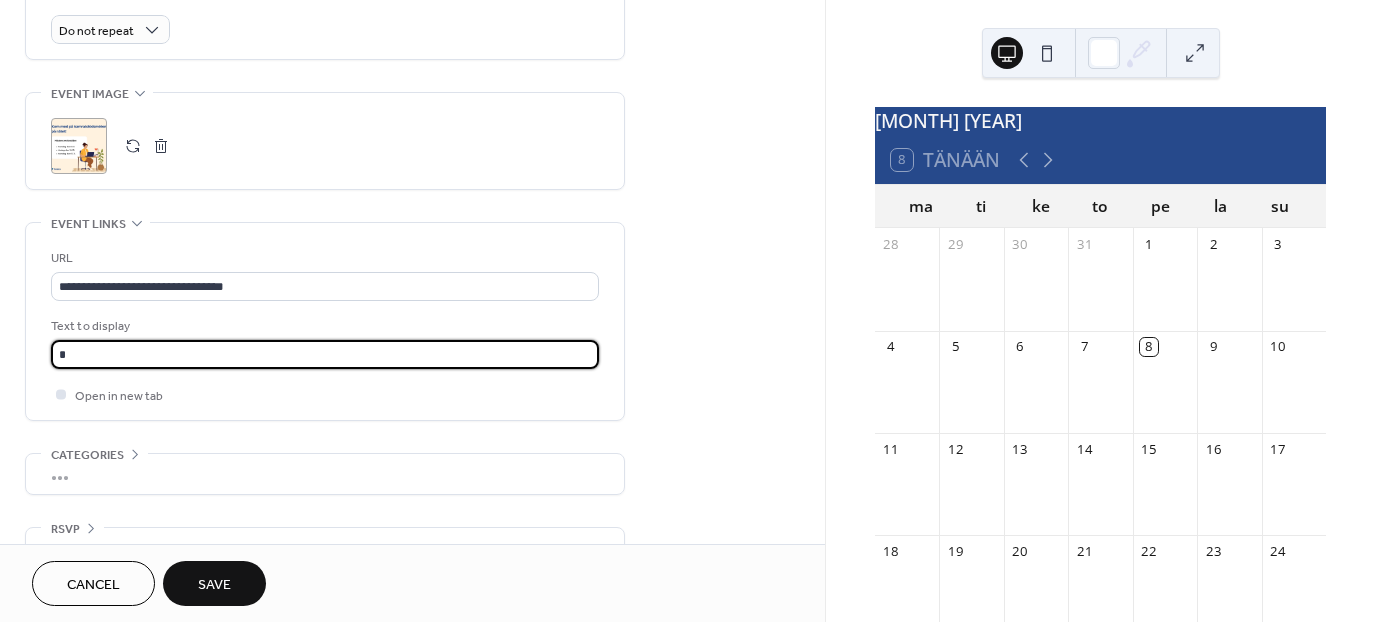 type on "**********" 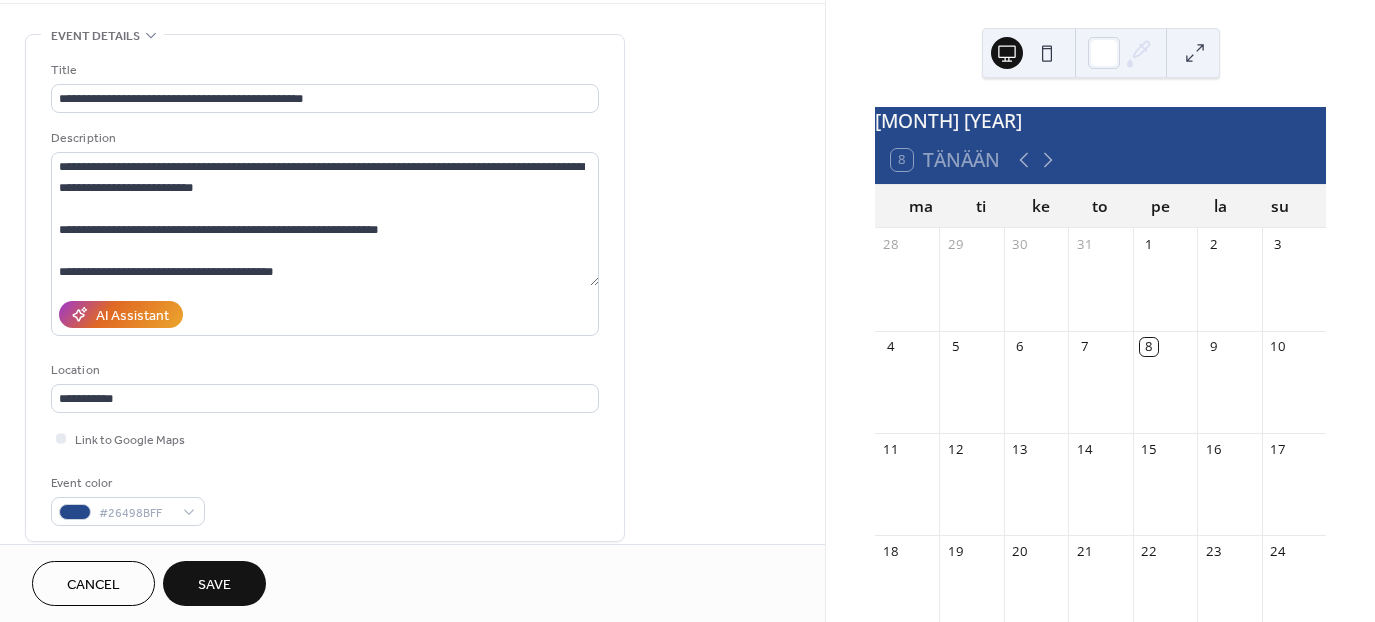 scroll, scrollTop: 29, scrollLeft: 0, axis: vertical 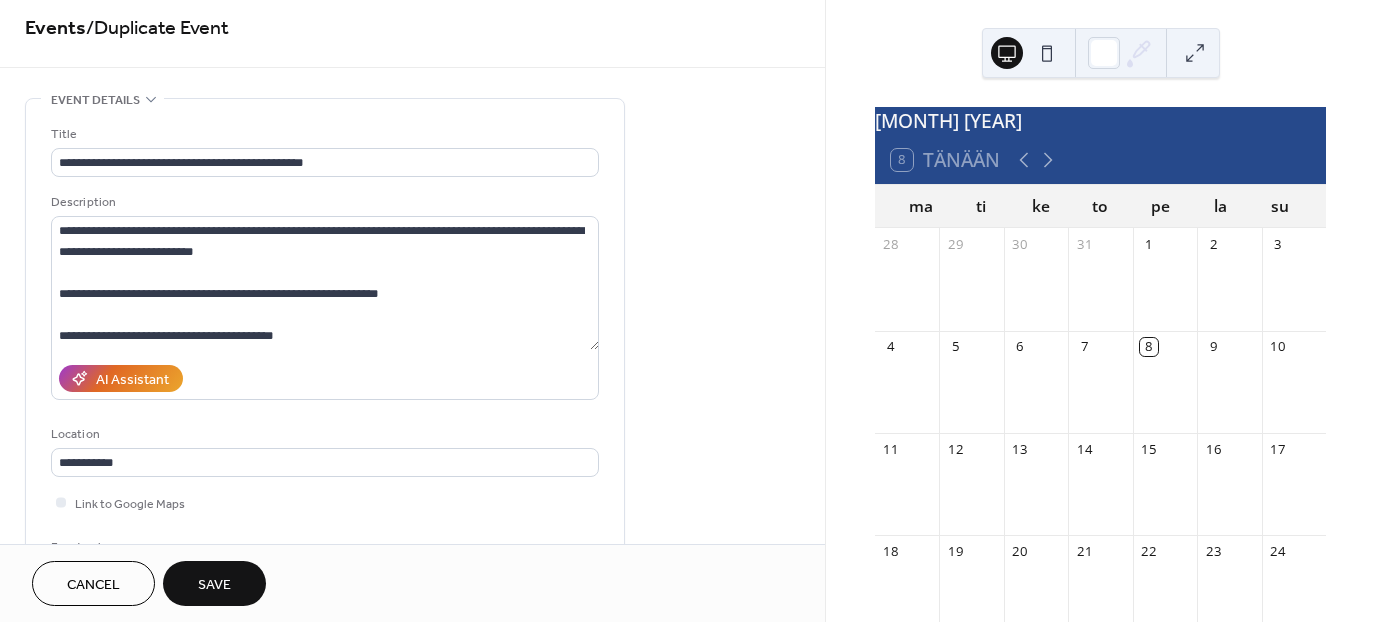 click on "Save" at bounding box center (214, 585) 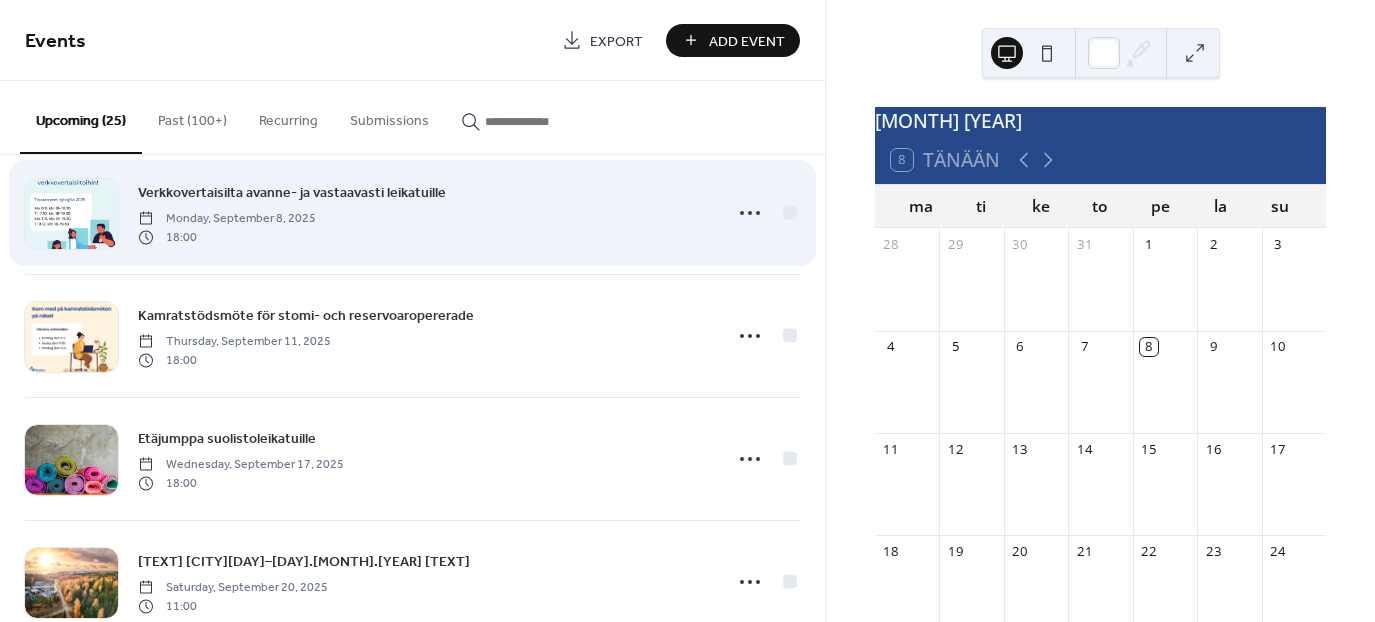 scroll, scrollTop: 159, scrollLeft: 0, axis: vertical 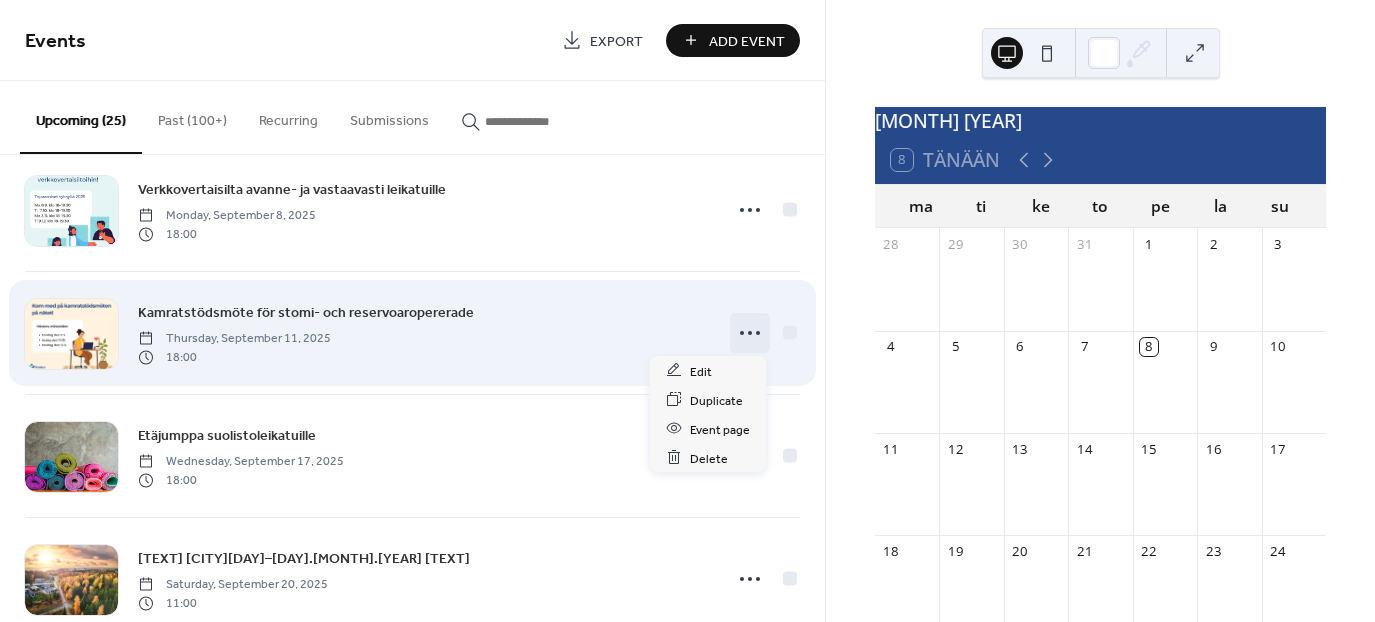 click 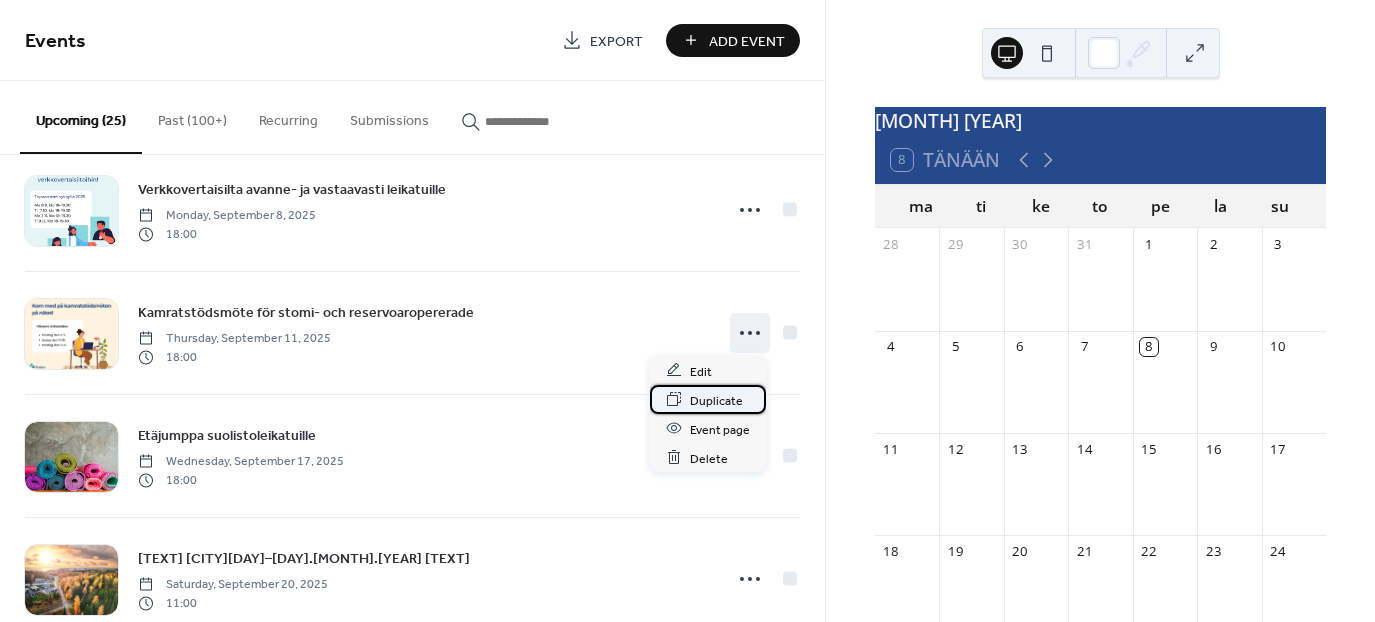 click on "Duplicate" at bounding box center [716, 400] 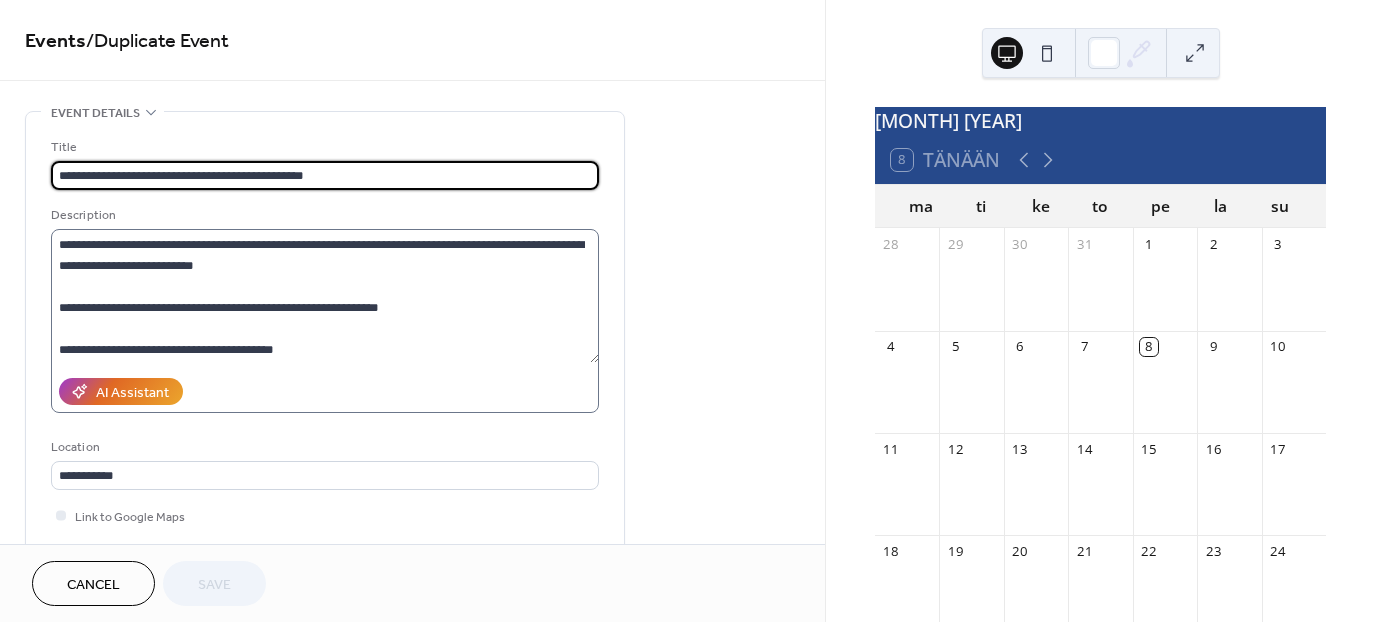 scroll, scrollTop: 168, scrollLeft: 0, axis: vertical 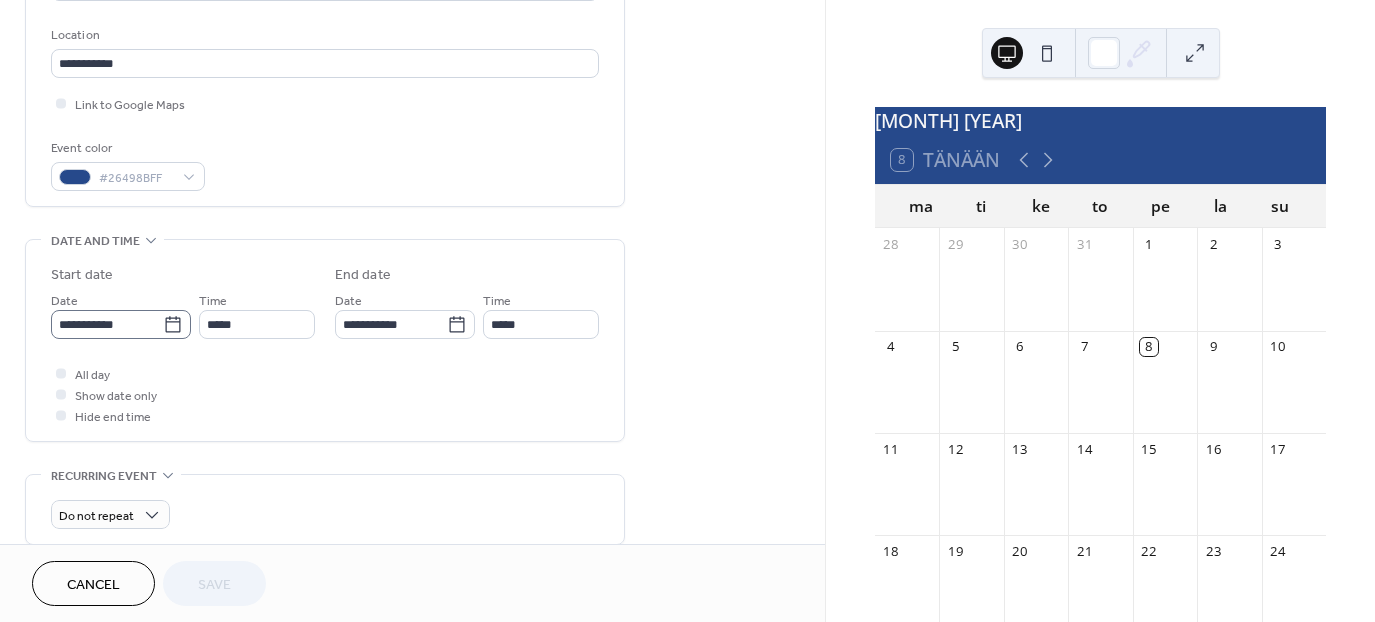 click 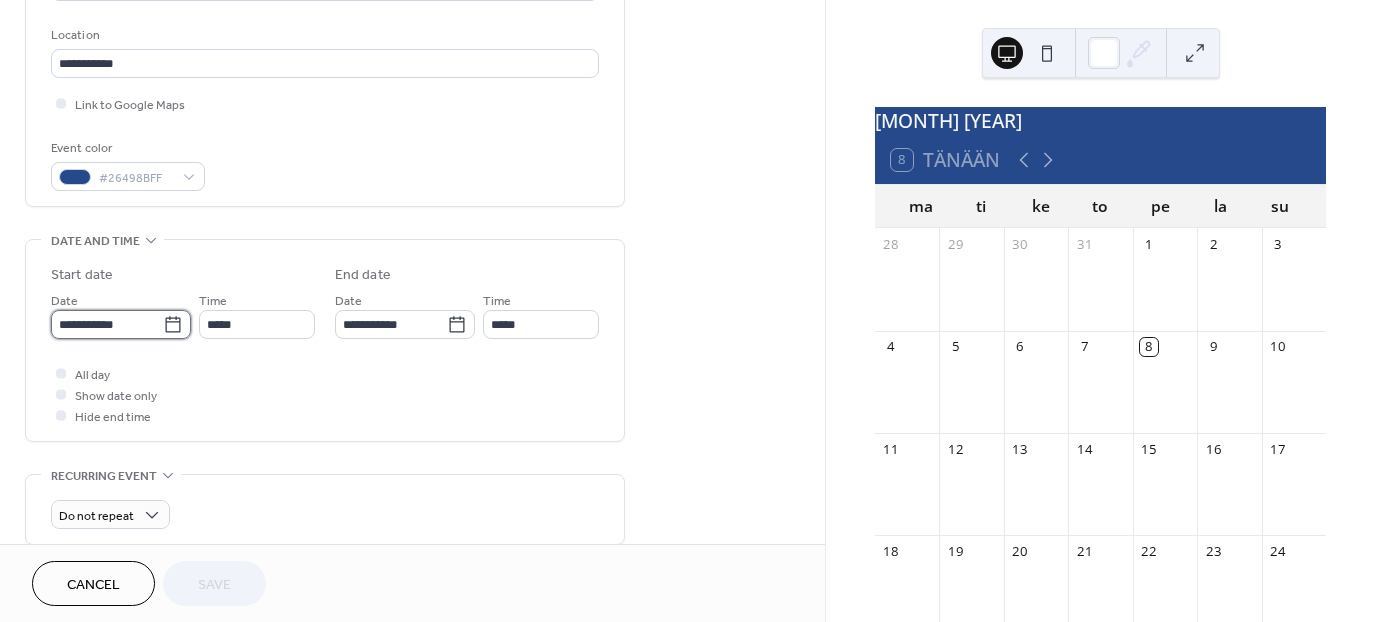 click on "**********" at bounding box center [107, 324] 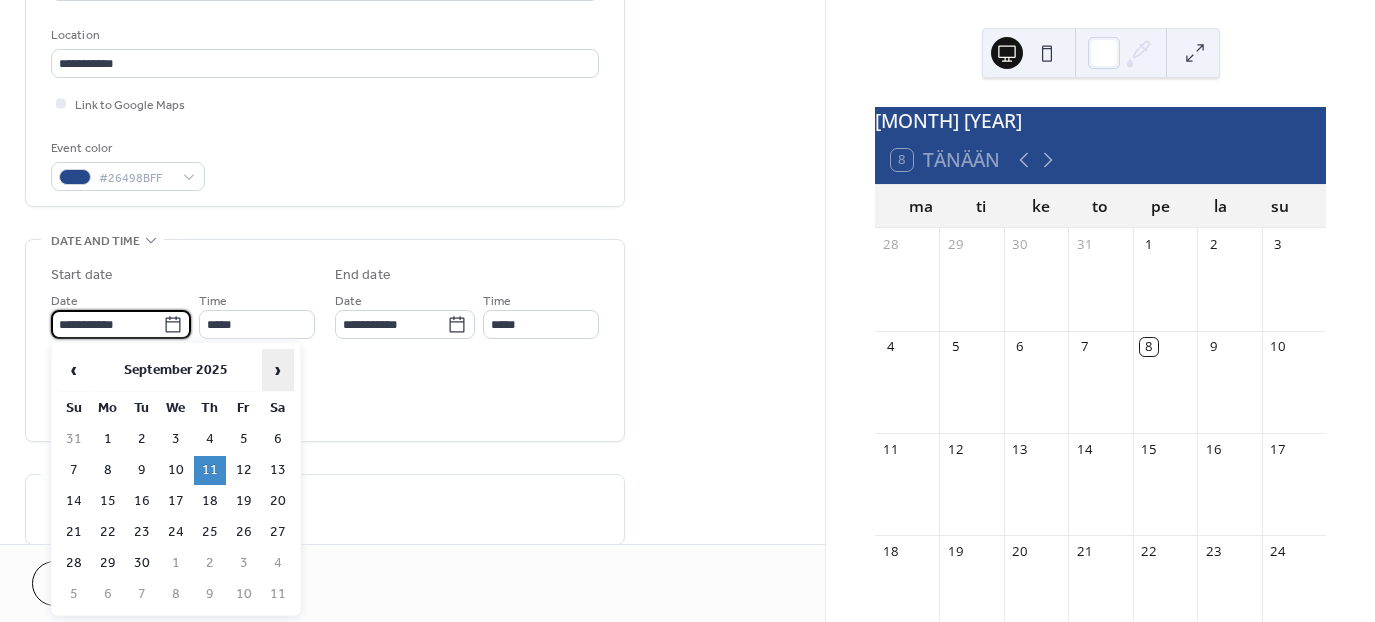 click on "›" at bounding box center (278, 370) 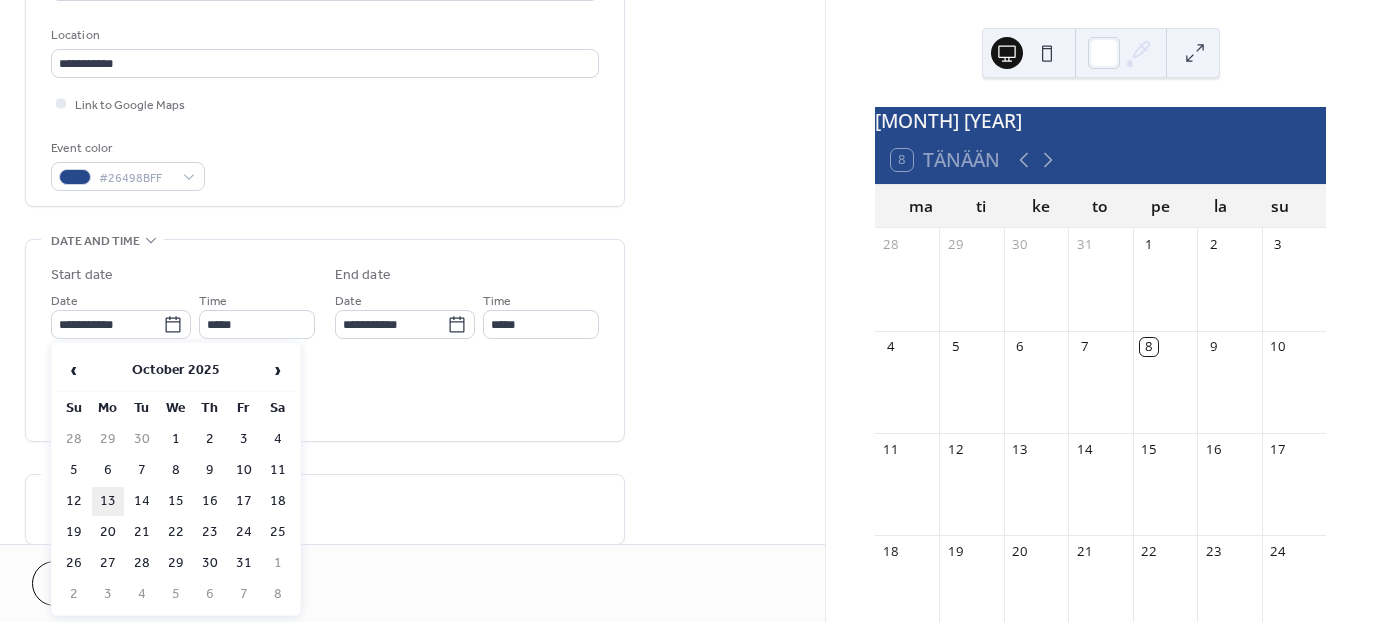 click on "13" at bounding box center [108, 501] 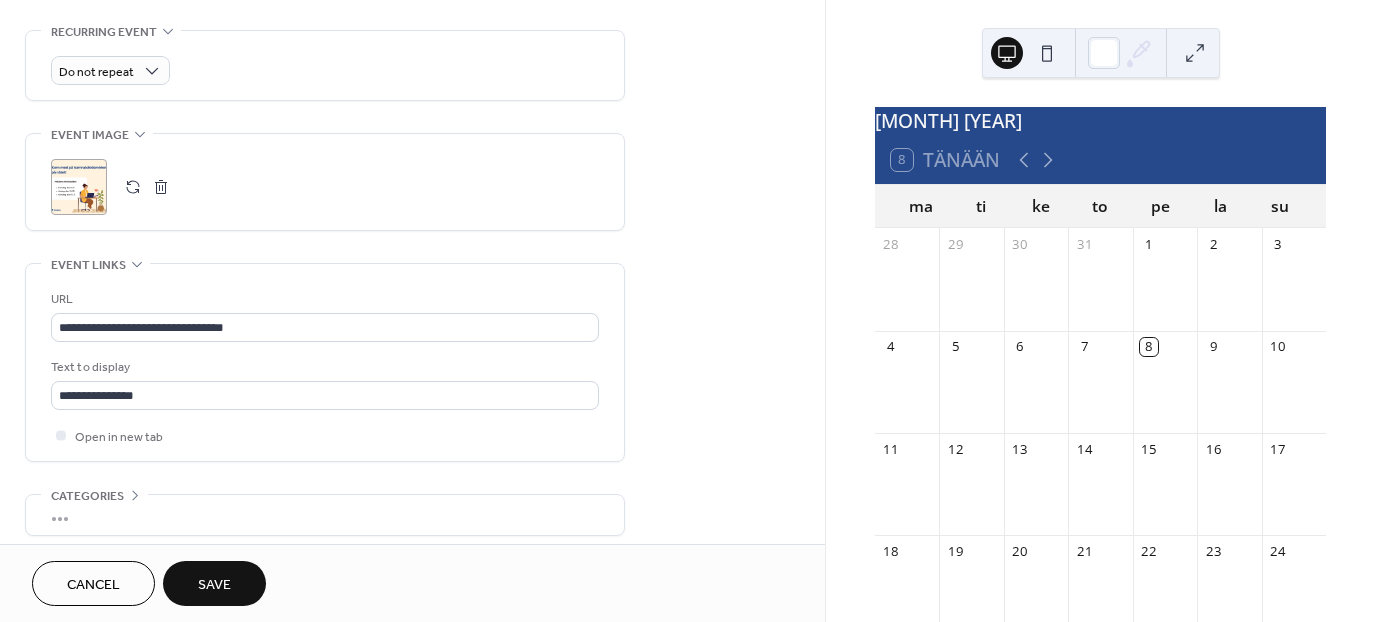 scroll, scrollTop: 939, scrollLeft: 0, axis: vertical 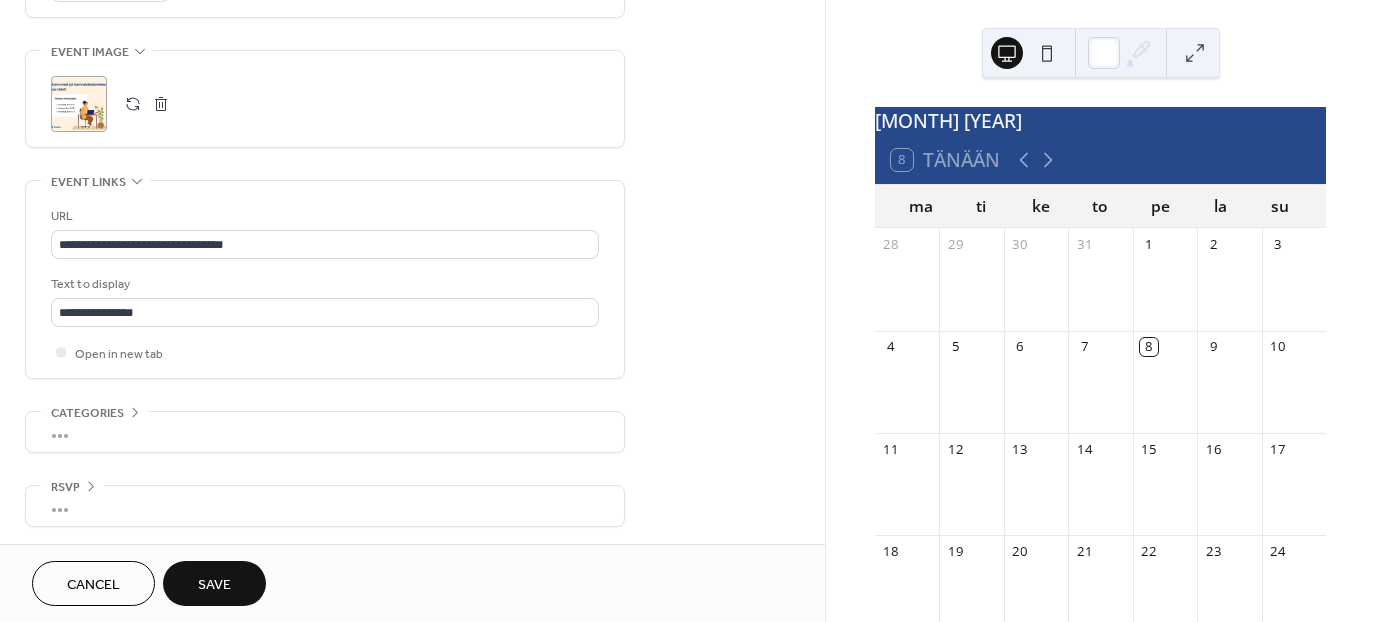 click on "Save" at bounding box center (214, 585) 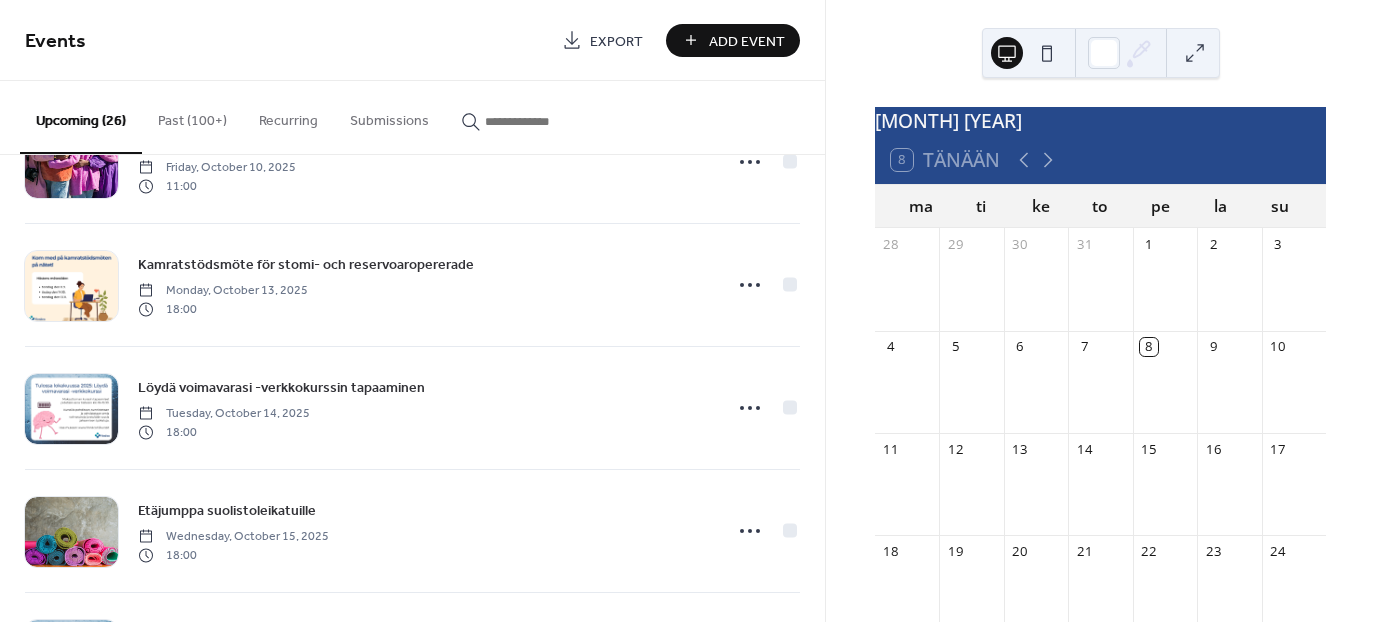 scroll, scrollTop: 1555, scrollLeft: 0, axis: vertical 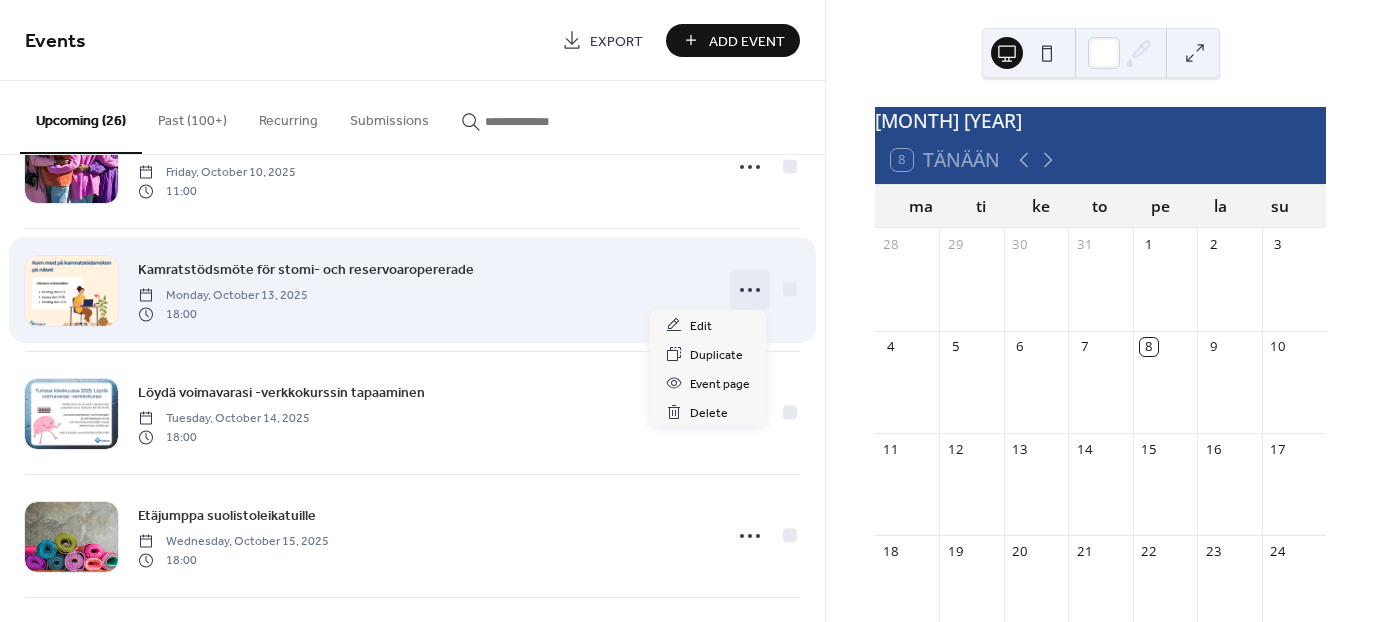 click 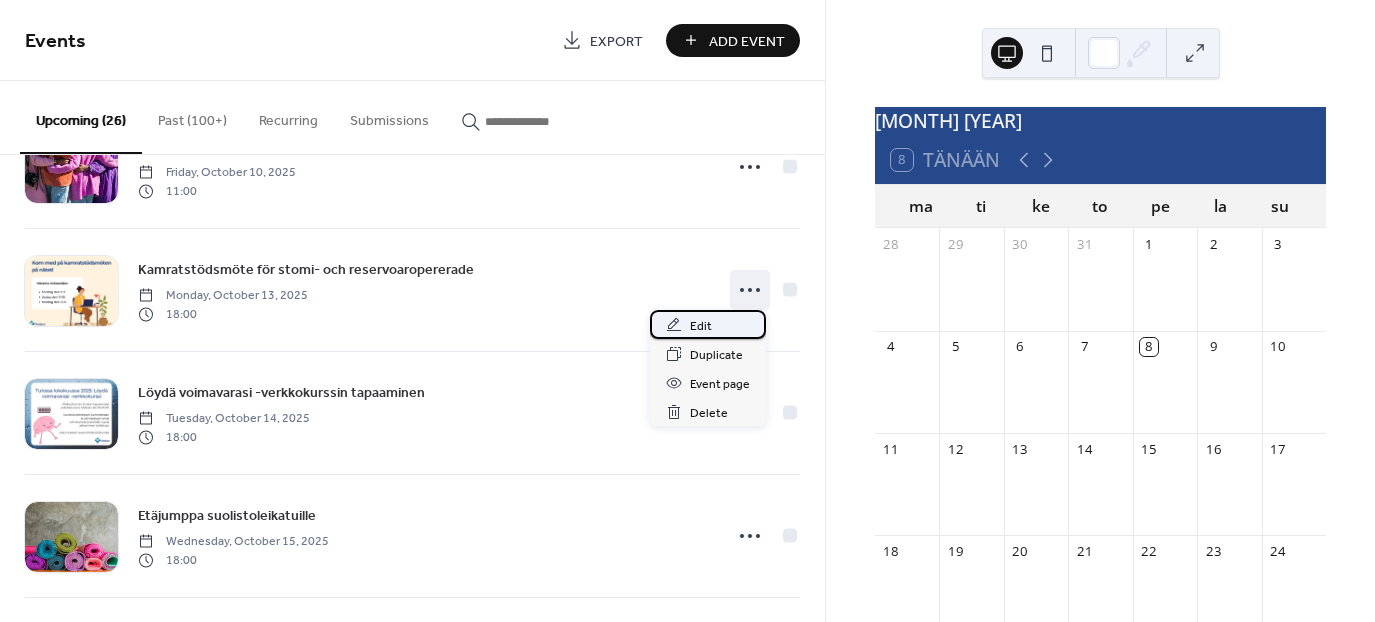 click on "Edit" at bounding box center (701, 326) 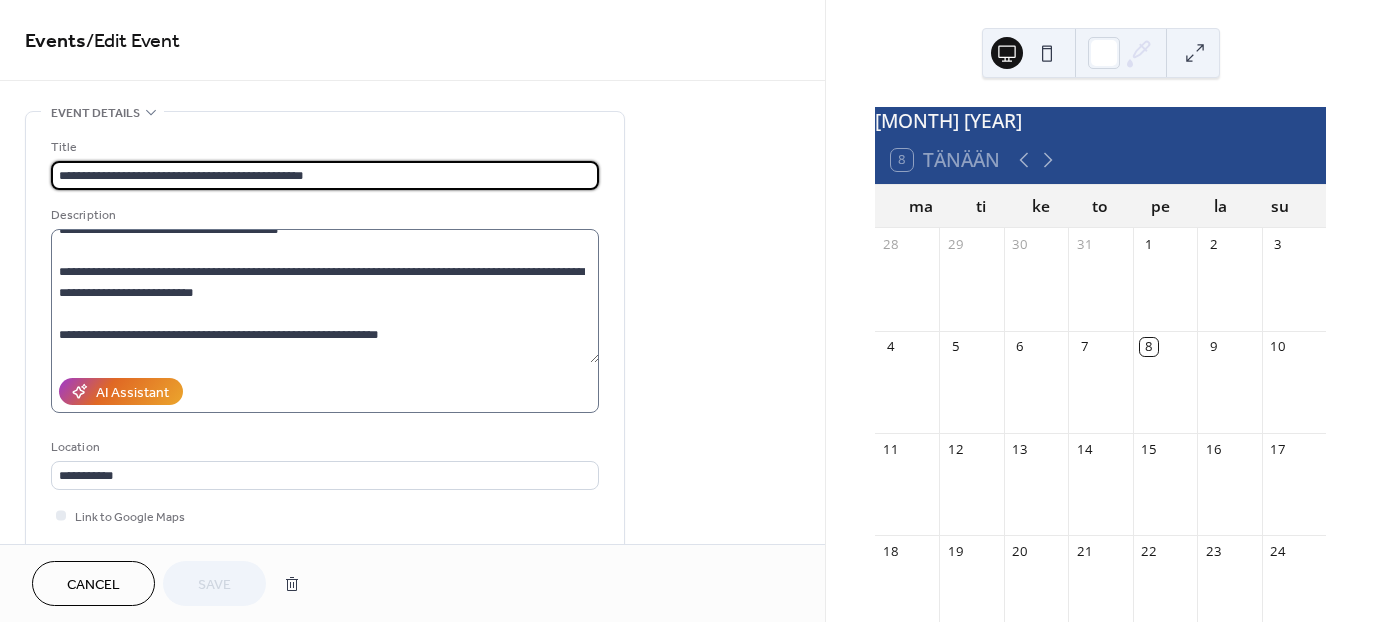 scroll, scrollTop: 168, scrollLeft: 0, axis: vertical 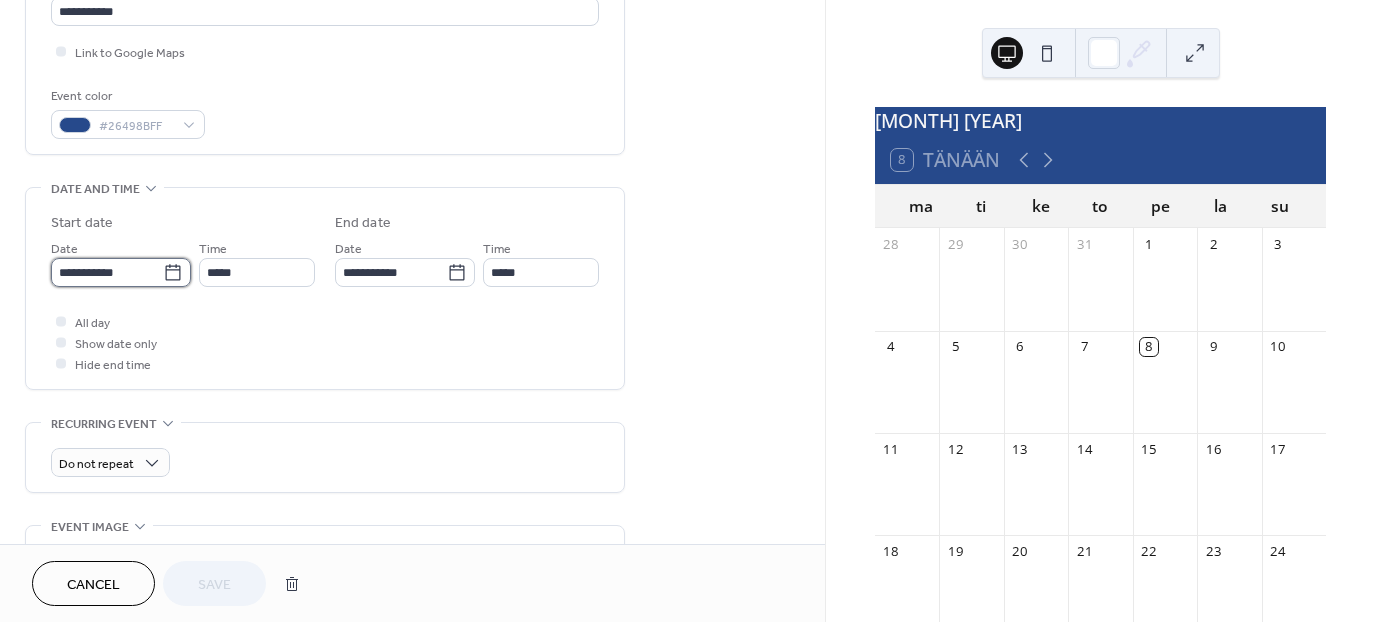 click on "**********" at bounding box center [107, 272] 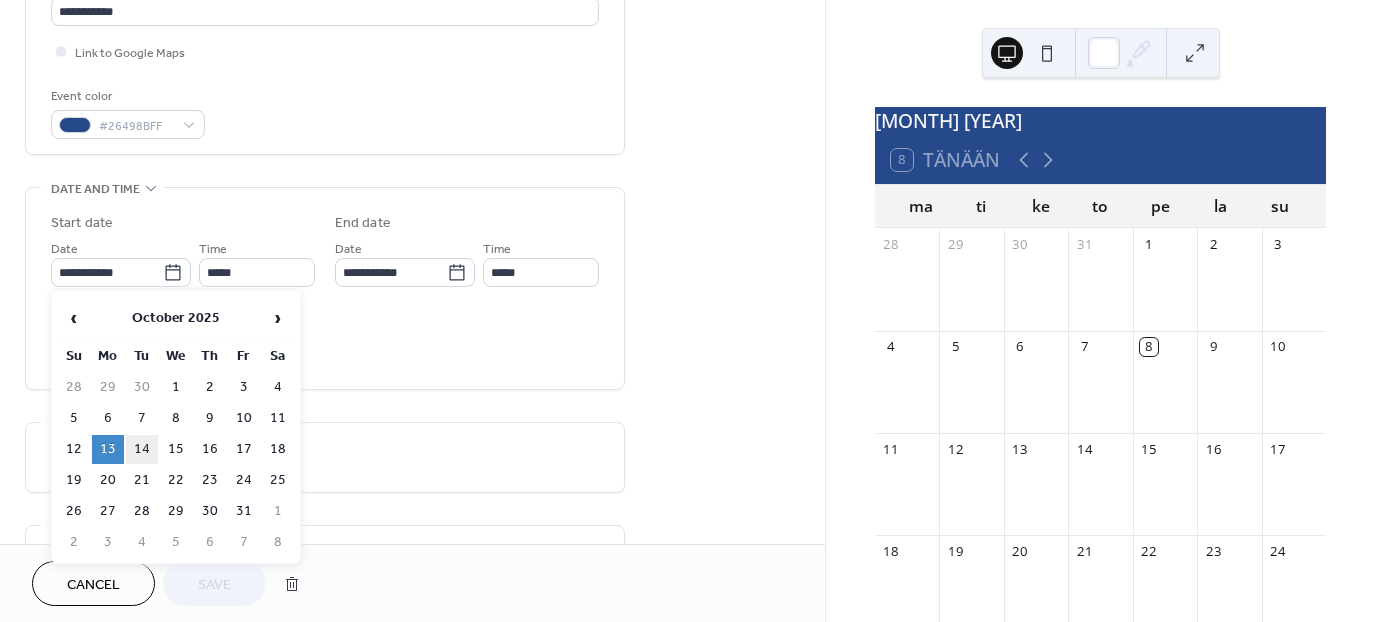 click on "14" at bounding box center (142, 449) 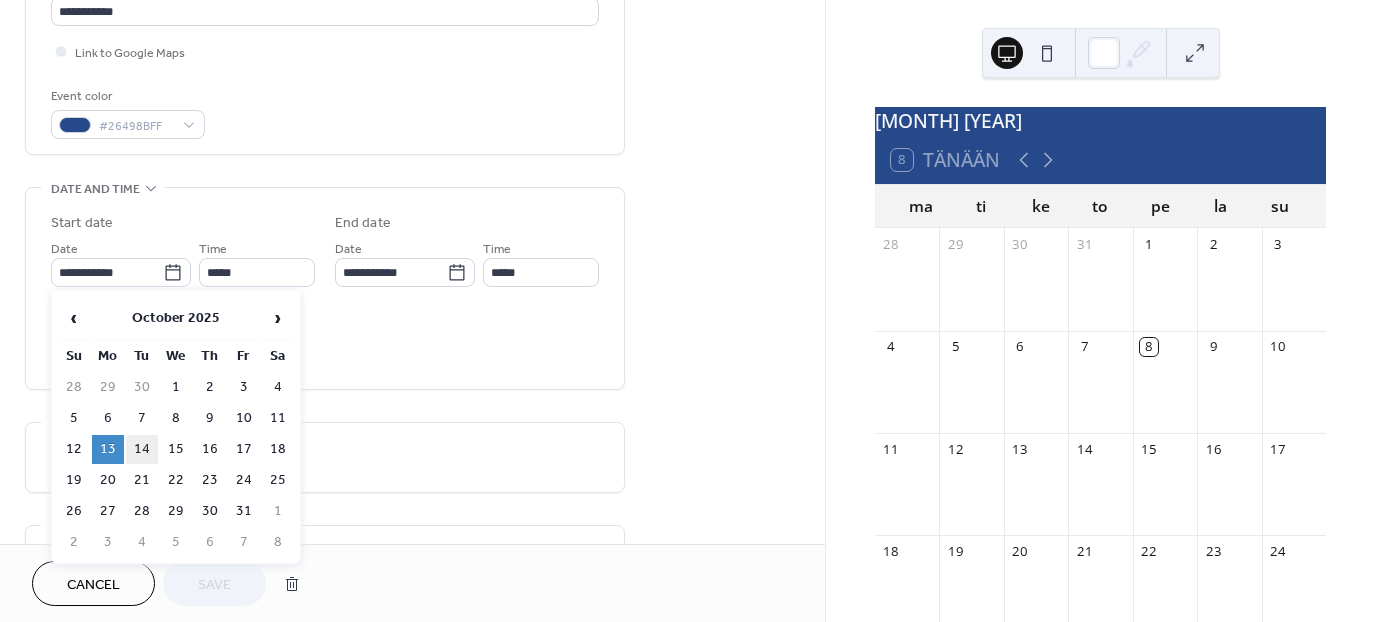 type on "**********" 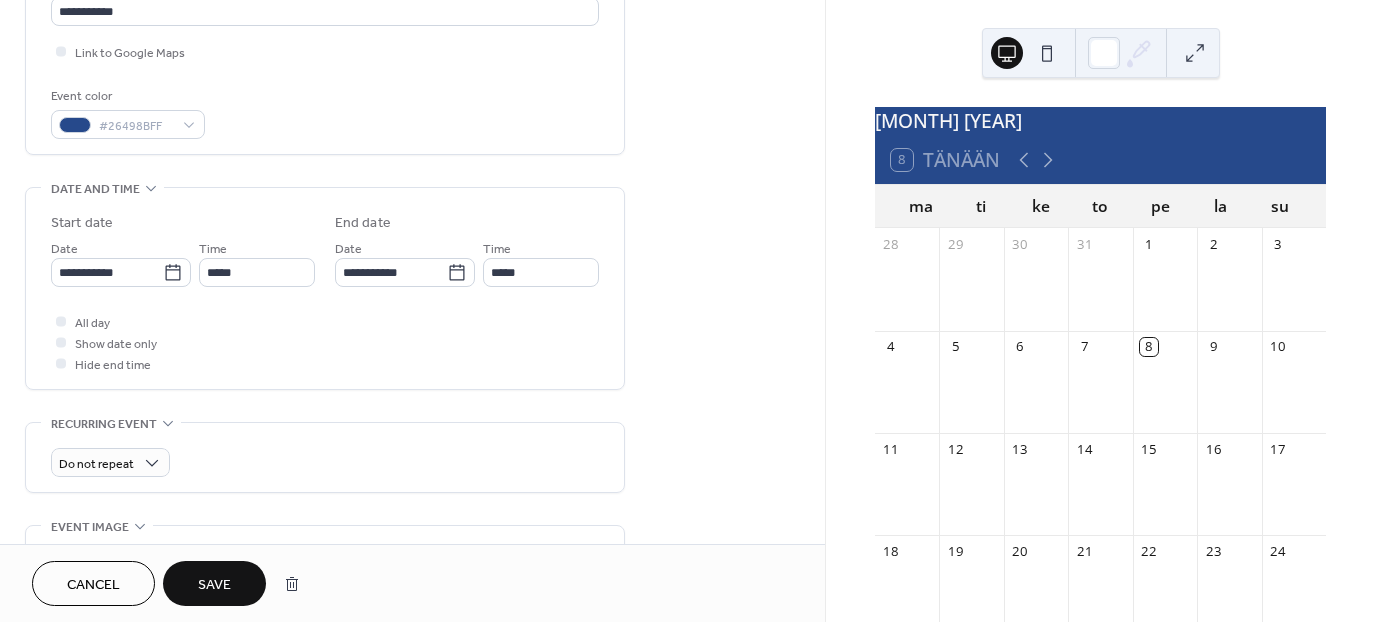 click on "Save" at bounding box center [214, 585] 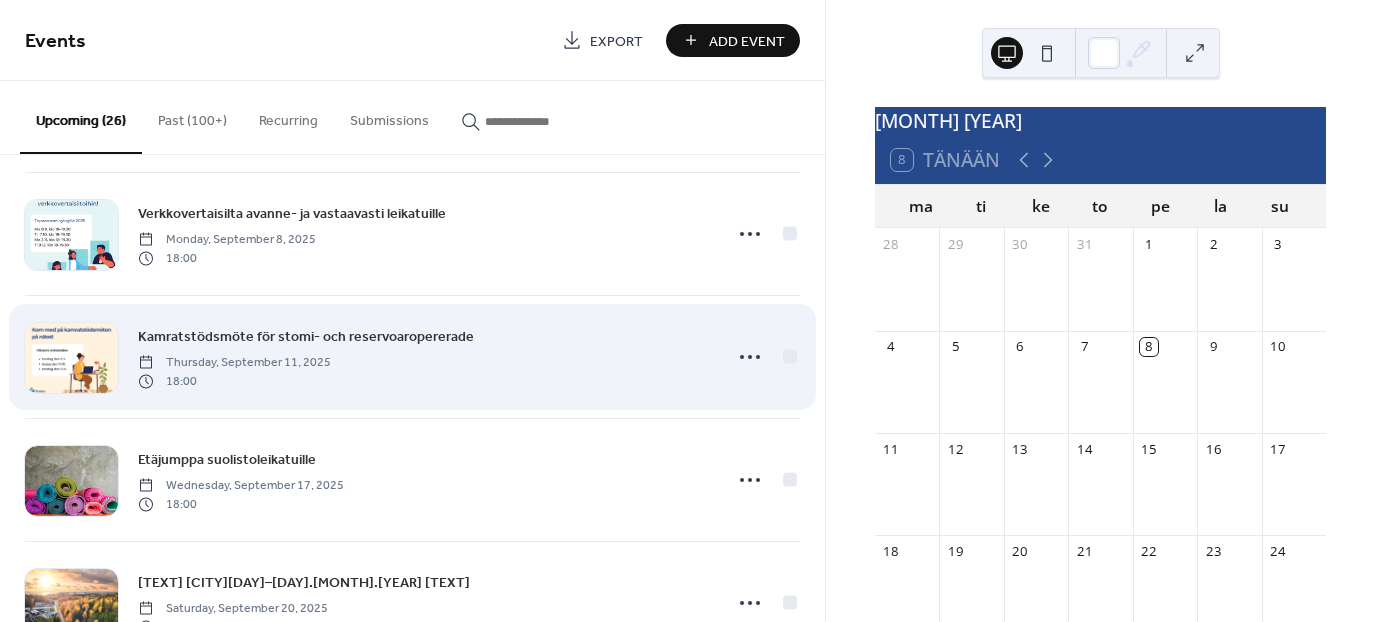 scroll, scrollTop: 172, scrollLeft: 0, axis: vertical 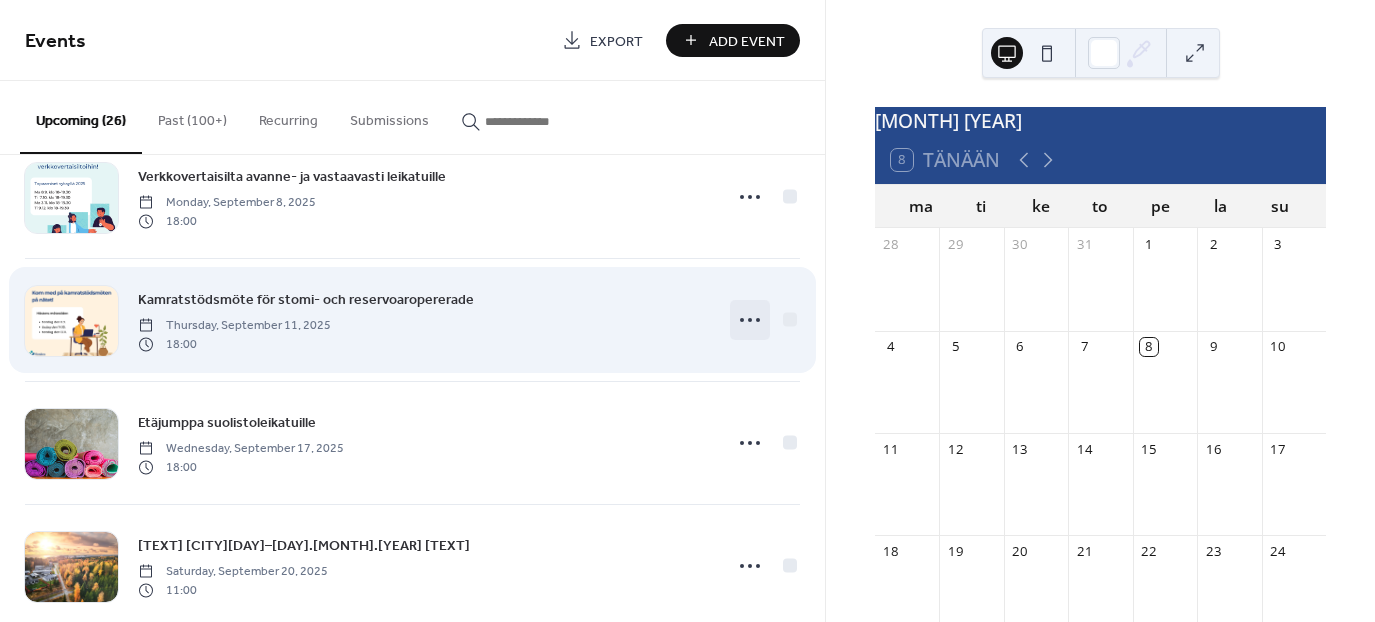 click 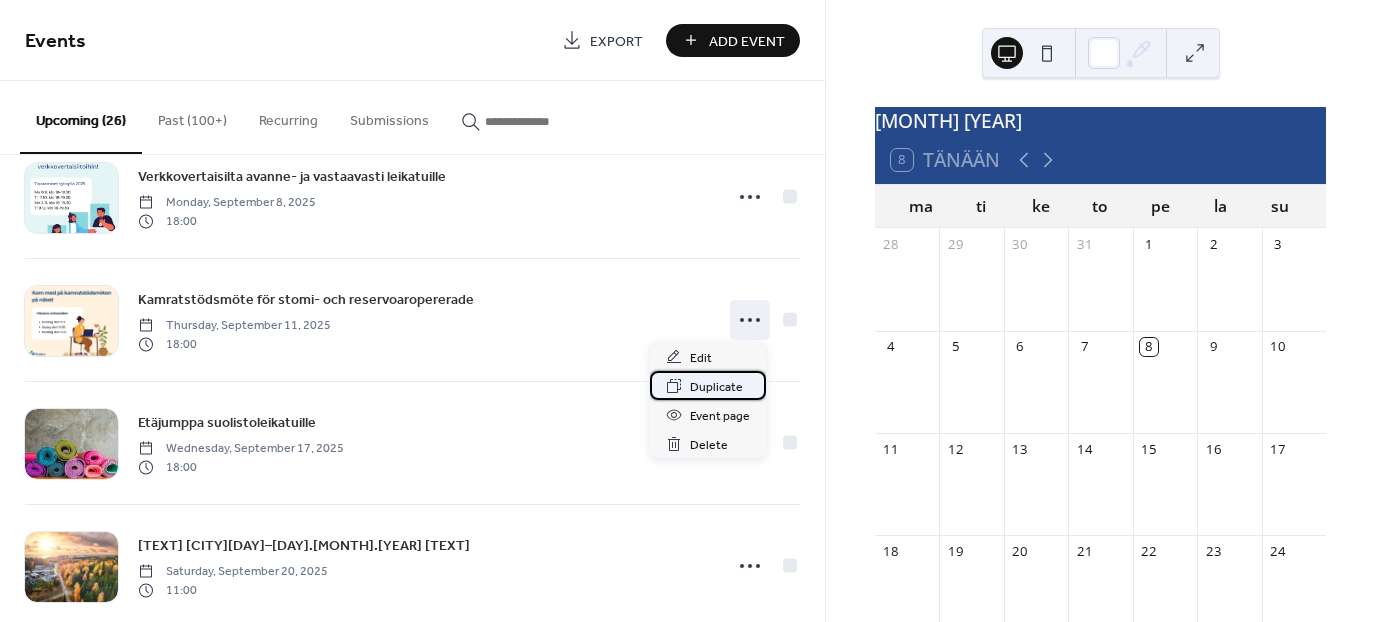 click on "Duplicate" at bounding box center [716, 387] 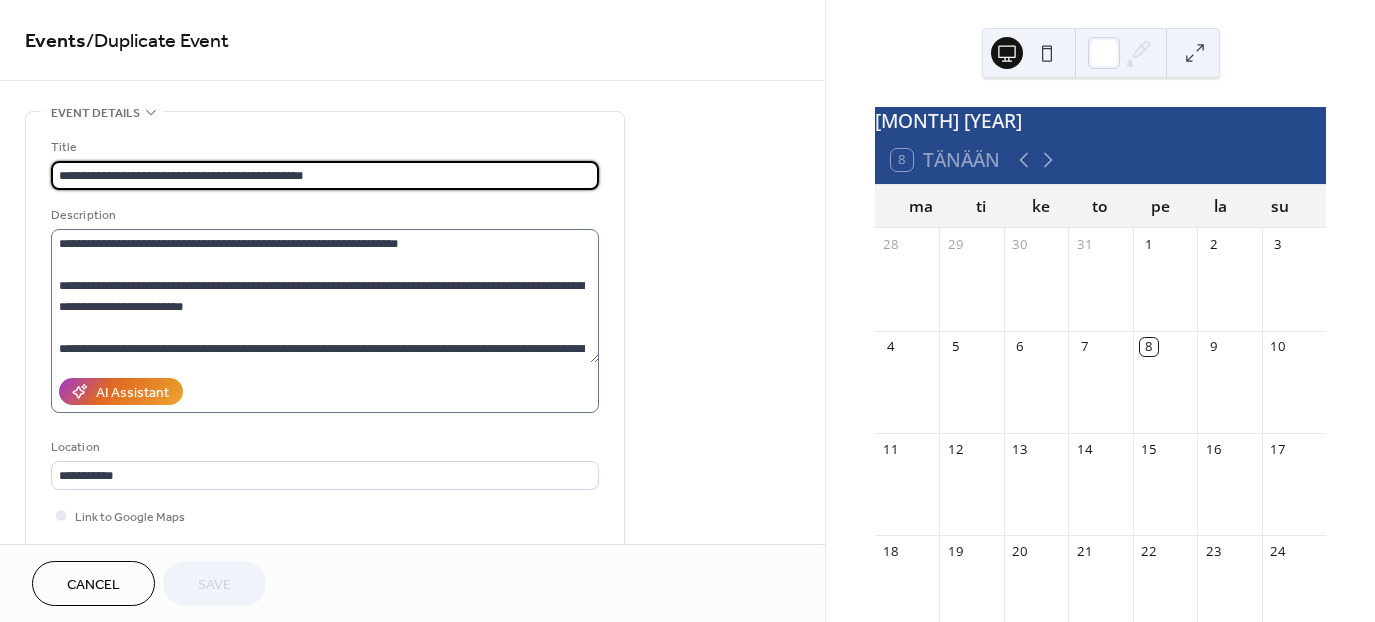 scroll, scrollTop: 168, scrollLeft: 0, axis: vertical 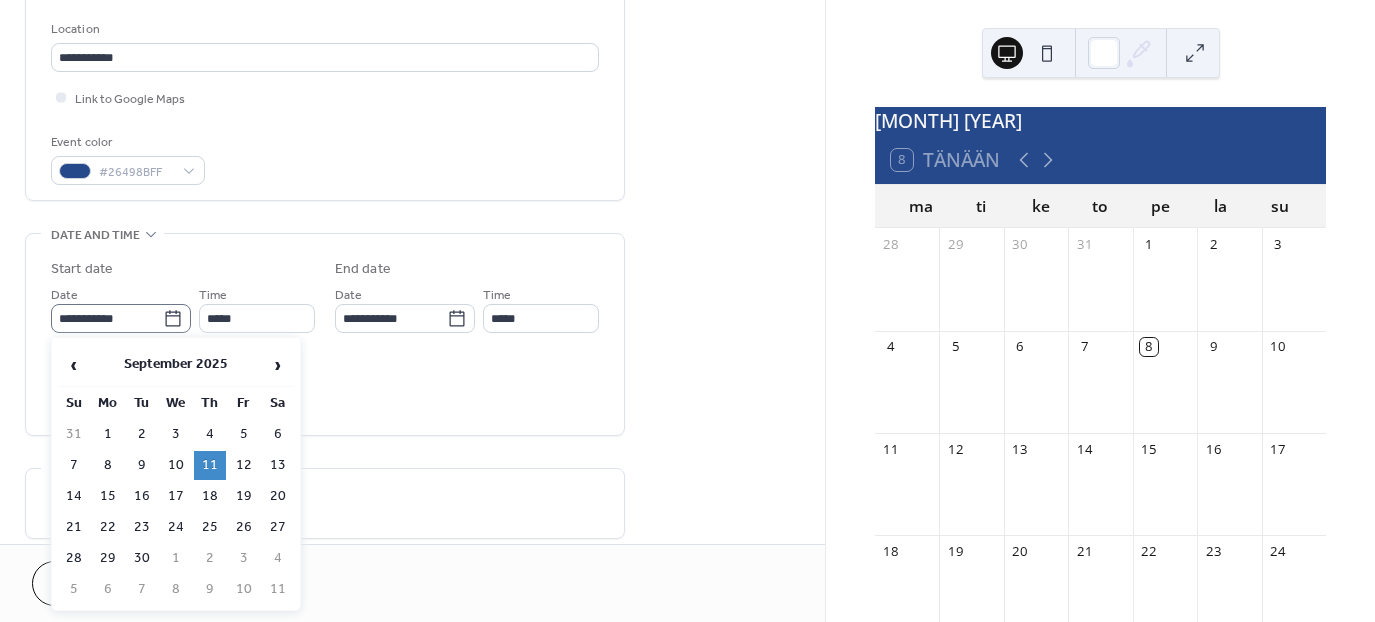 click 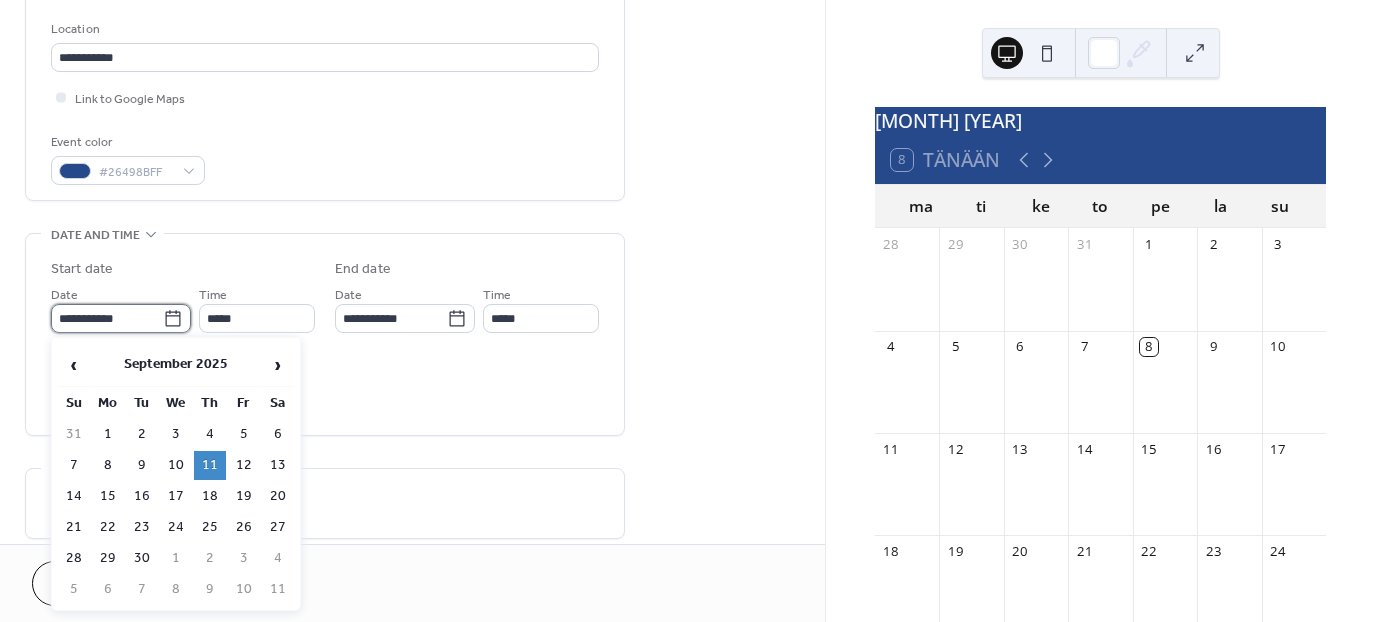 click on "**********" at bounding box center [107, 318] 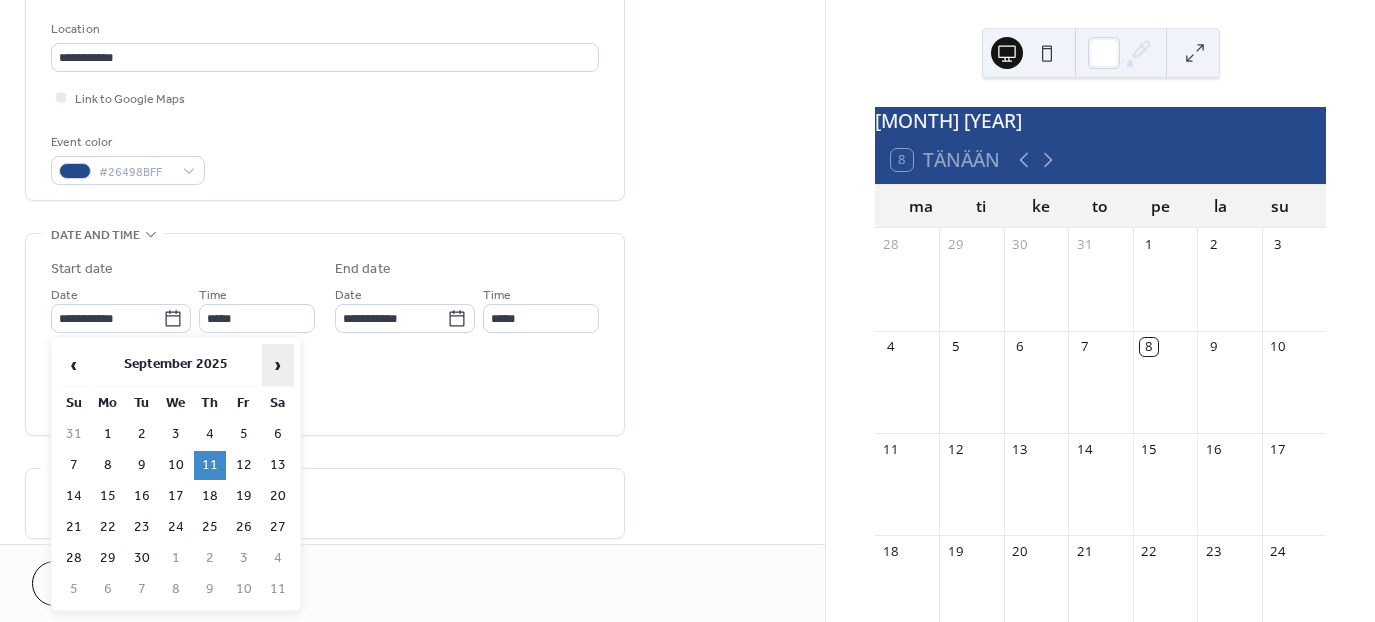 click on "›" at bounding box center (278, 365) 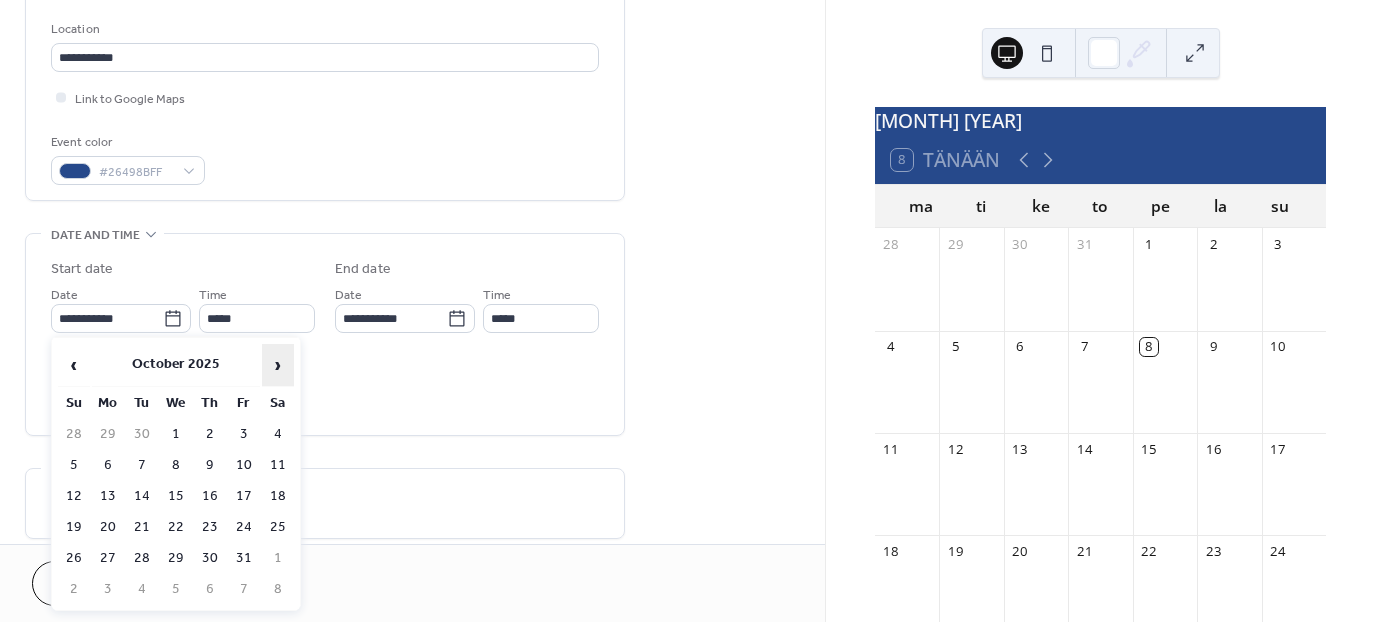 click on "›" at bounding box center (278, 365) 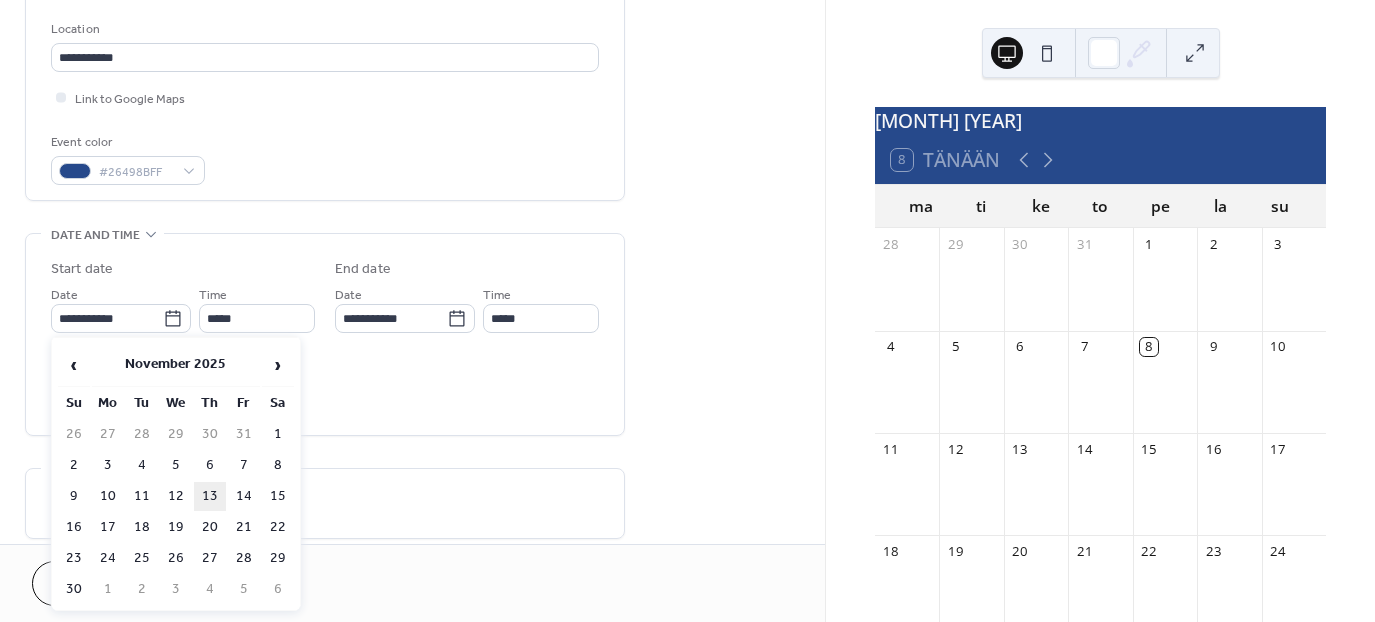 click on "13" at bounding box center [210, 496] 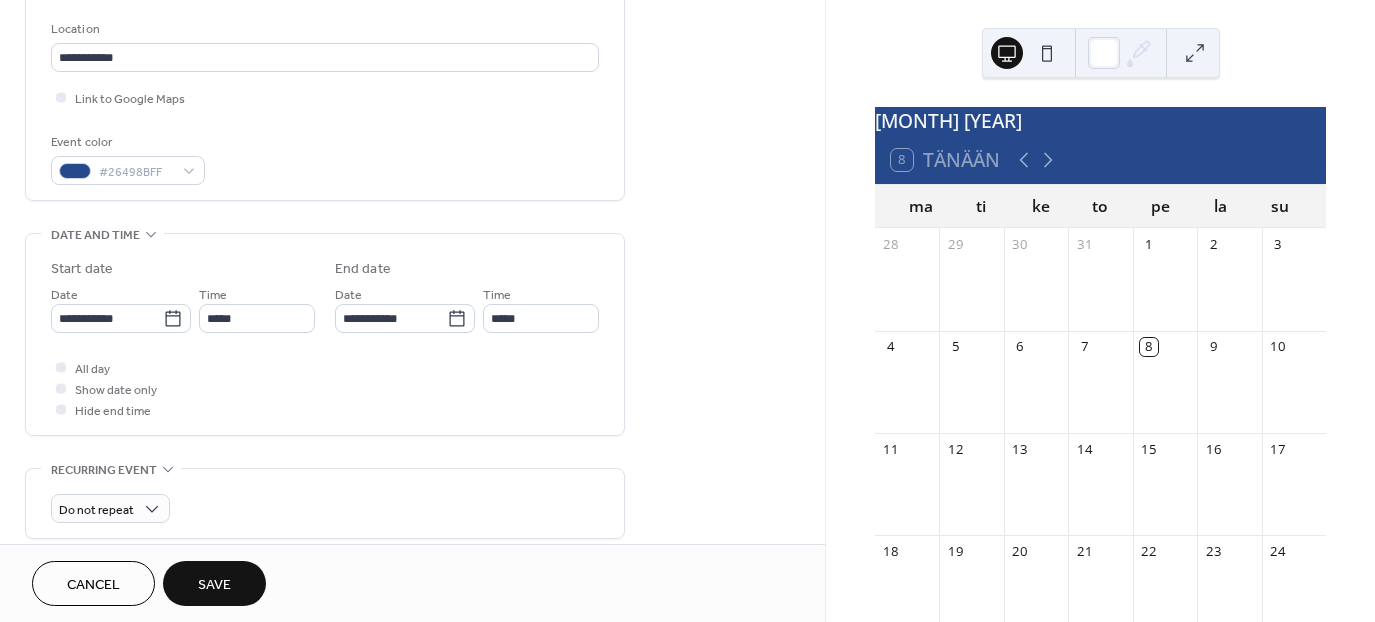 type on "**********" 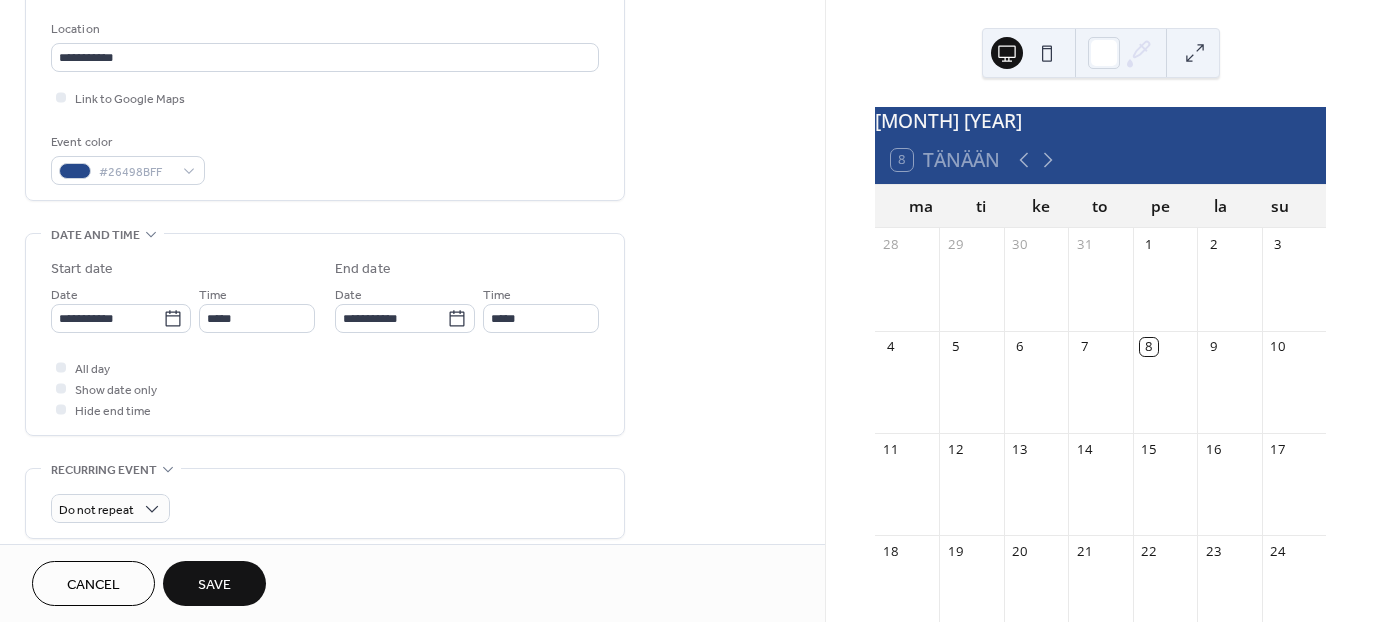 type on "**********" 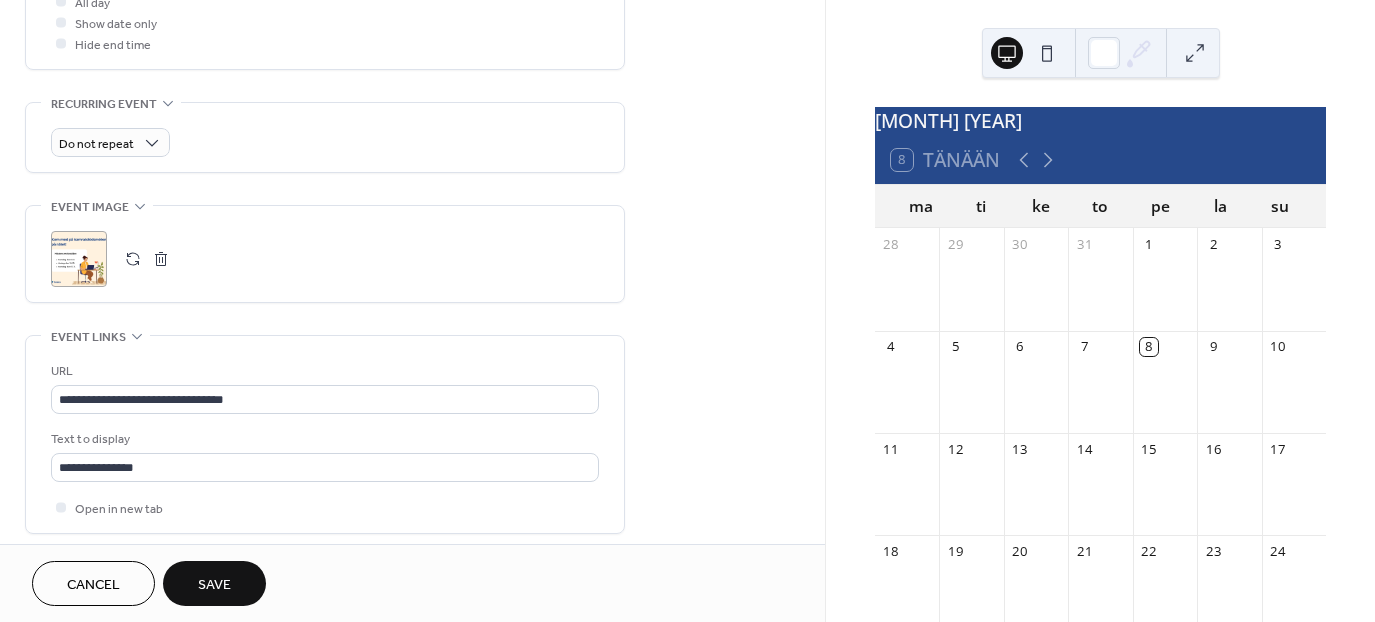 scroll, scrollTop: 848, scrollLeft: 0, axis: vertical 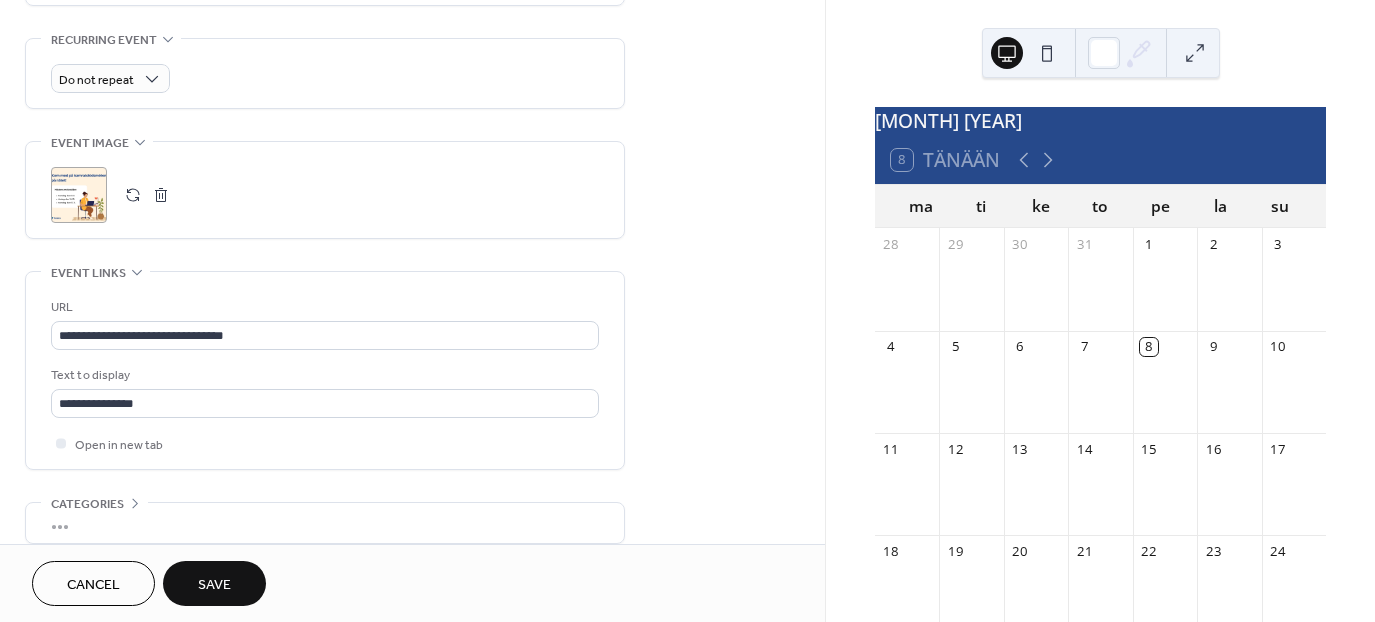 click on "Save" at bounding box center [214, 585] 